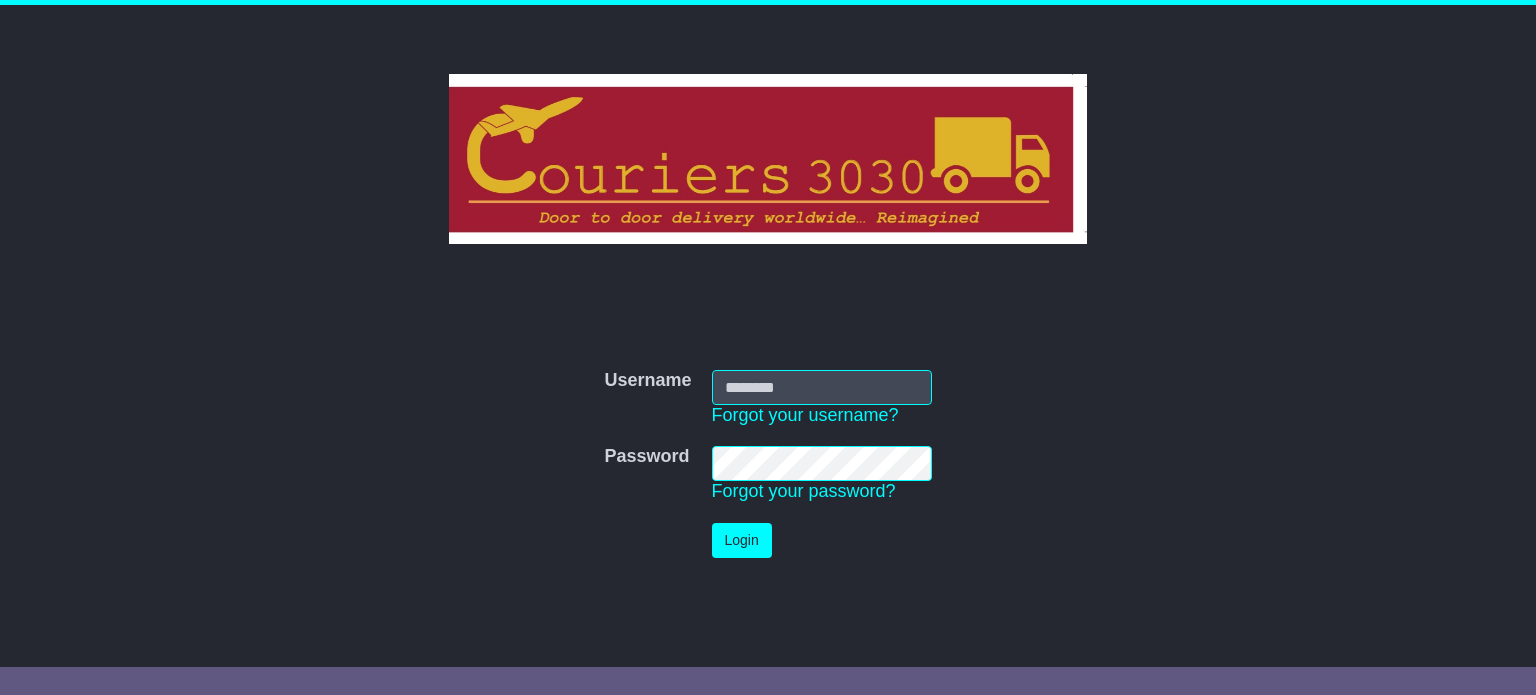 scroll, scrollTop: 0, scrollLeft: 0, axis: both 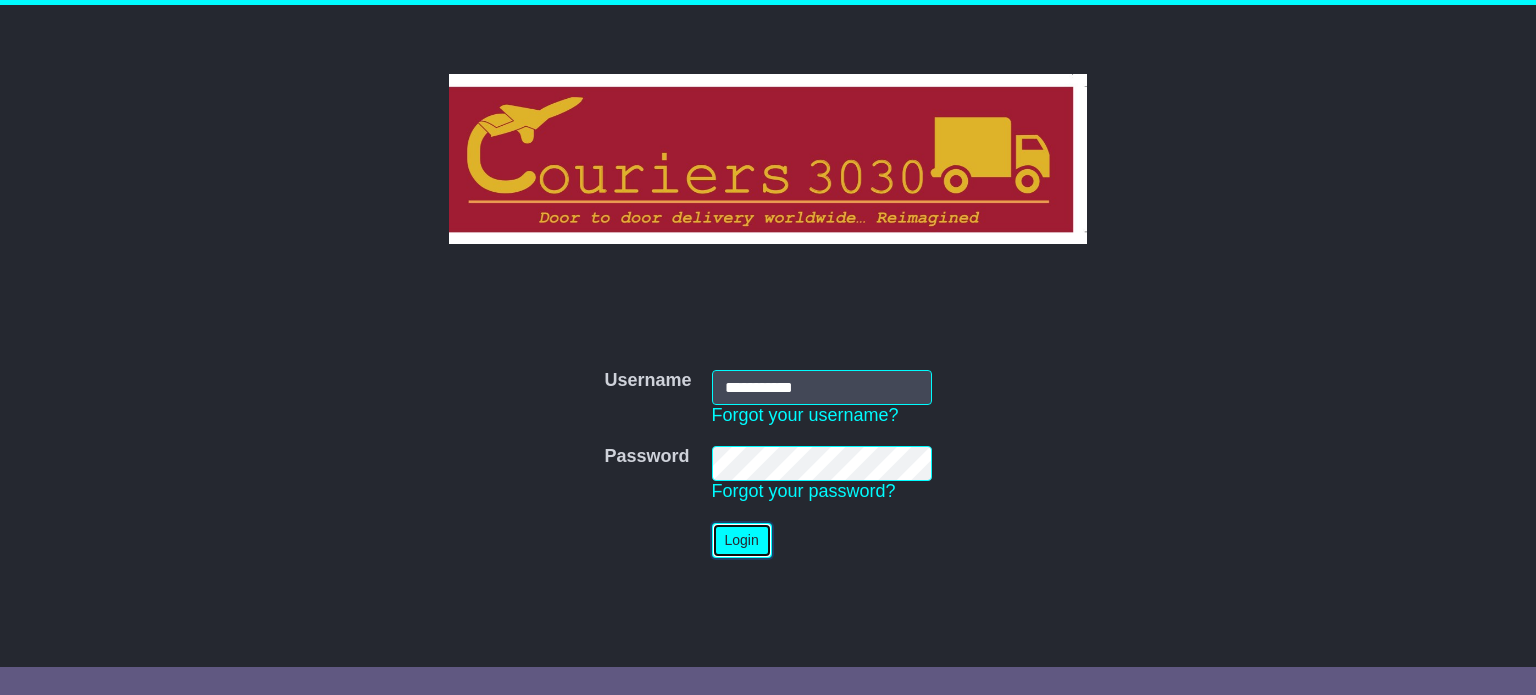 click on "Login" at bounding box center (742, 540) 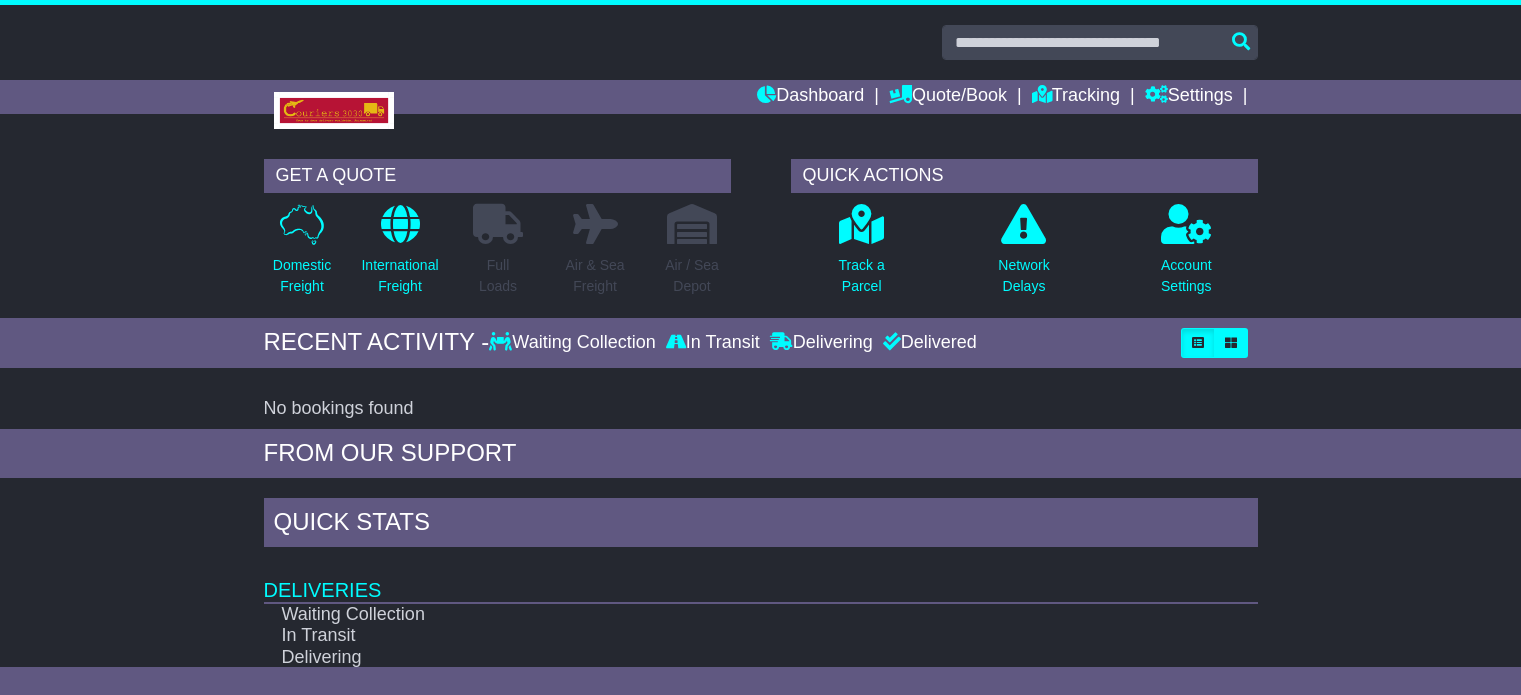 scroll, scrollTop: 0, scrollLeft: 0, axis: both 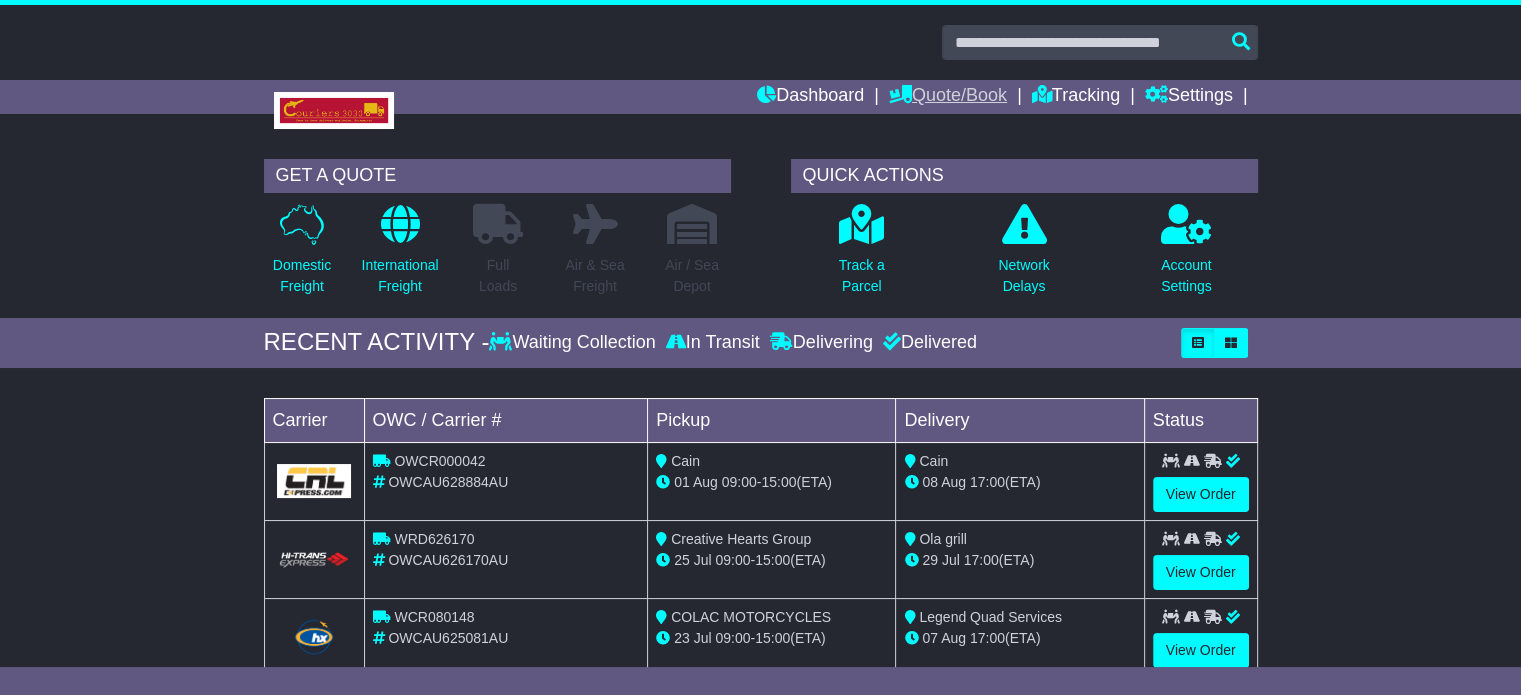 click on "Quote/Book" at bounding box center [948, 97] 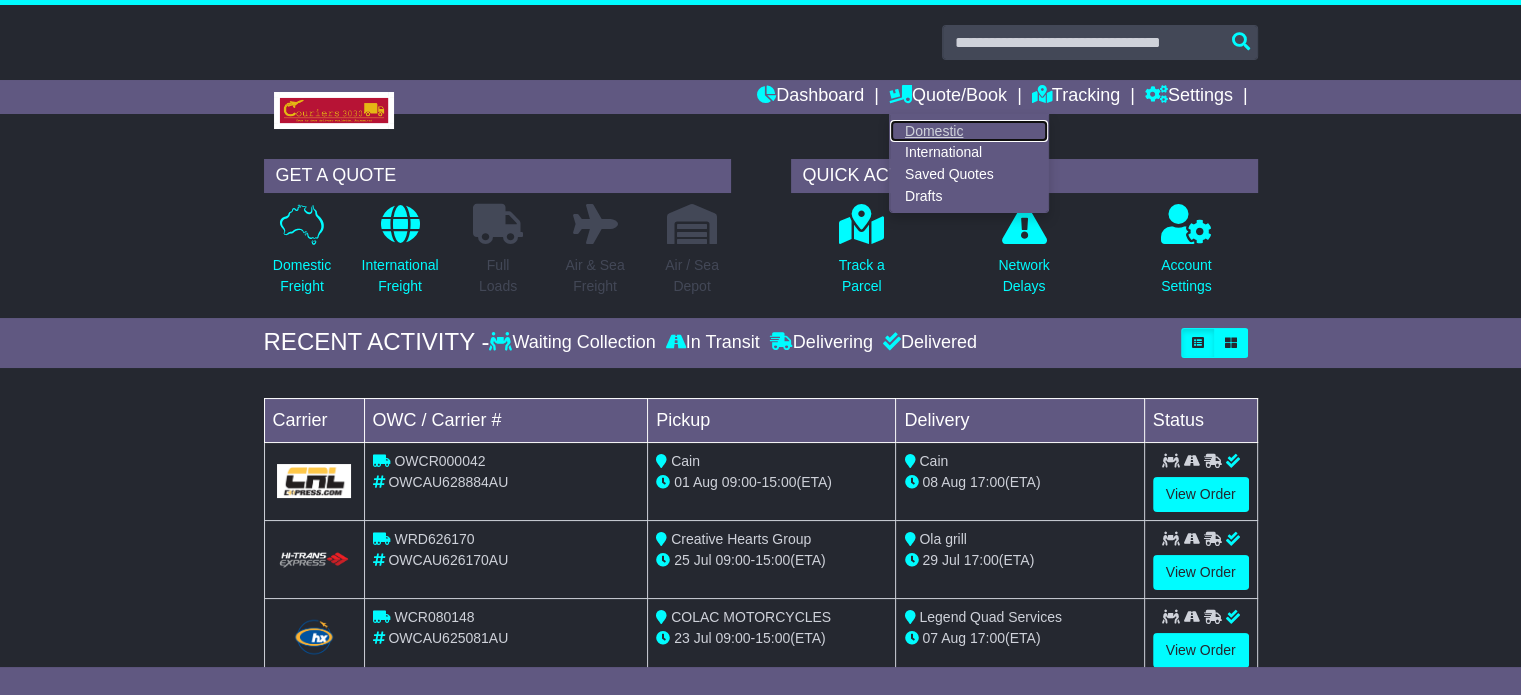 click on "Domestic" at bounding box center (969, 131) 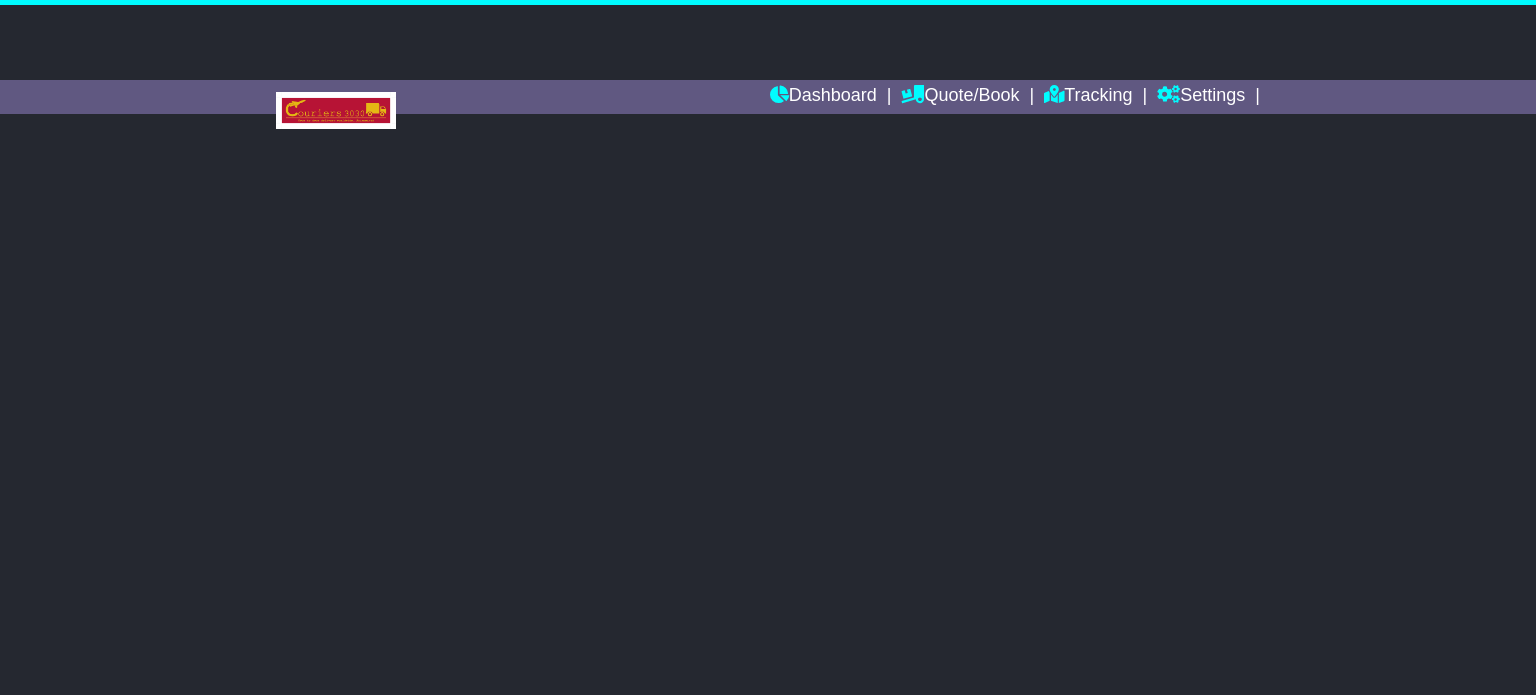 scroll, scrollTop: 0, scrollLeft: 0, axis: both 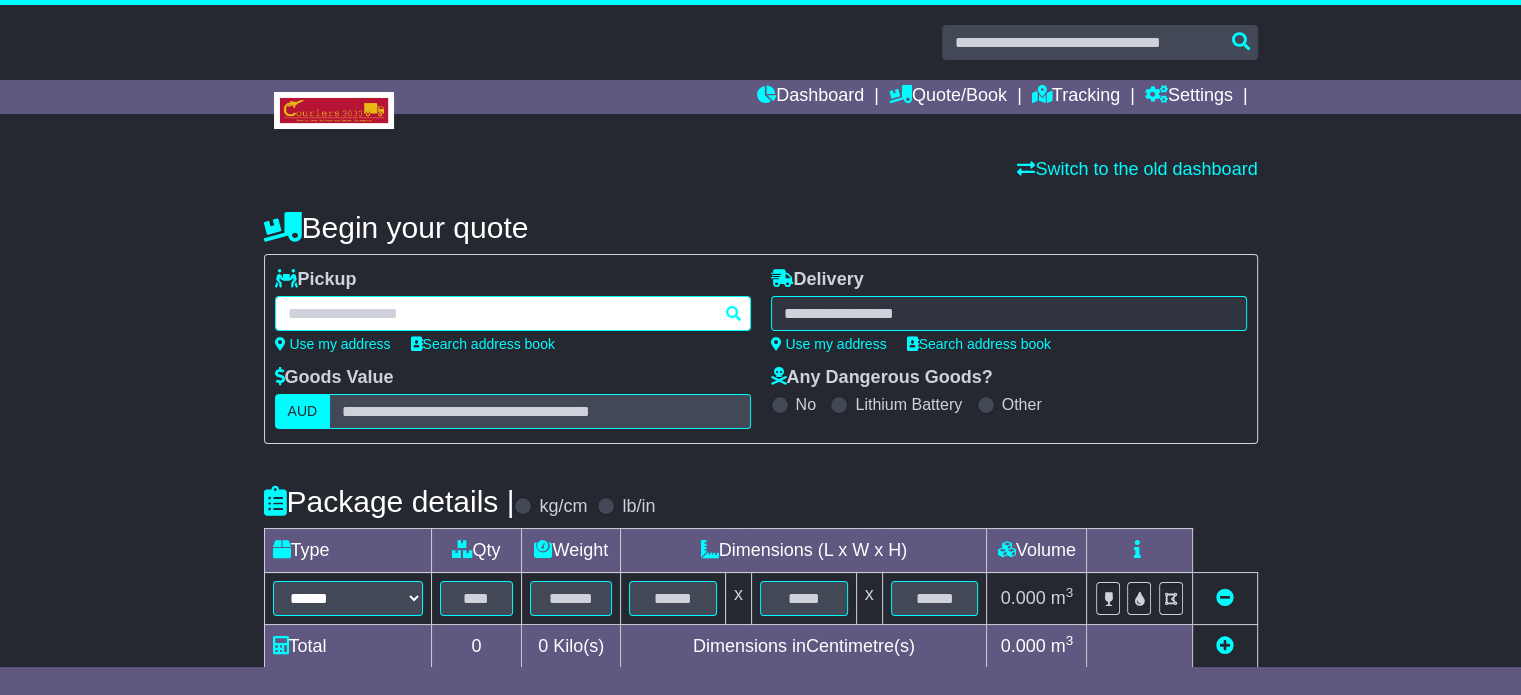 click at bounding box center [513, 313] 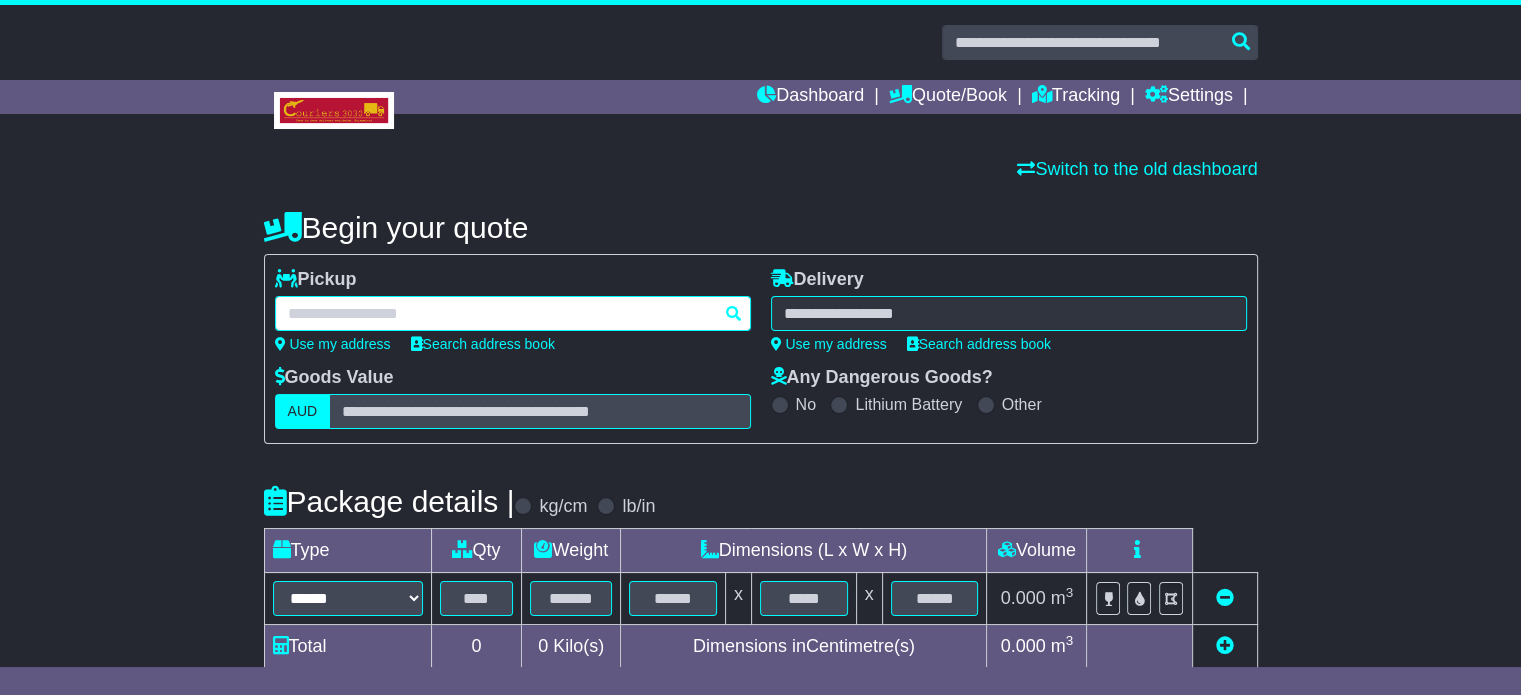 paste on "********" 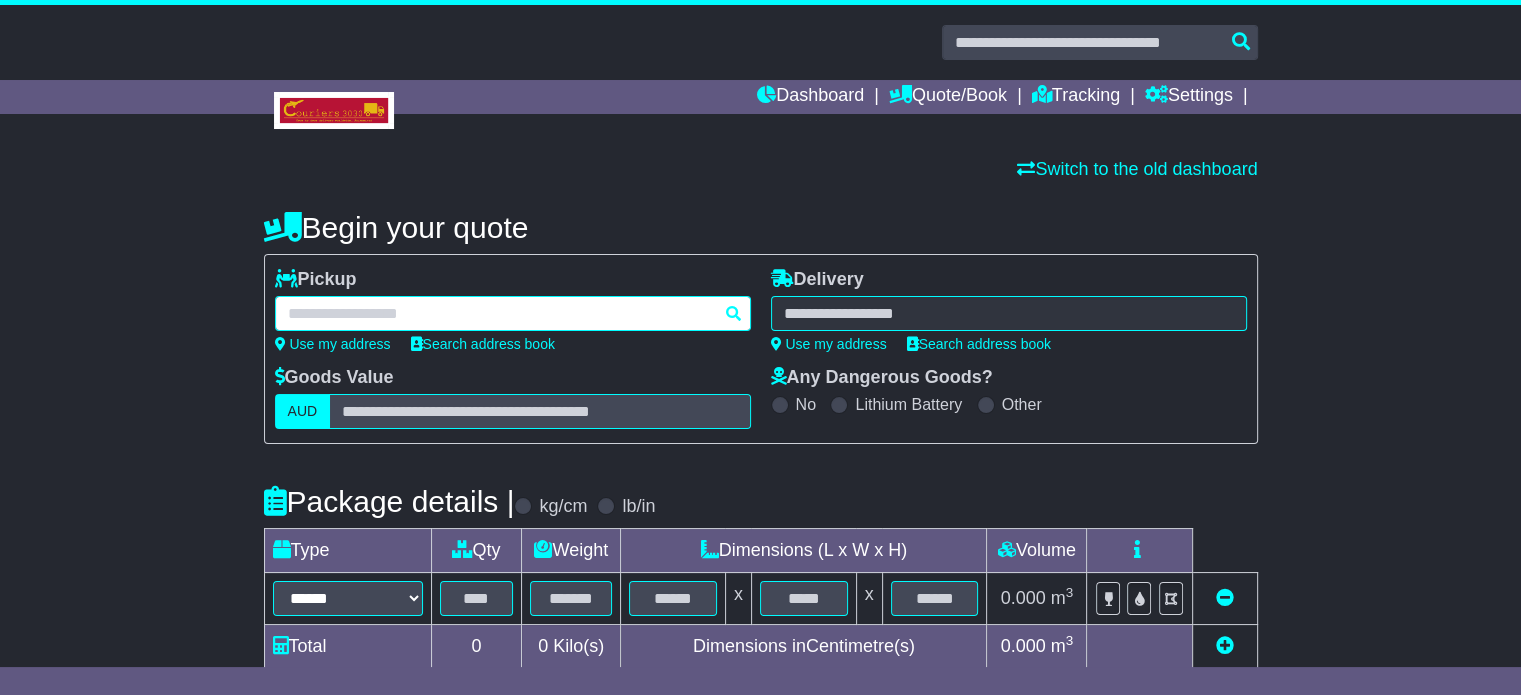 type on "********" 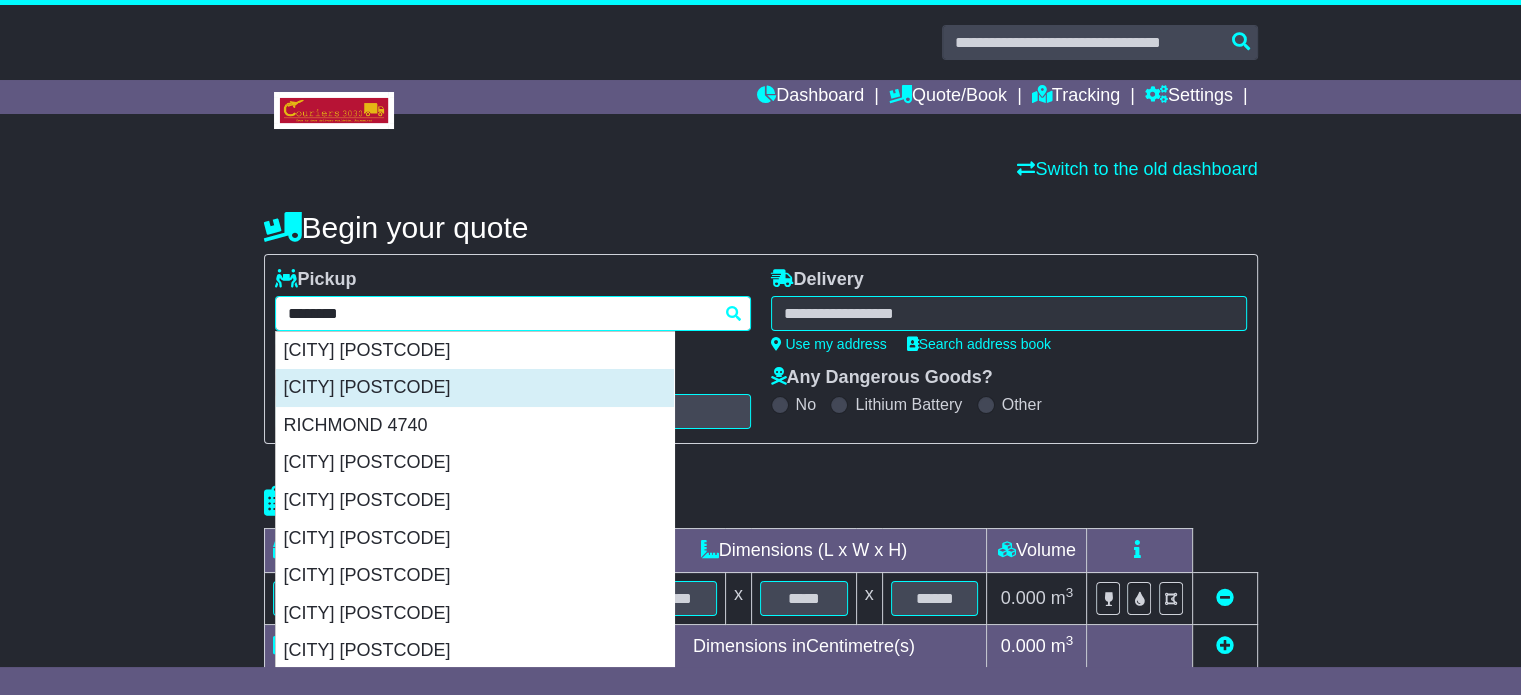 click on "[CITY] [POSTCODE]" at bounding box center [475, 388] 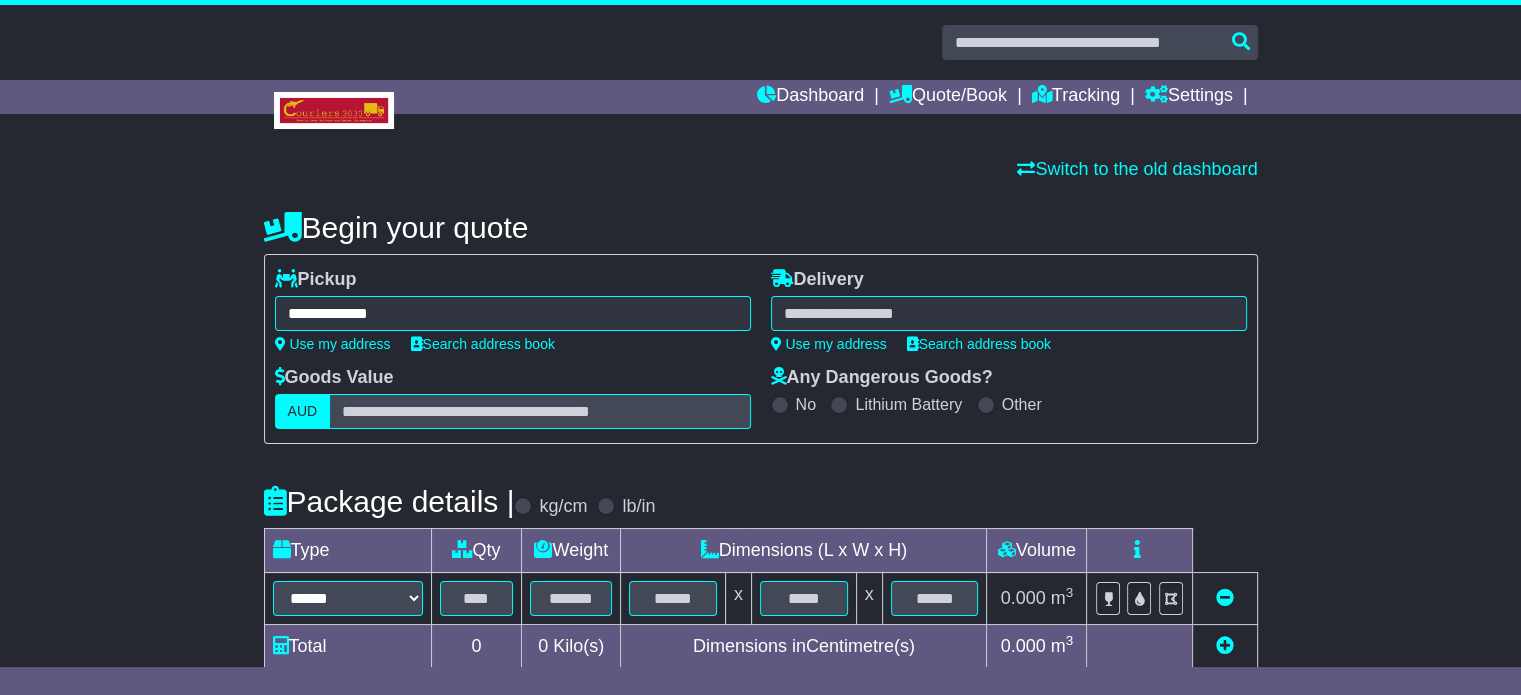 type on "**********" 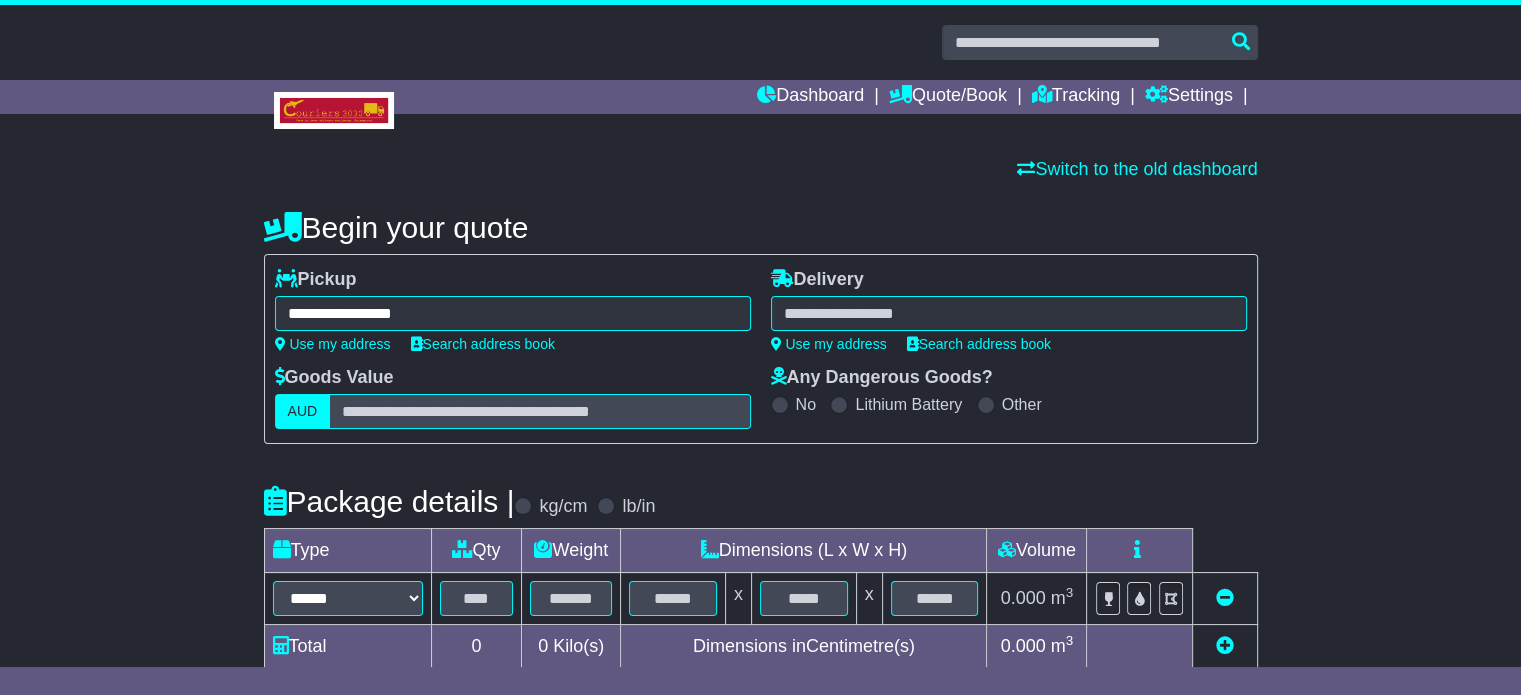 click at bounding box center (1009, 313) 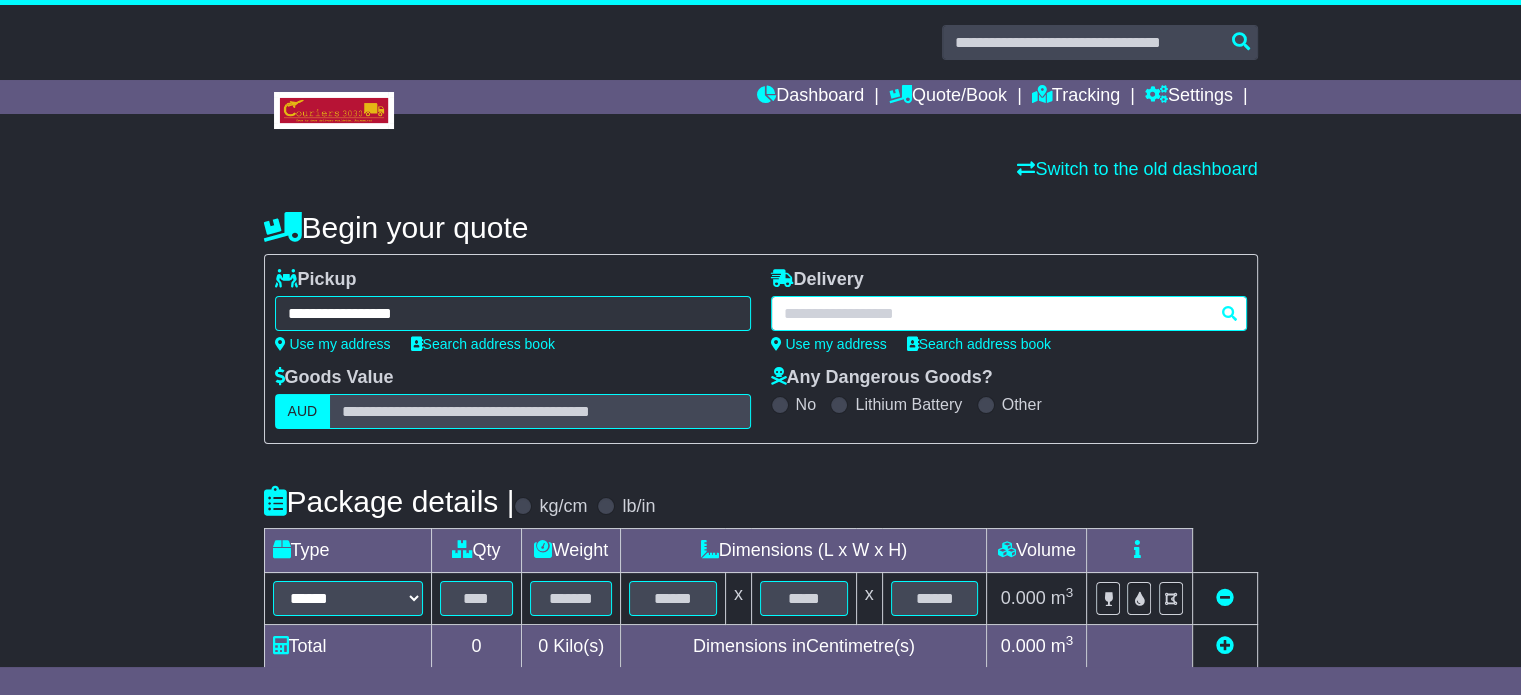 paste on "******" 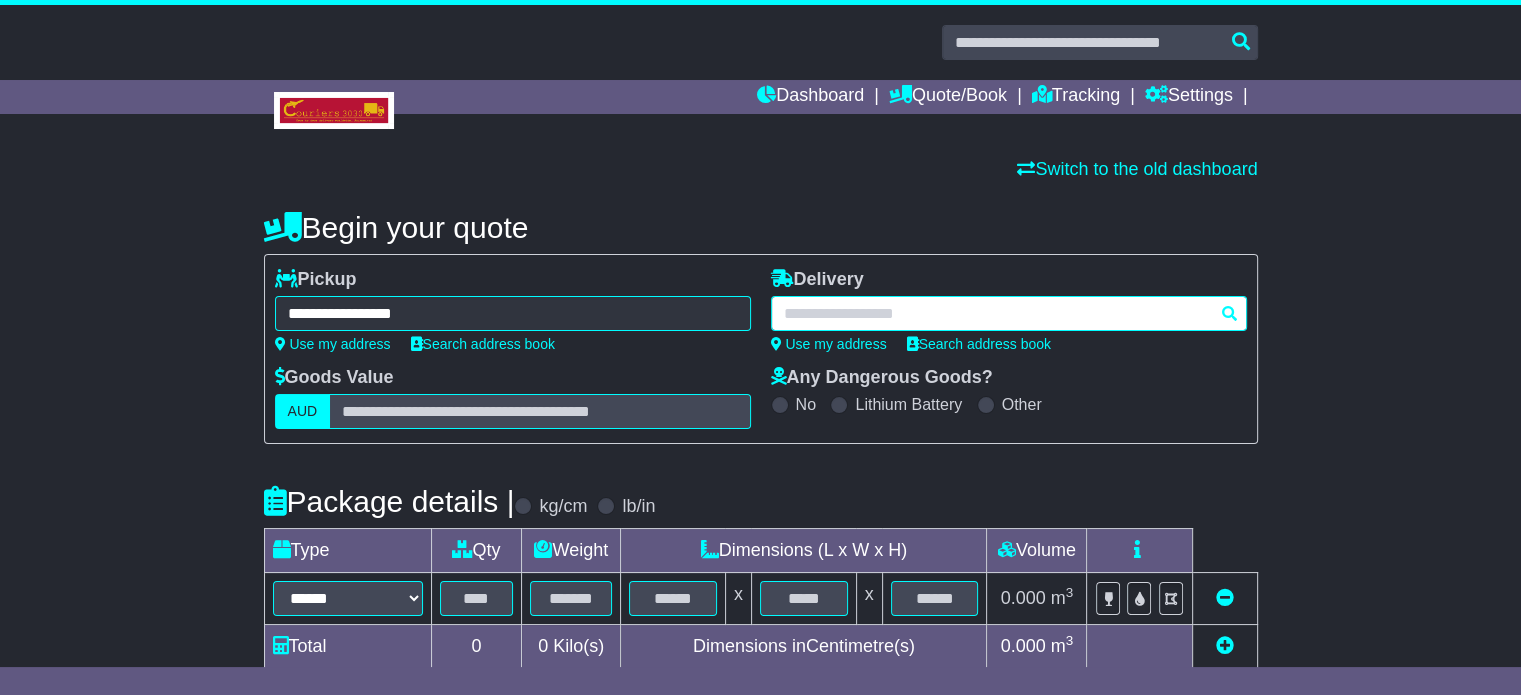 type on "******" 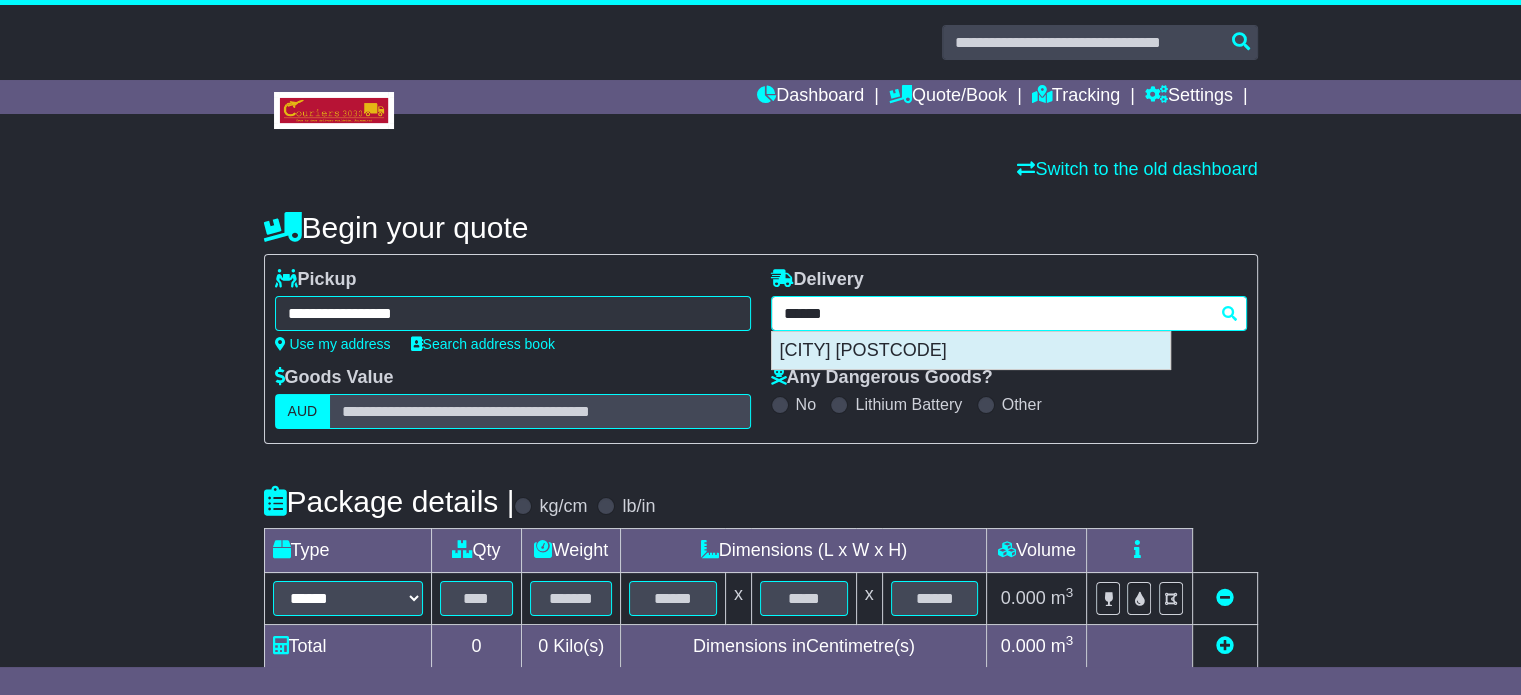 click on "[CITY] [POSTCODE]" at bounding box center (971, 351) 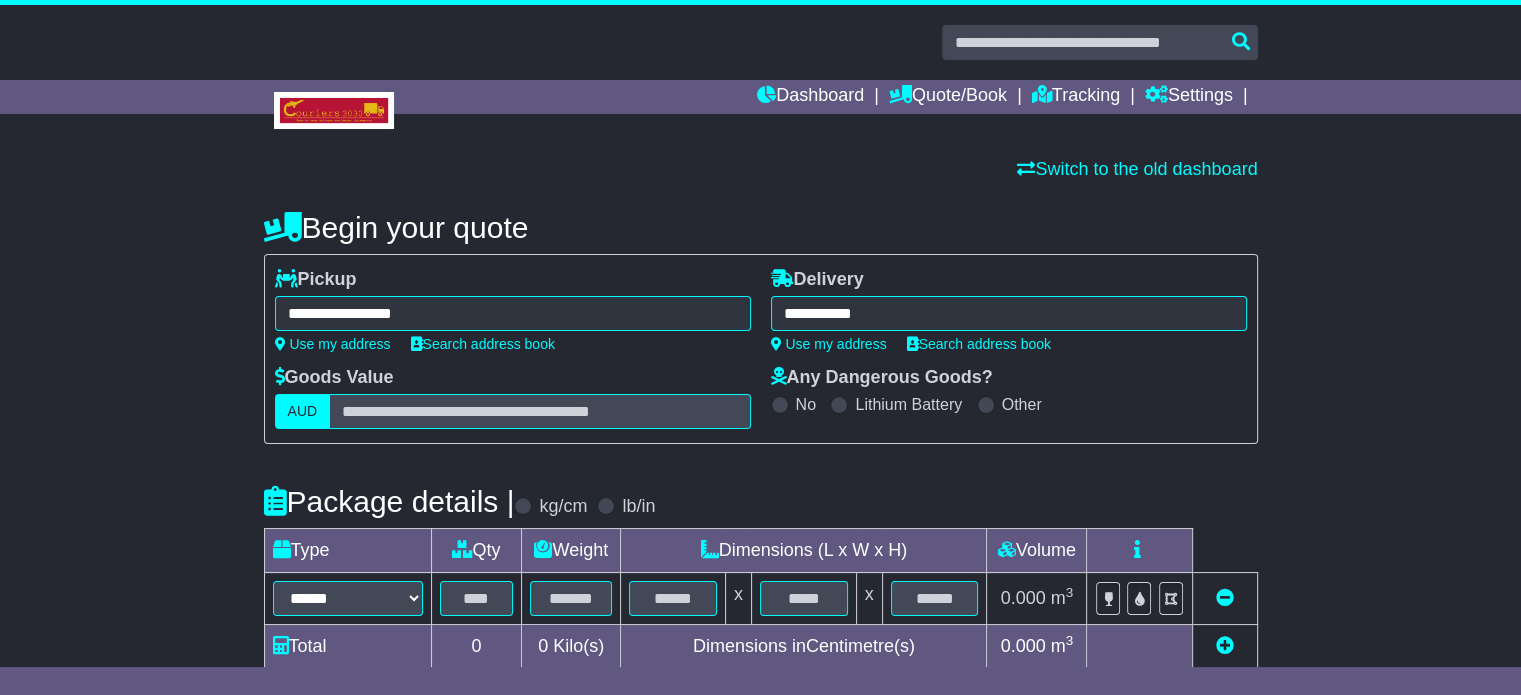 type on "**********" 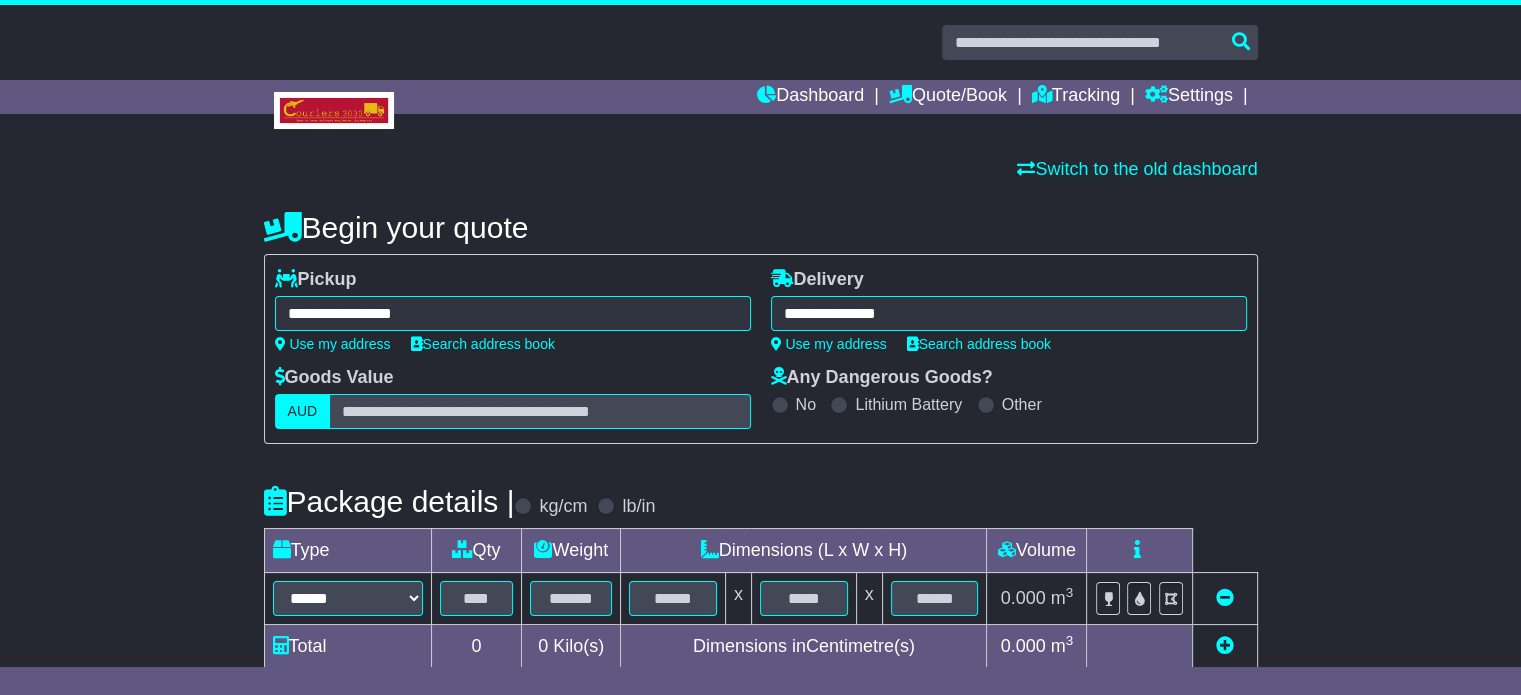 click on "Package details |
kg/cm
lb/in" at bounding box center [761, 501] 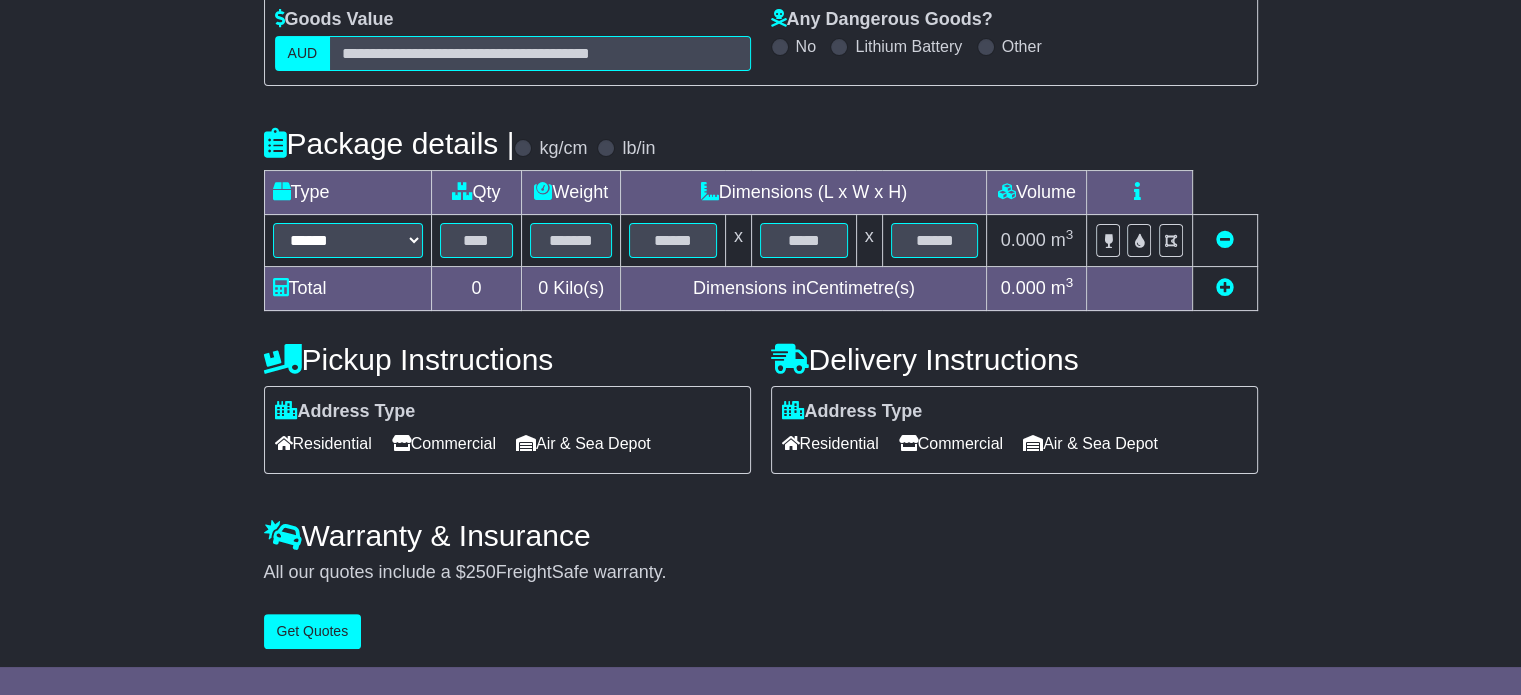 scroll, scrollTop: 360, scrollLeft: 0, axis: vertical 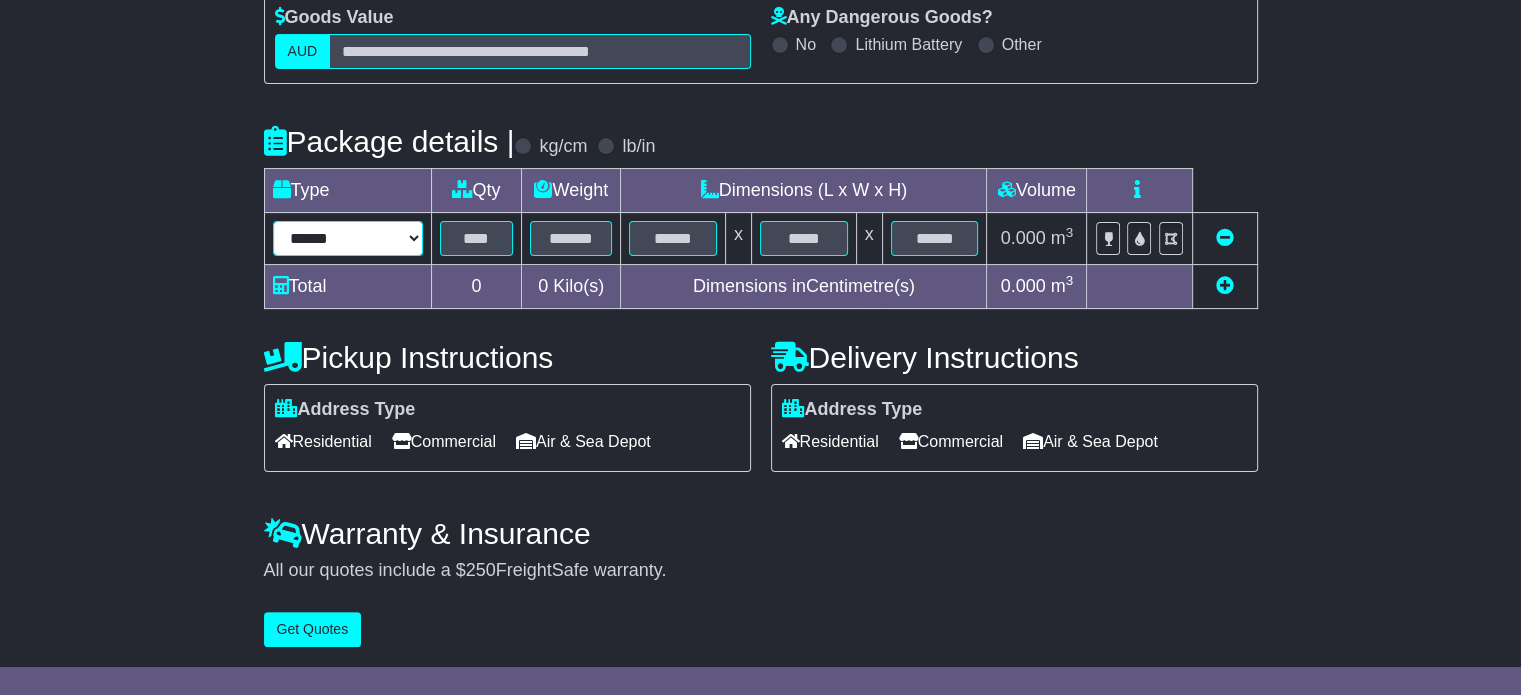 click on "****** ****** *** ******** ***** **** **** ****** *** *******" at bounding box center (348, 238) 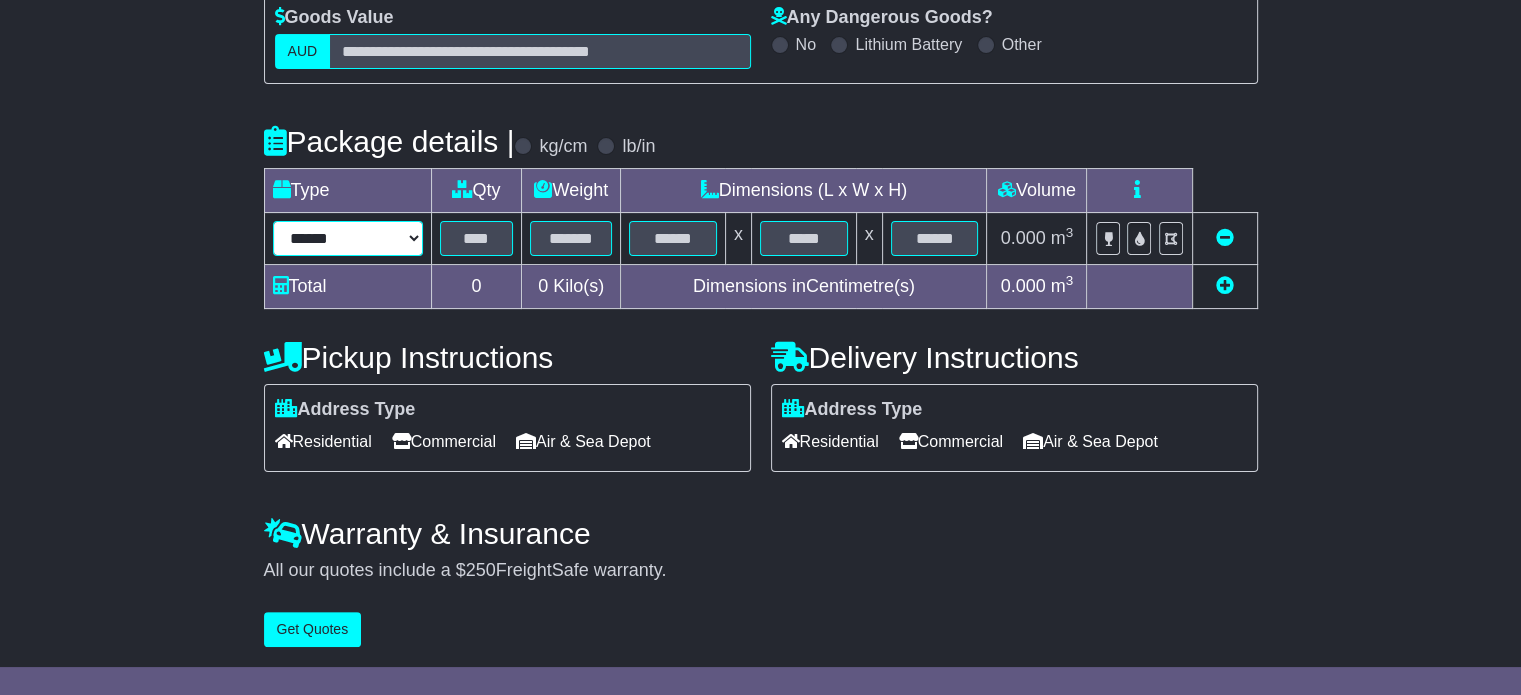 select on "*****" 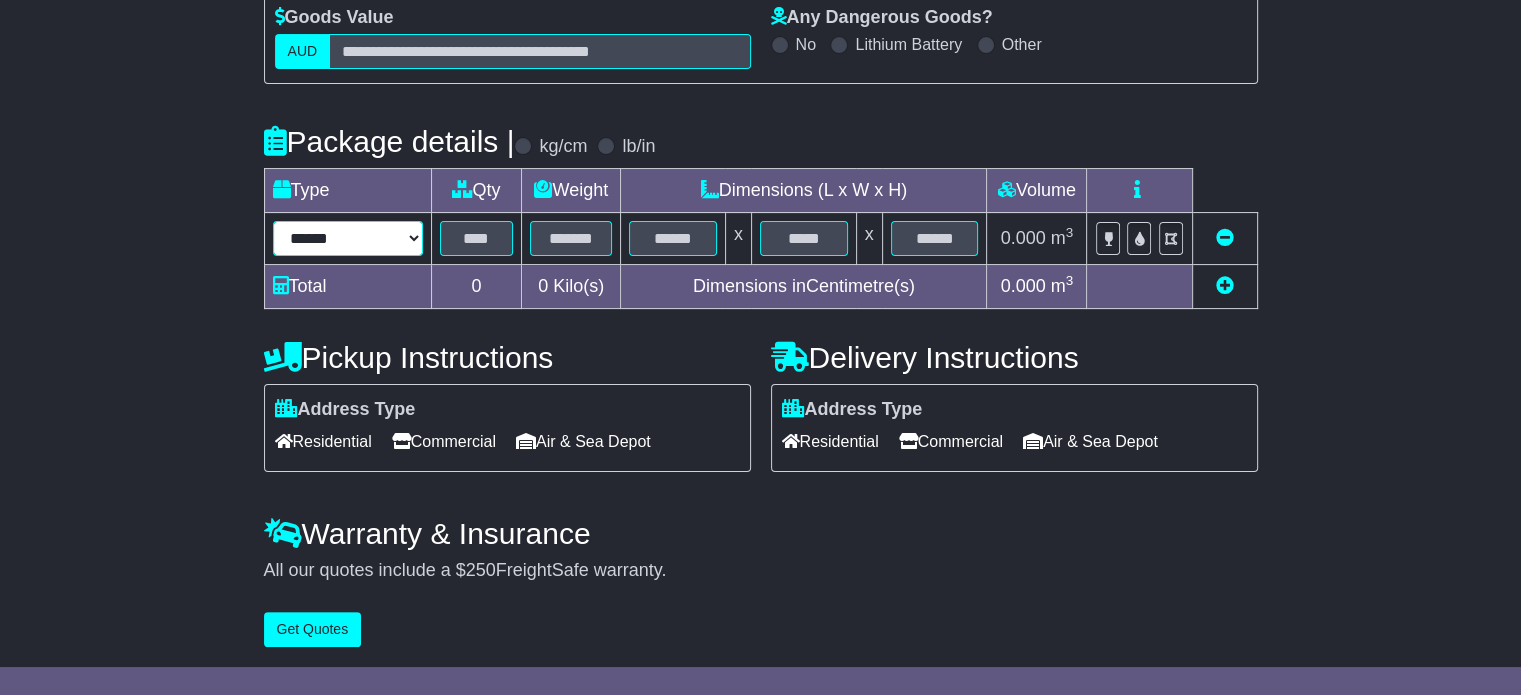 click on "****** ****** *** ******** ***** **** **** ****** *** *******" at bounding box center (348, 238) 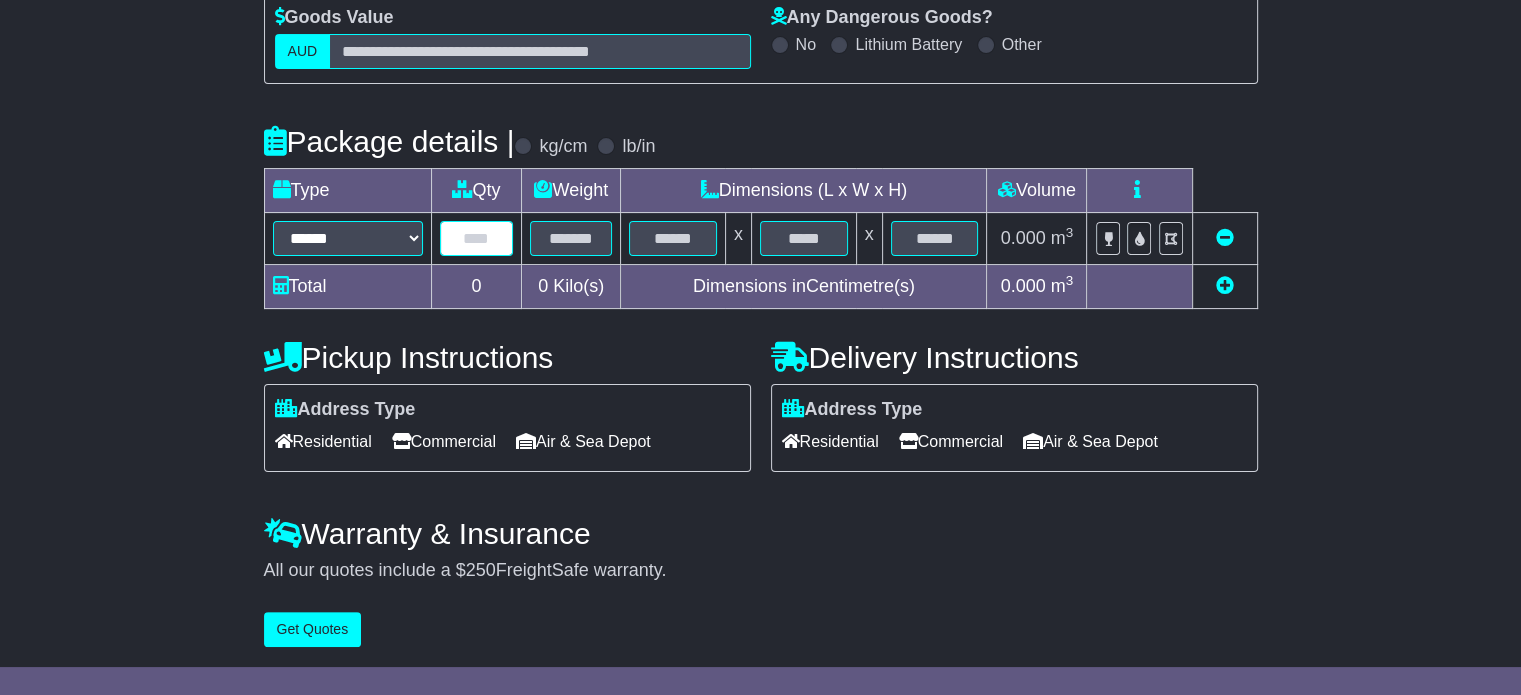click at bounding box center [477, 238] 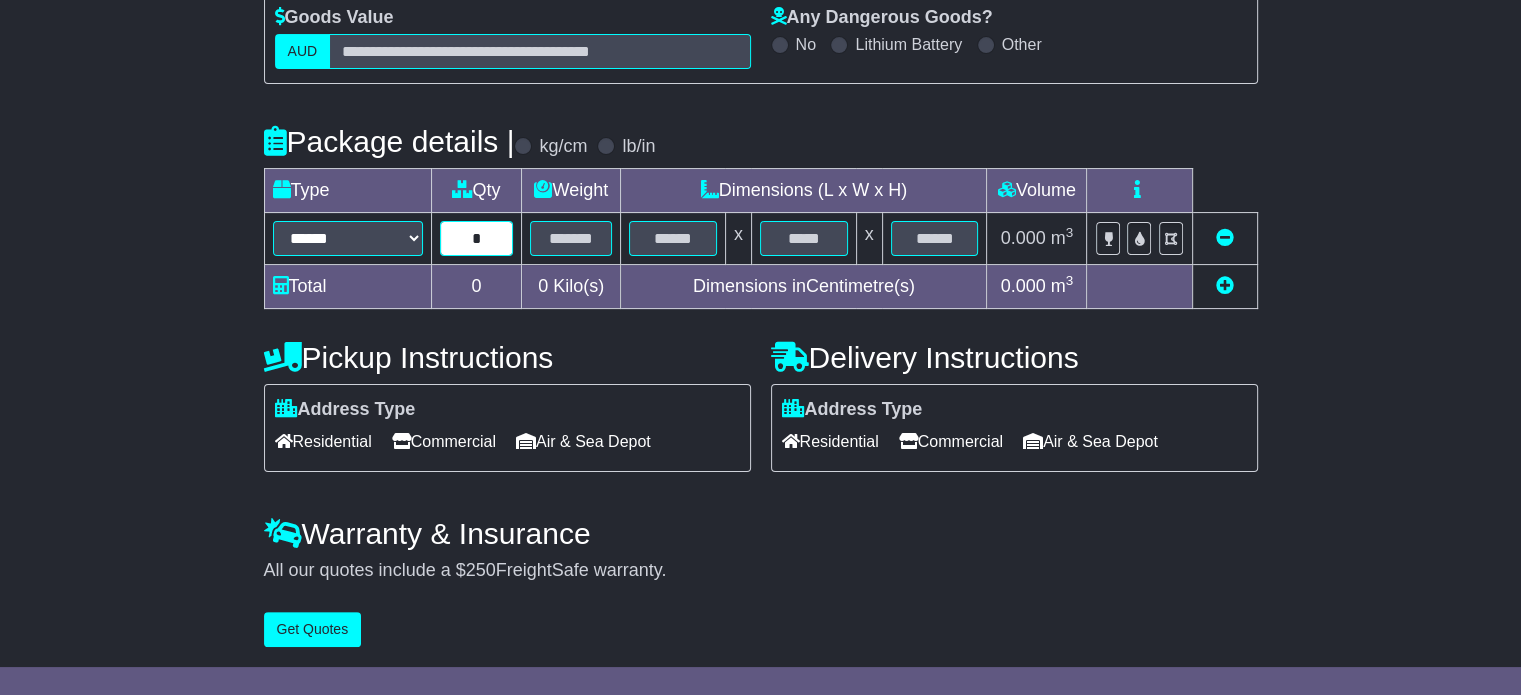 type on "*" 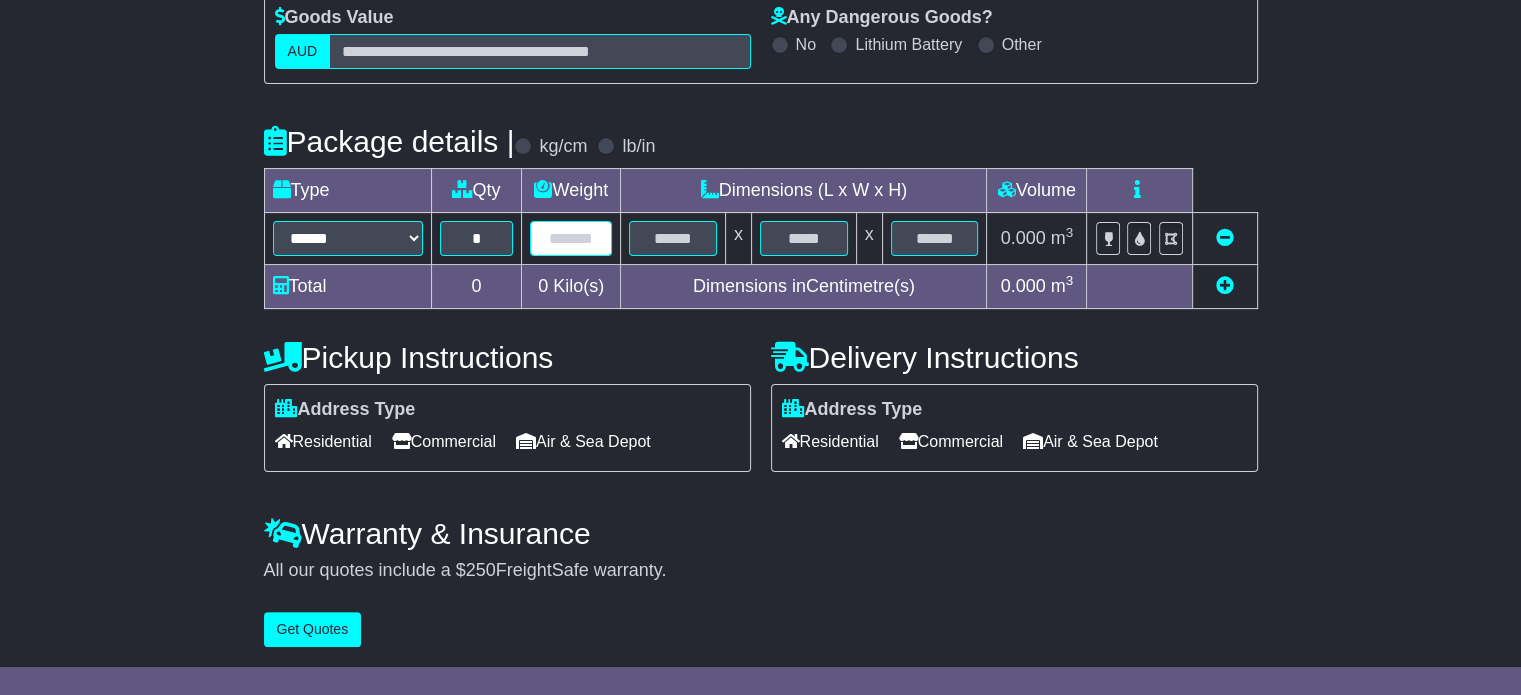 click at bounding box center (571, 238) 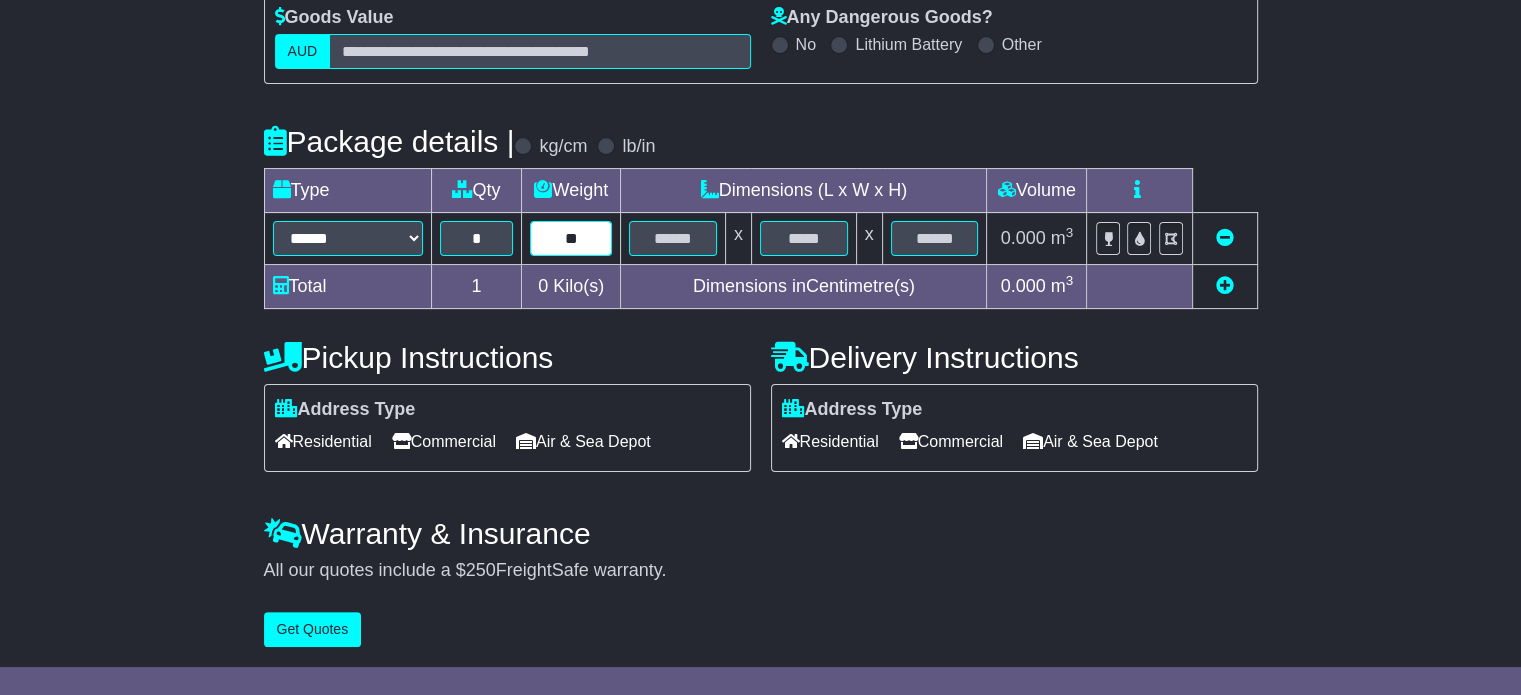 type on "**" 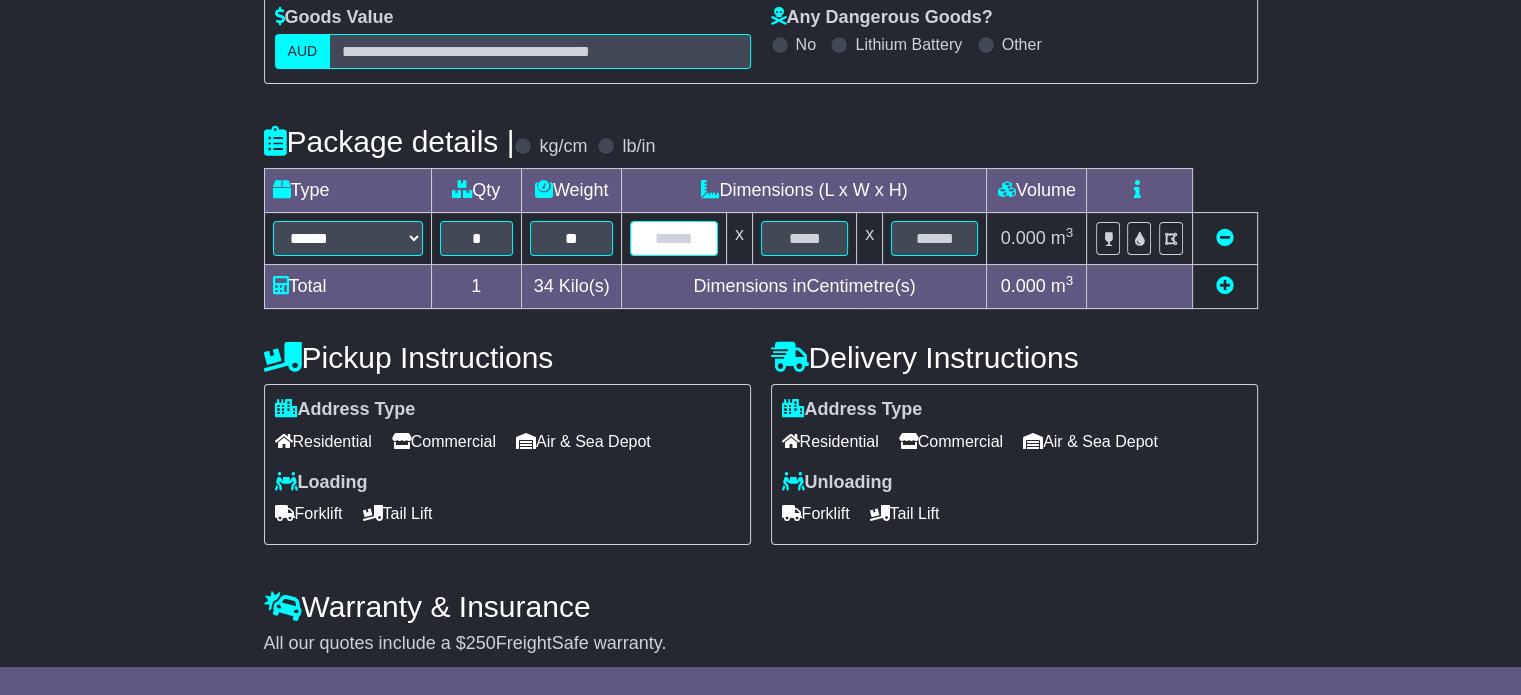 click at bounding box center [673, 238] 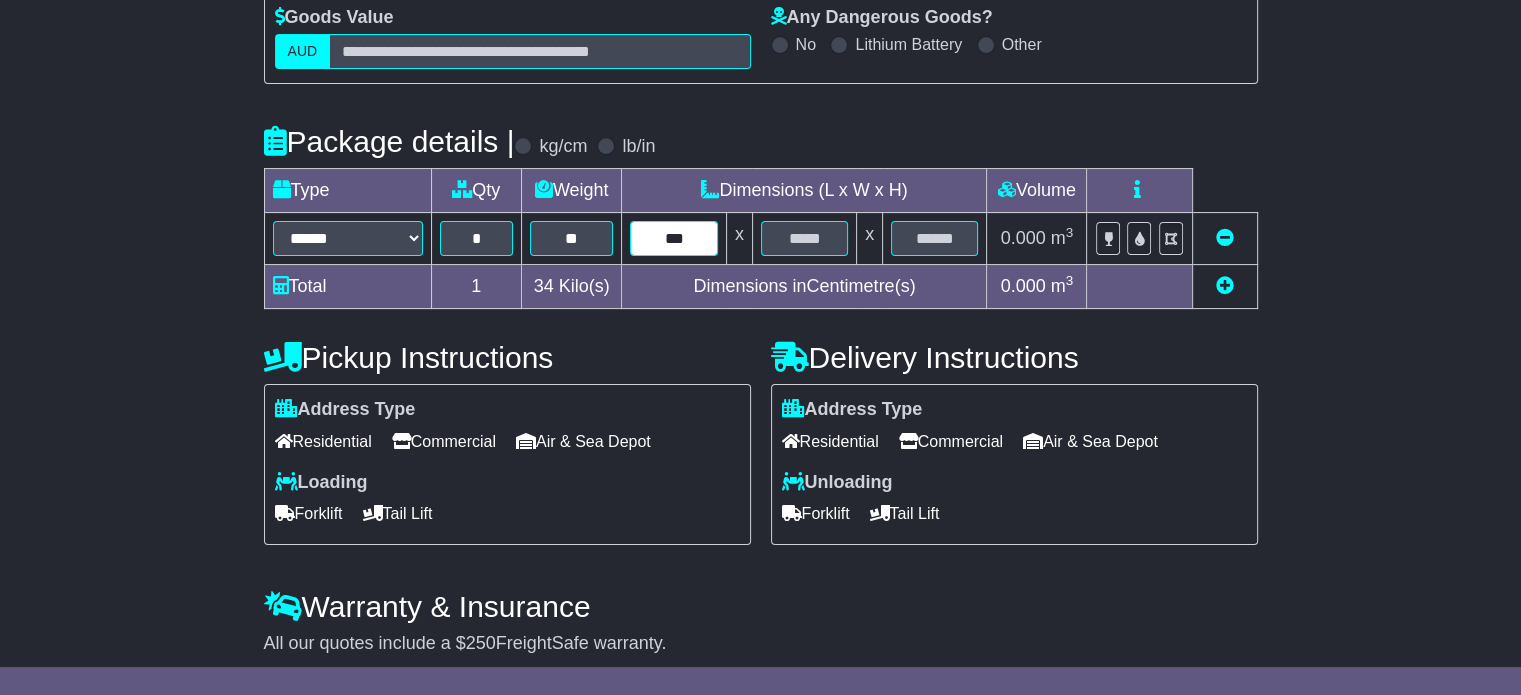 type on "***" 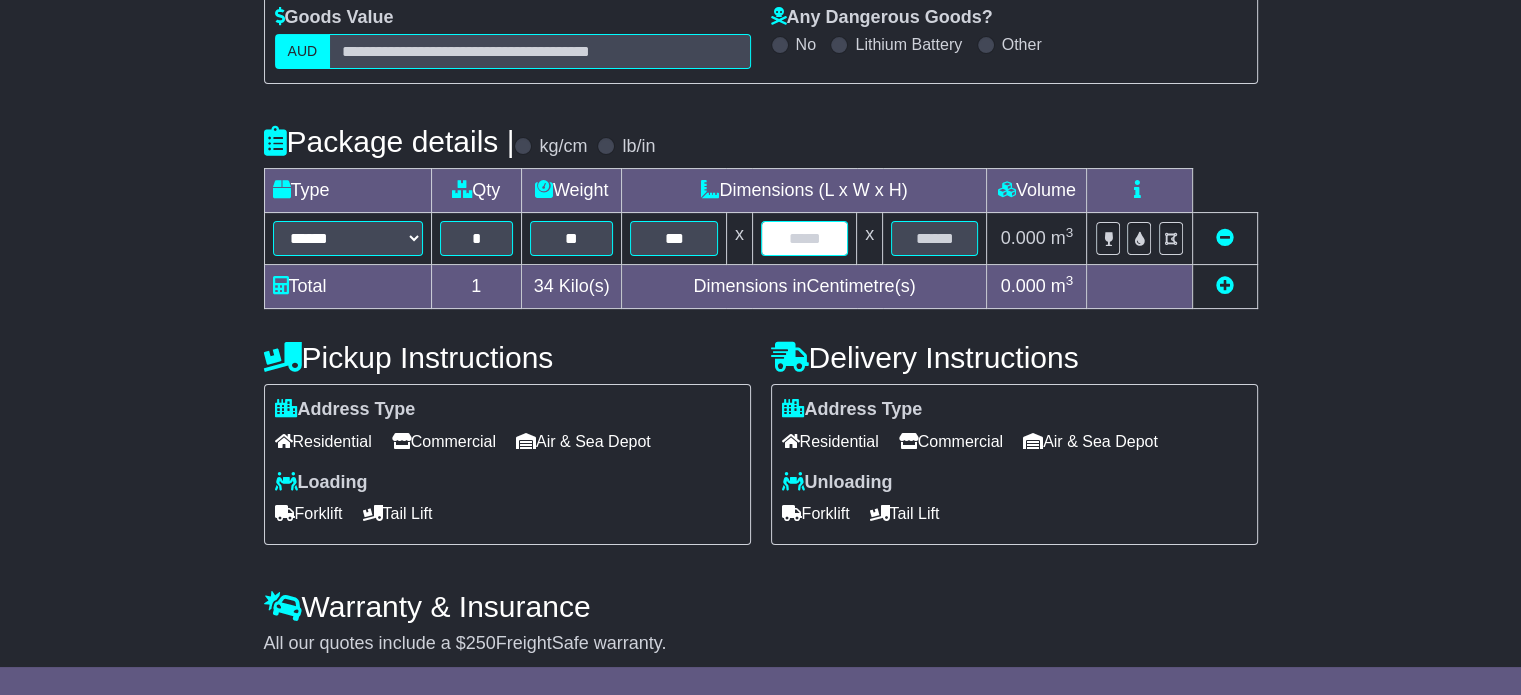 click at bounding box center (804, 238) 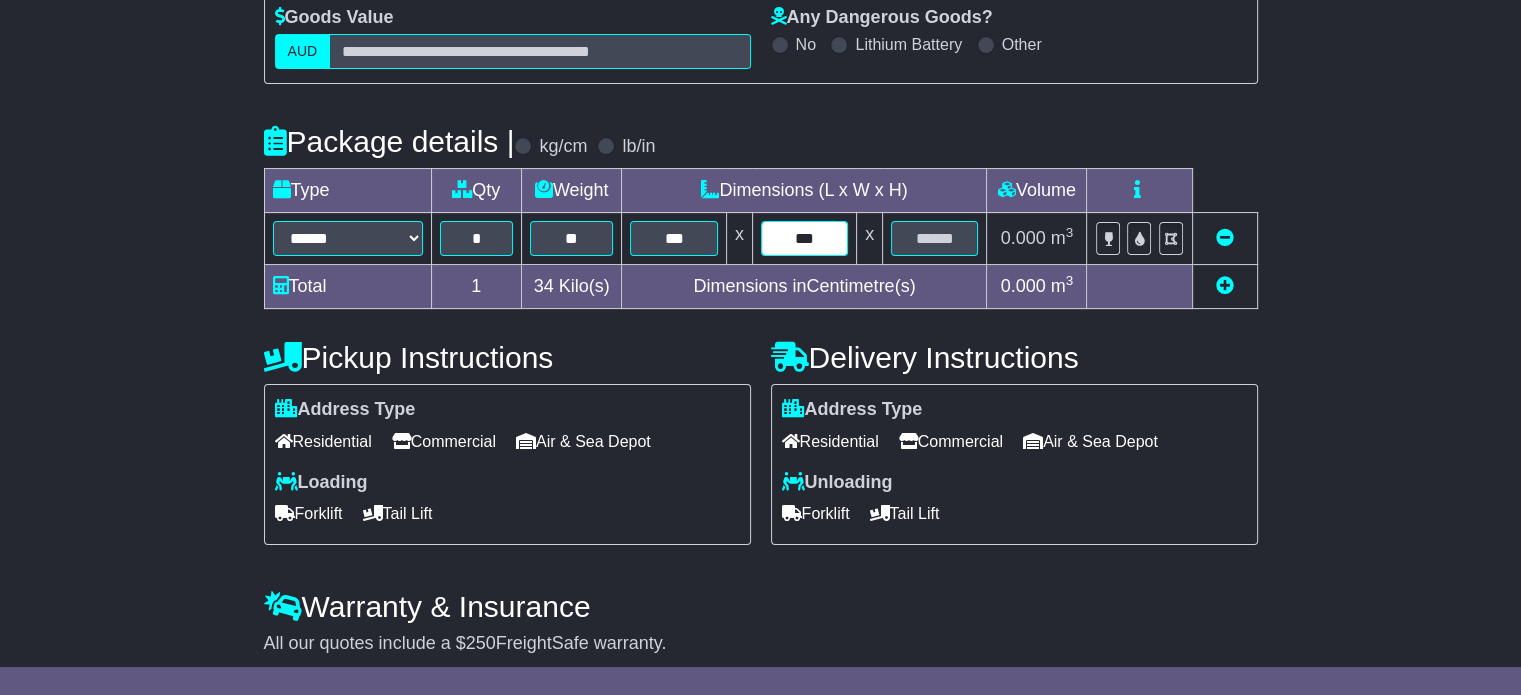 type on "***" 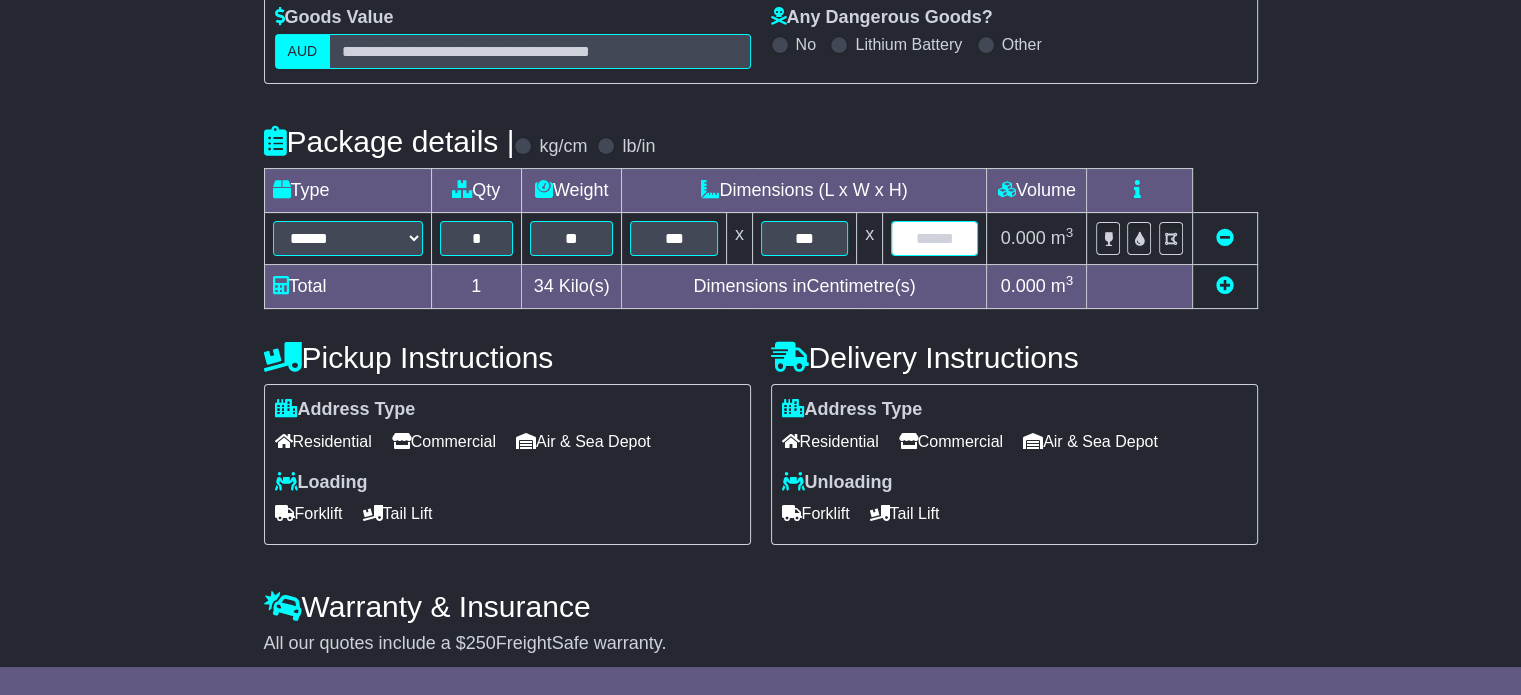 click at bounding box center (934, 238) 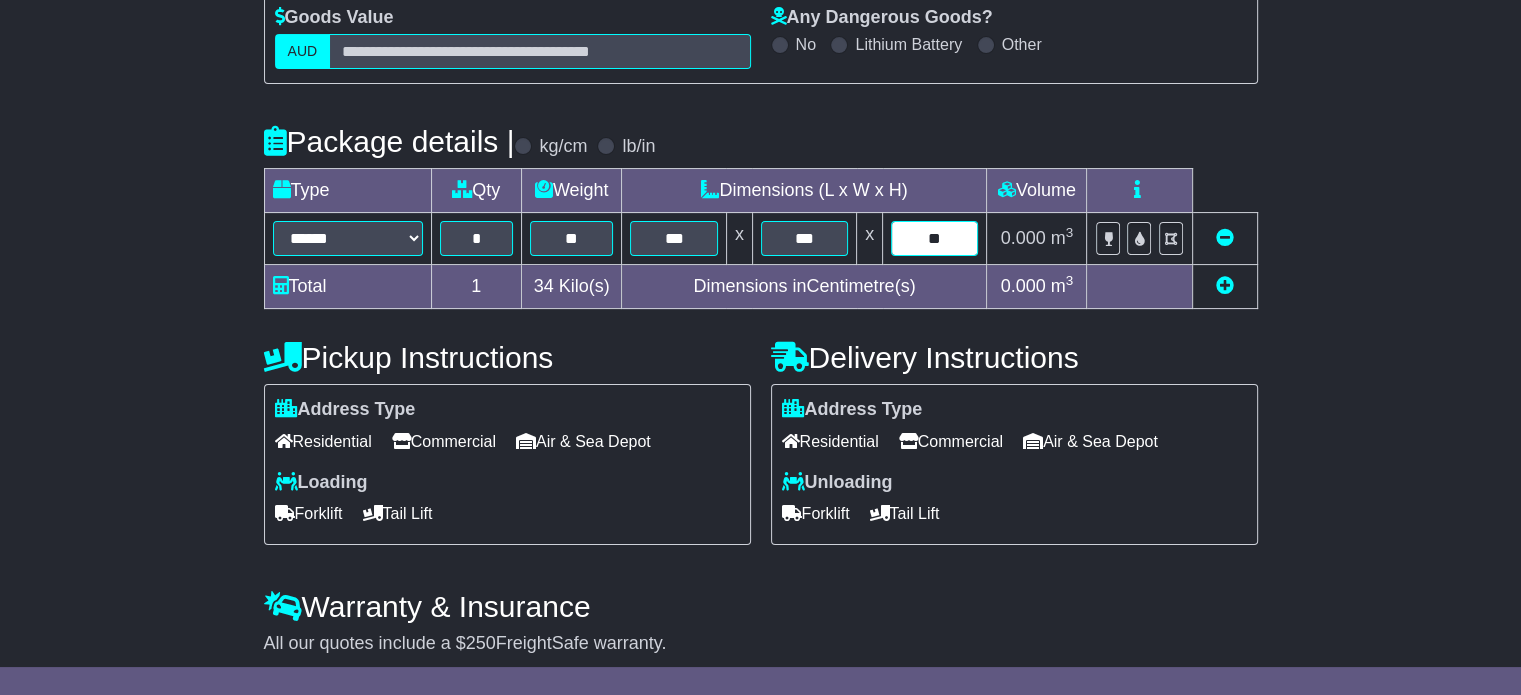 type on "**" 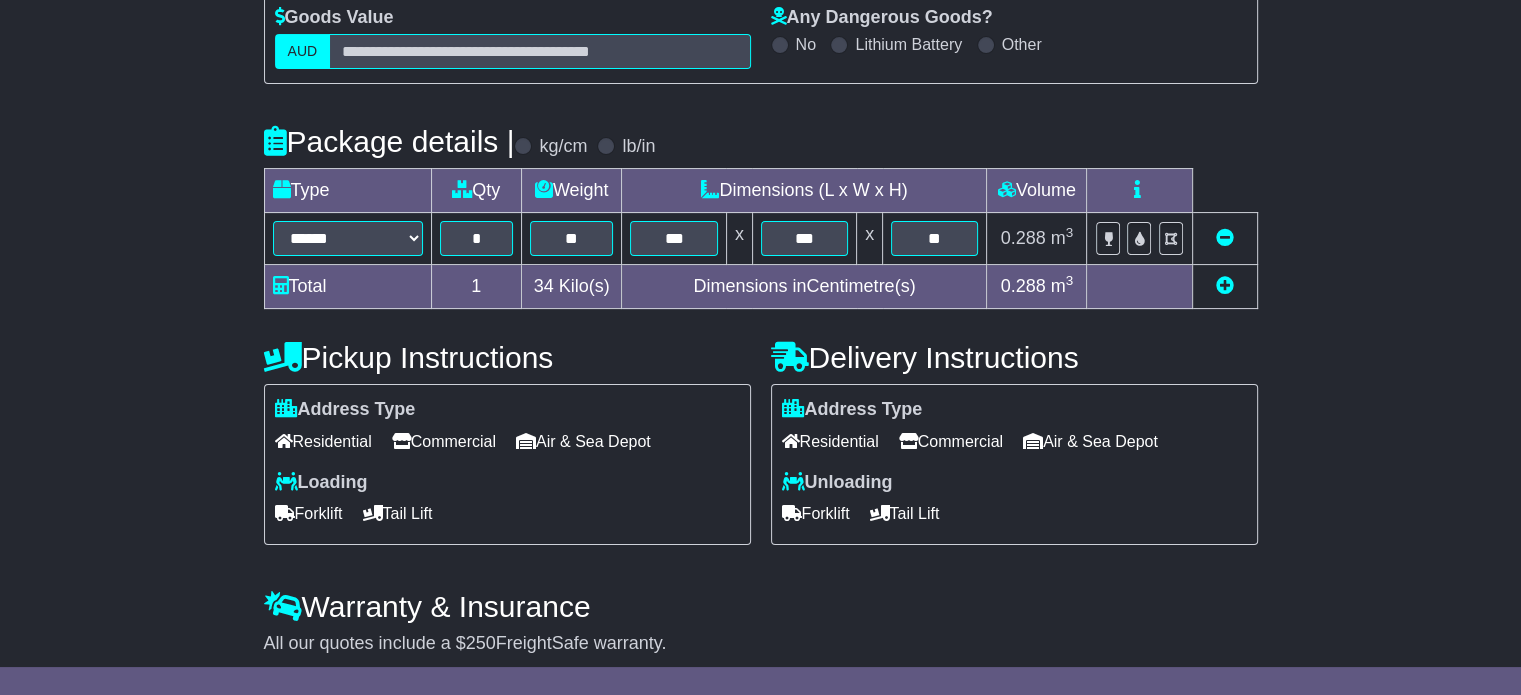 click on "Commercial" at bounding box center (444, 441) 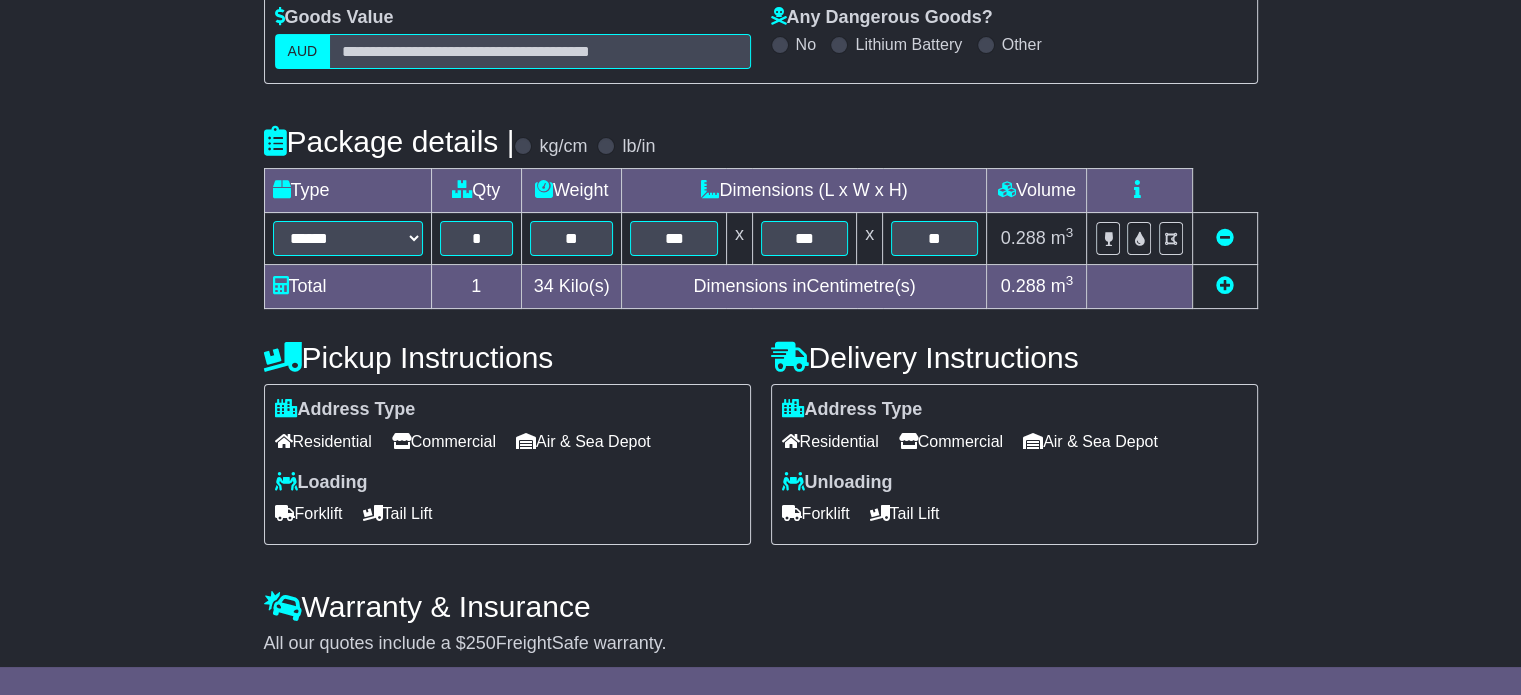 click on "Commercial" at bounding box center [951, 441] 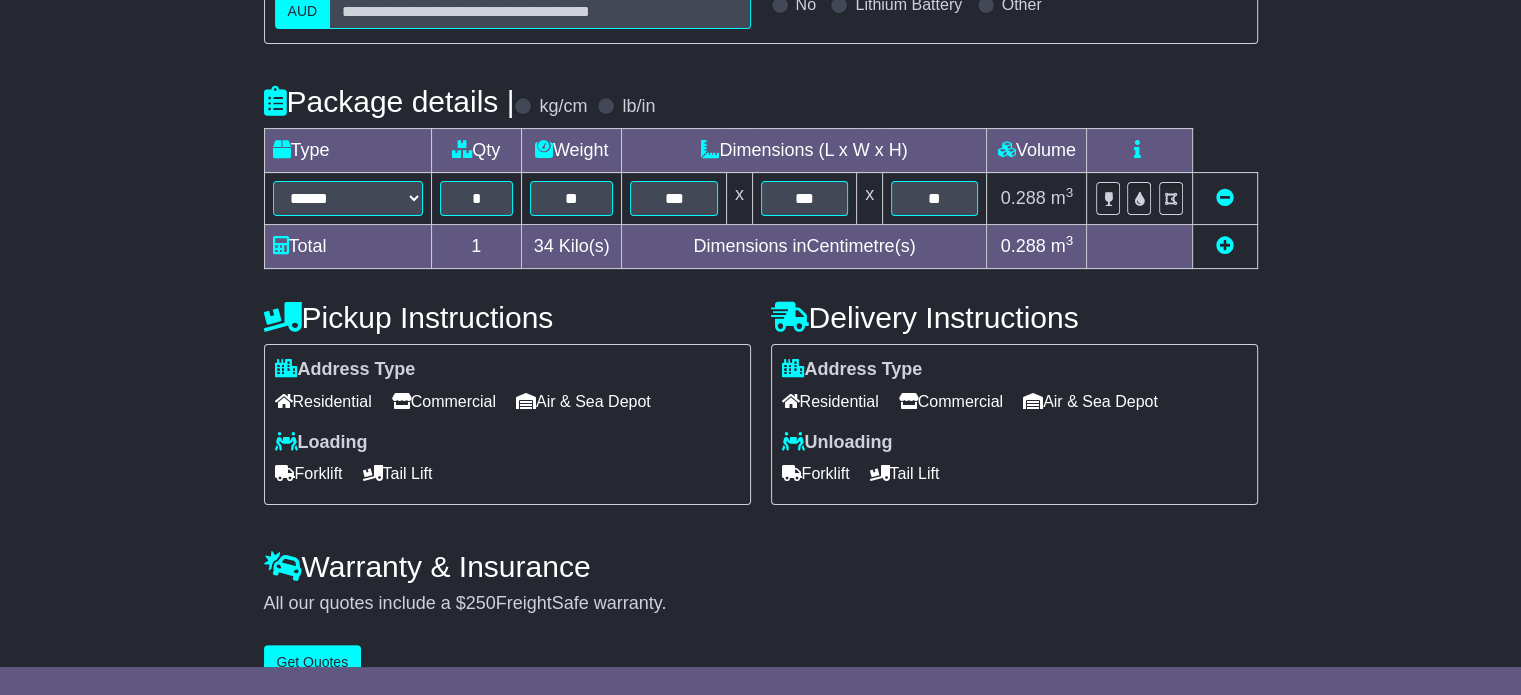 scroll, scrollTop: 436, scrollLeft: 0, axis: vertical 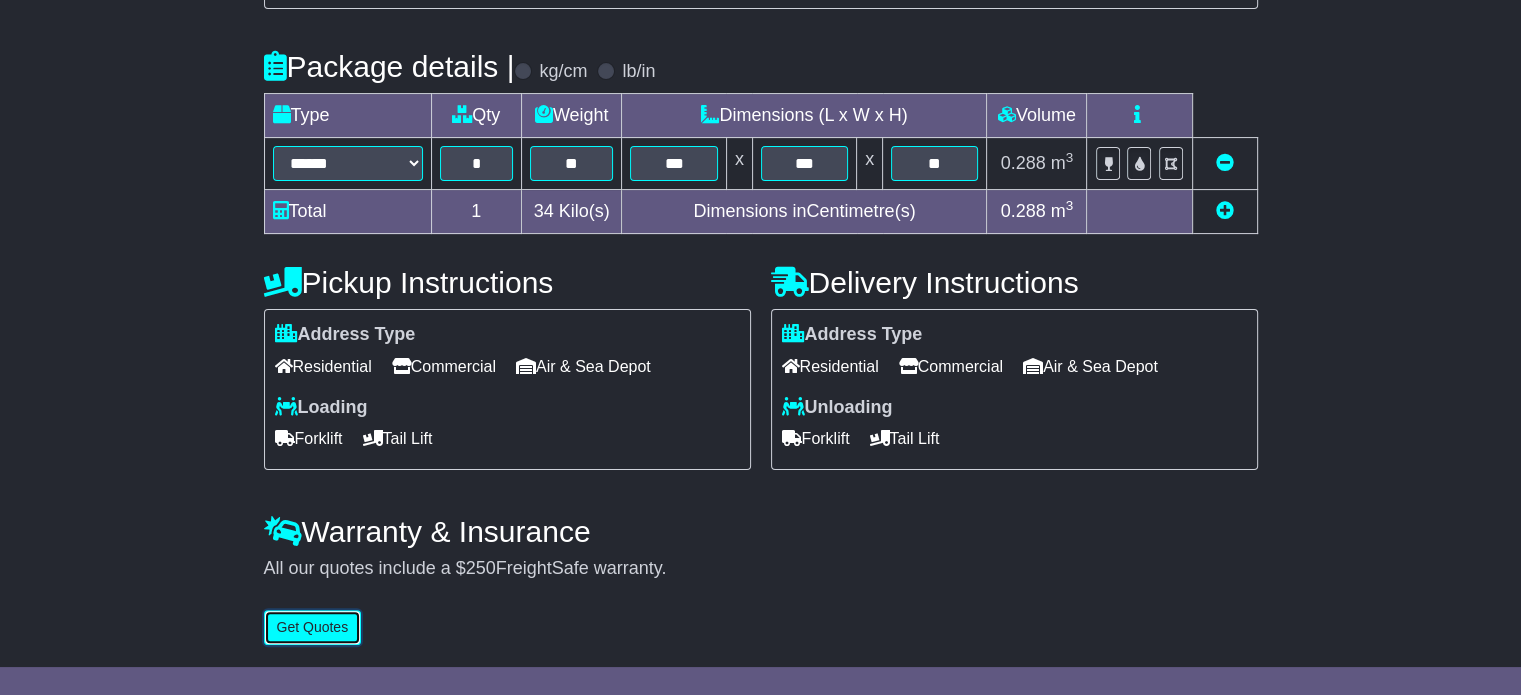 click on "Get Quotes" at bounding box center [313, 627] 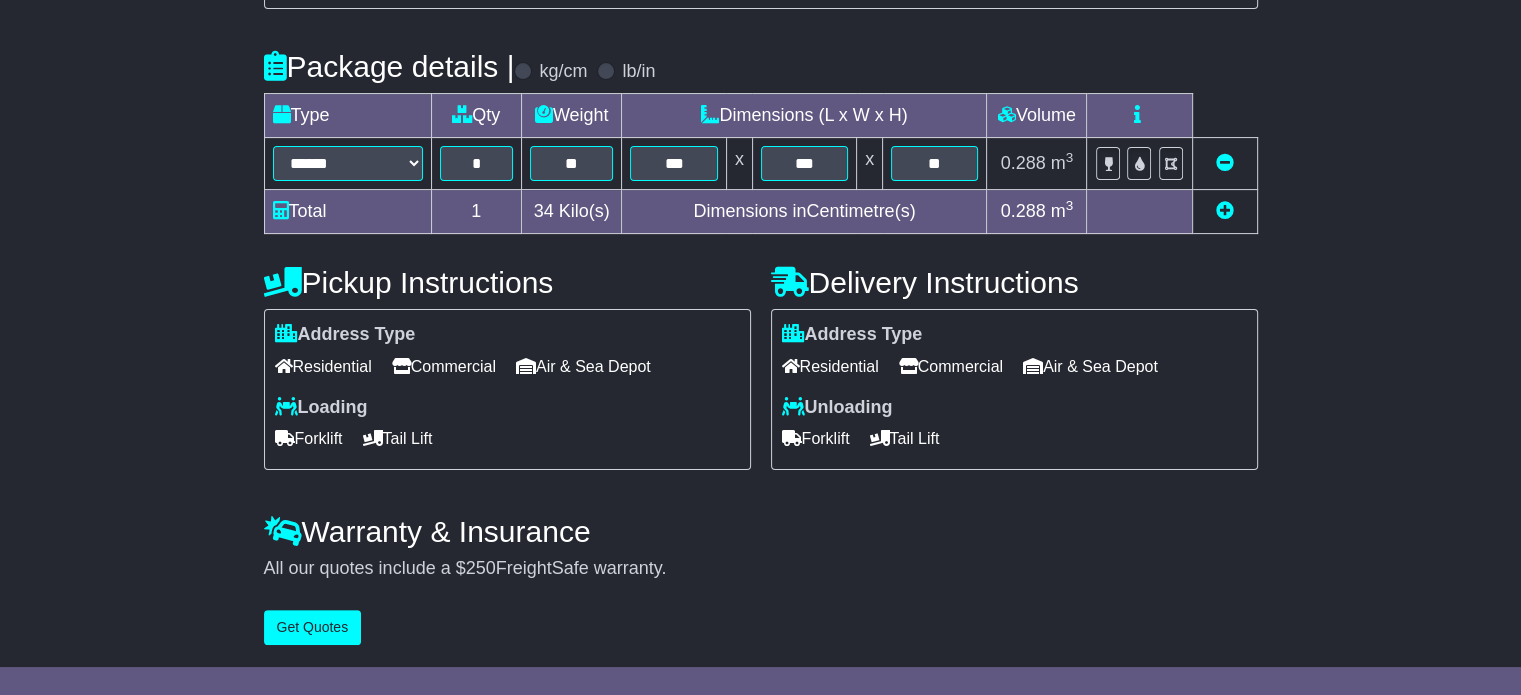 scroll, scrollTop: 0, scrollLeft: 0, axis: both 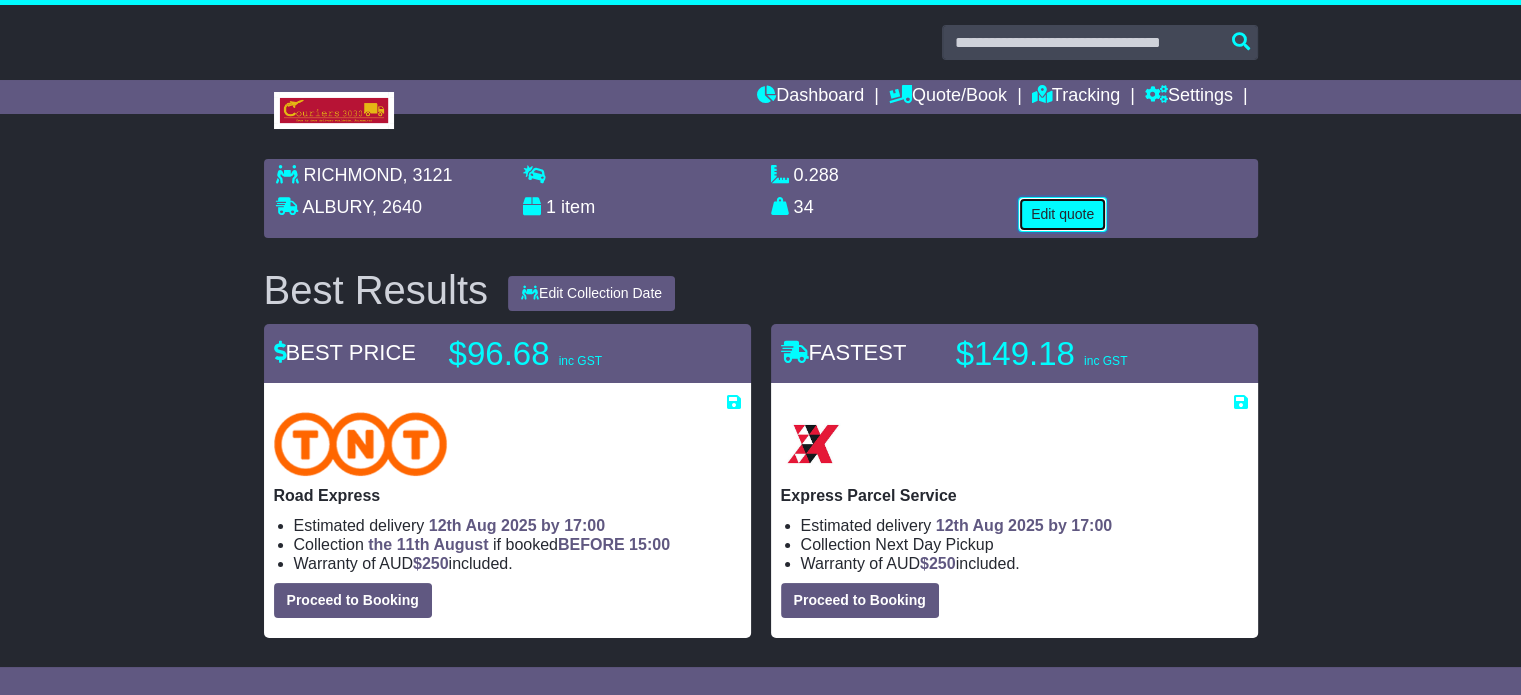 click on "Edit quote" at bounding box center (1062, 214) 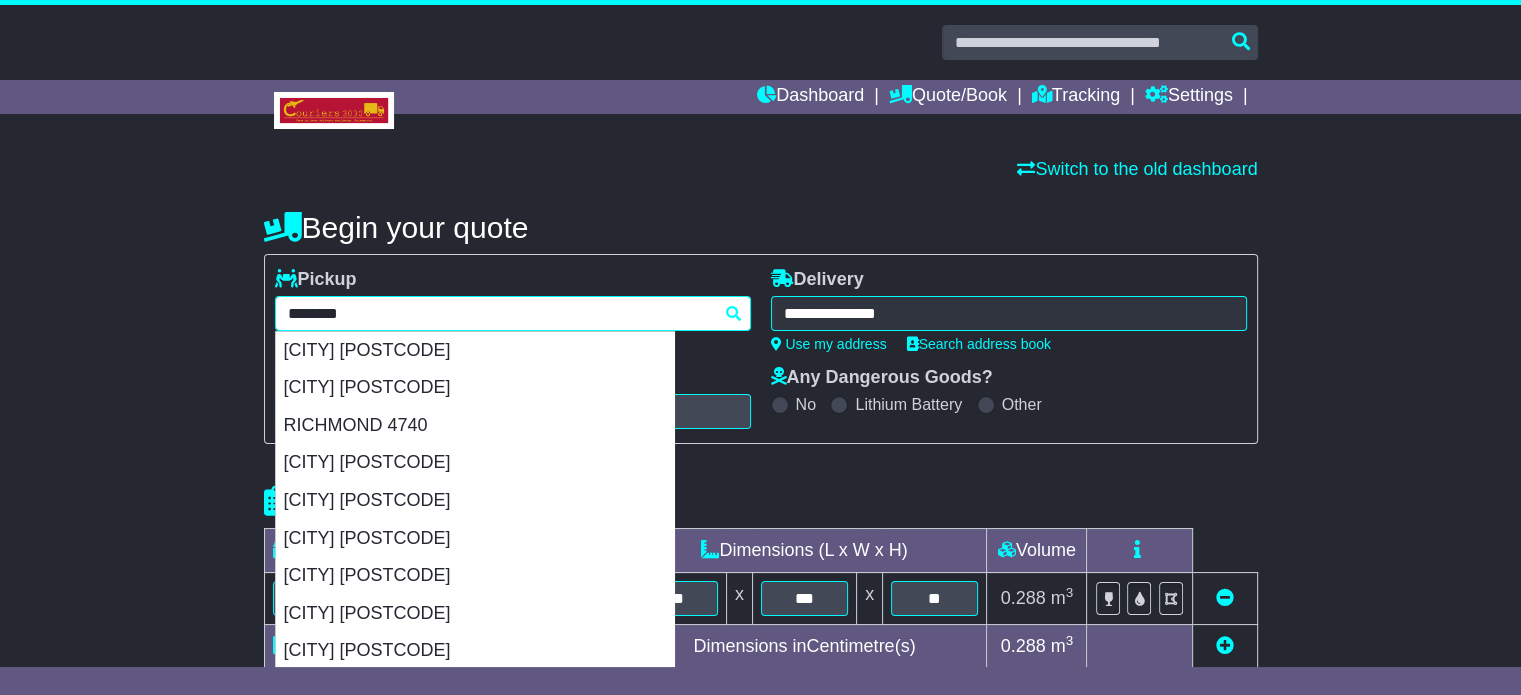click on "**********" at bounding box center (513, 313) 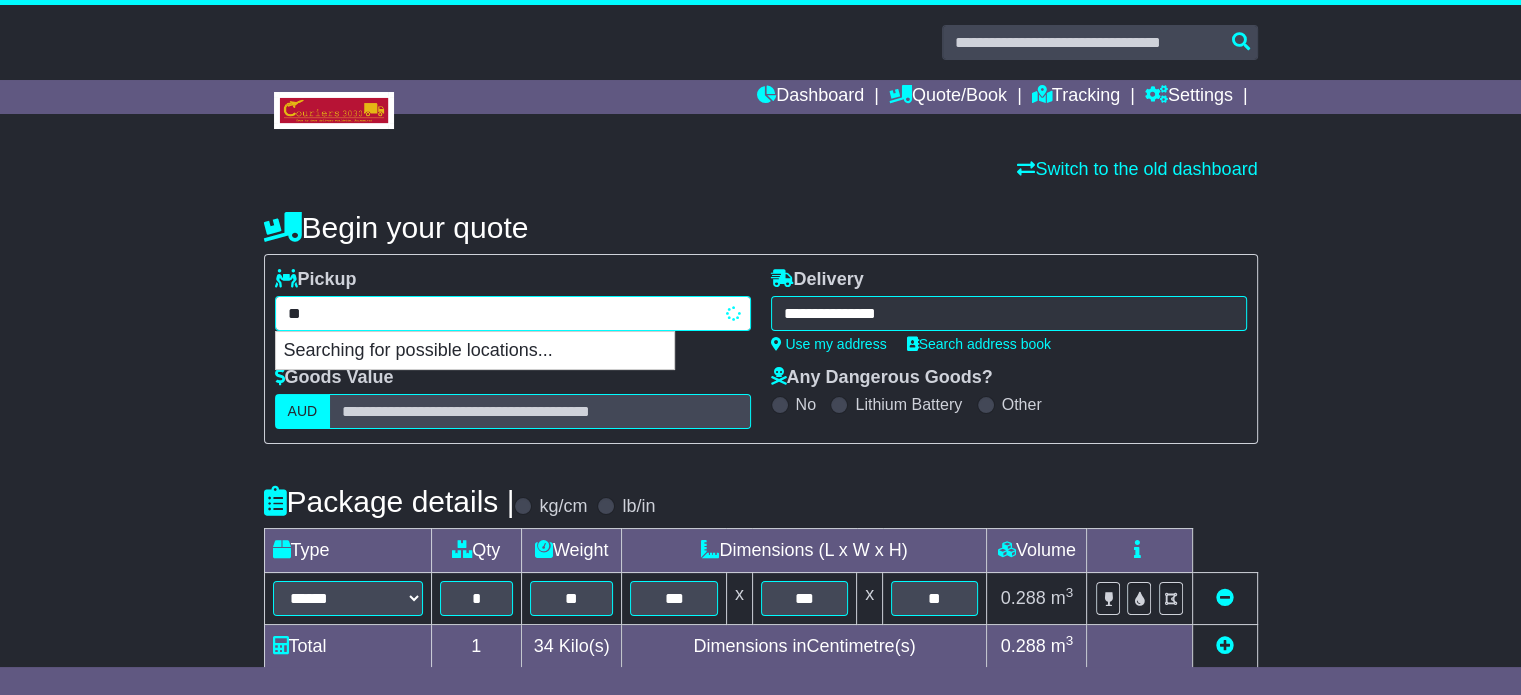 type on "*" 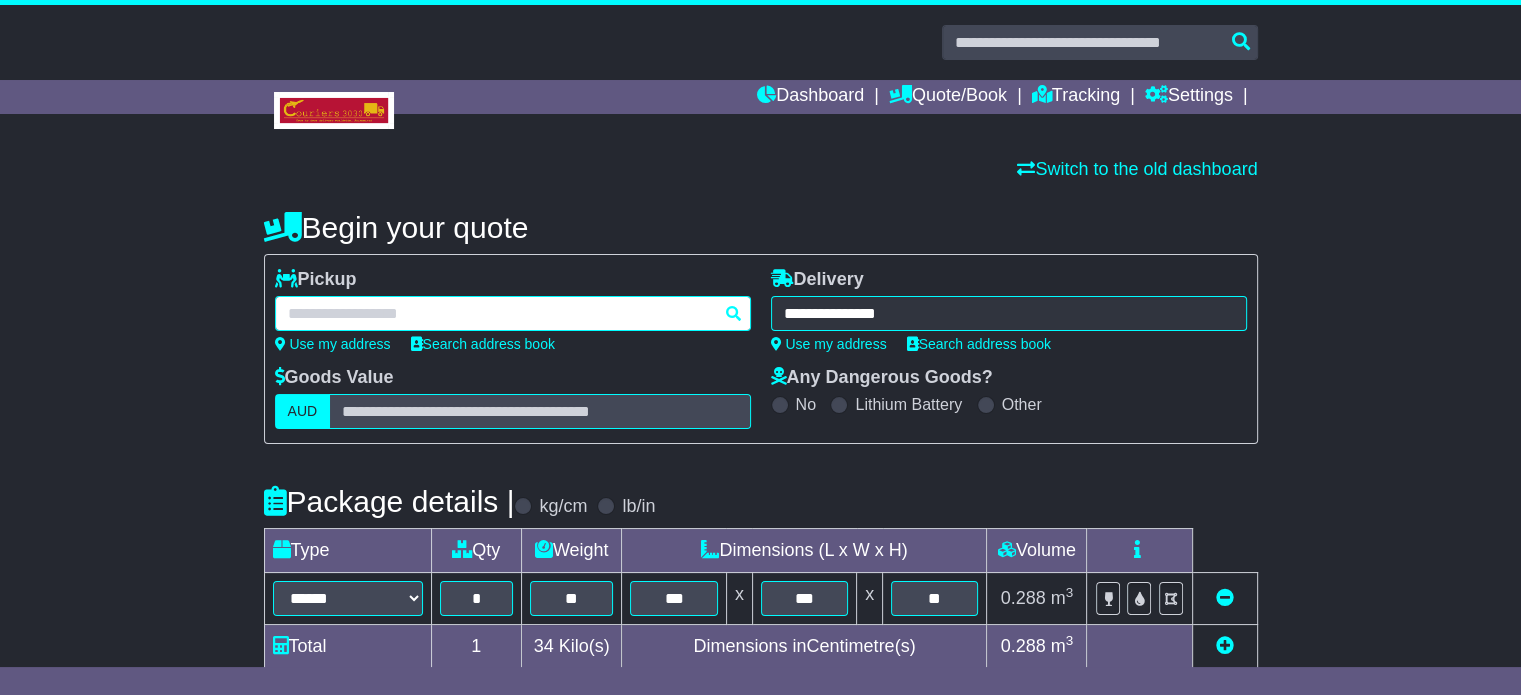 paste on "**********" 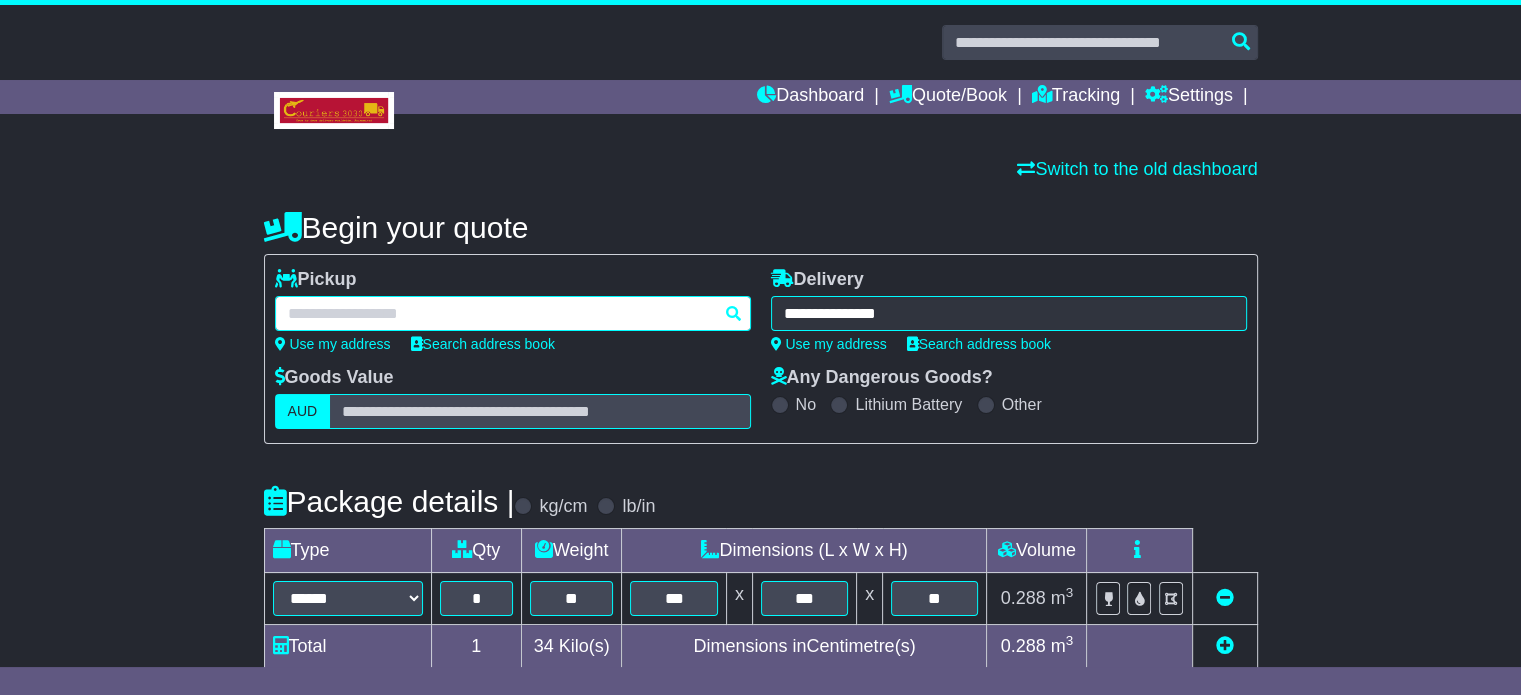 type on "**********" 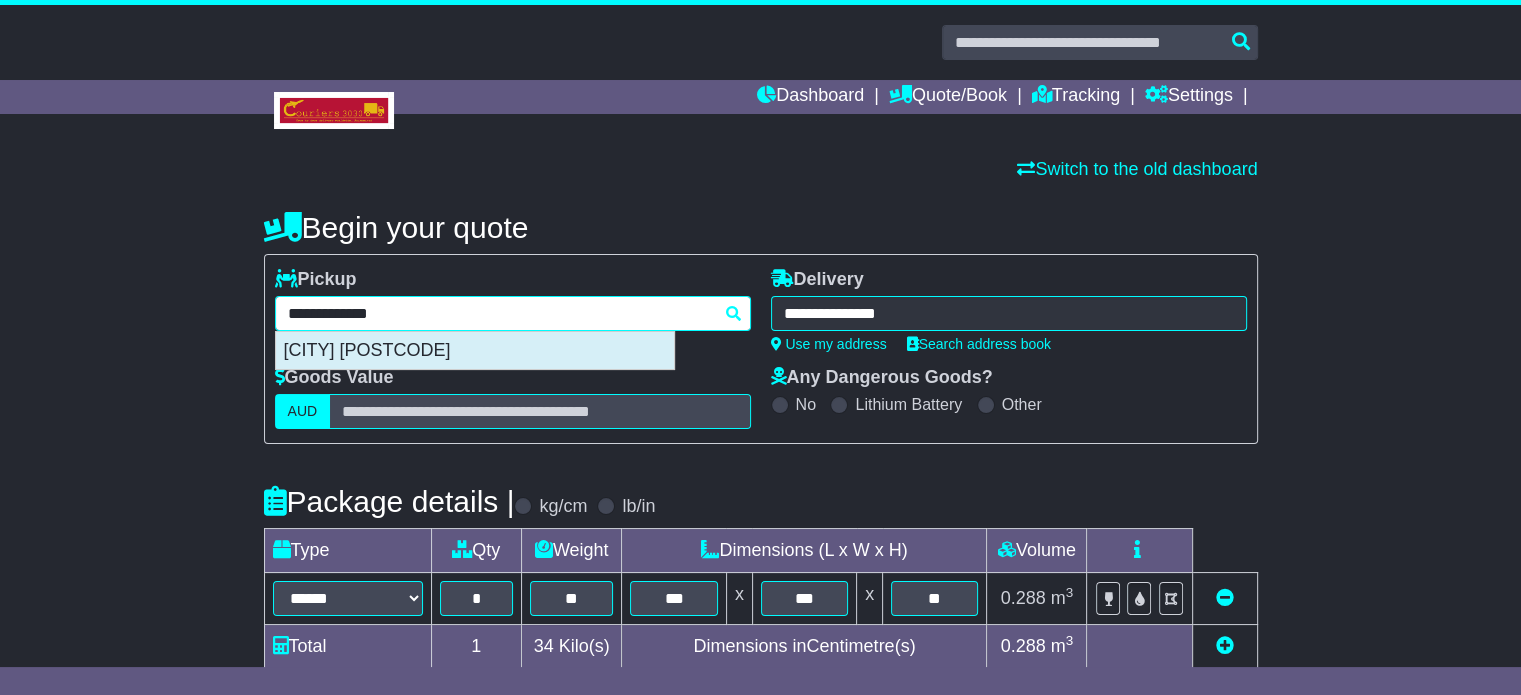 click on "[CITY] [POSTCODE]" at bounding box center [475, 351] 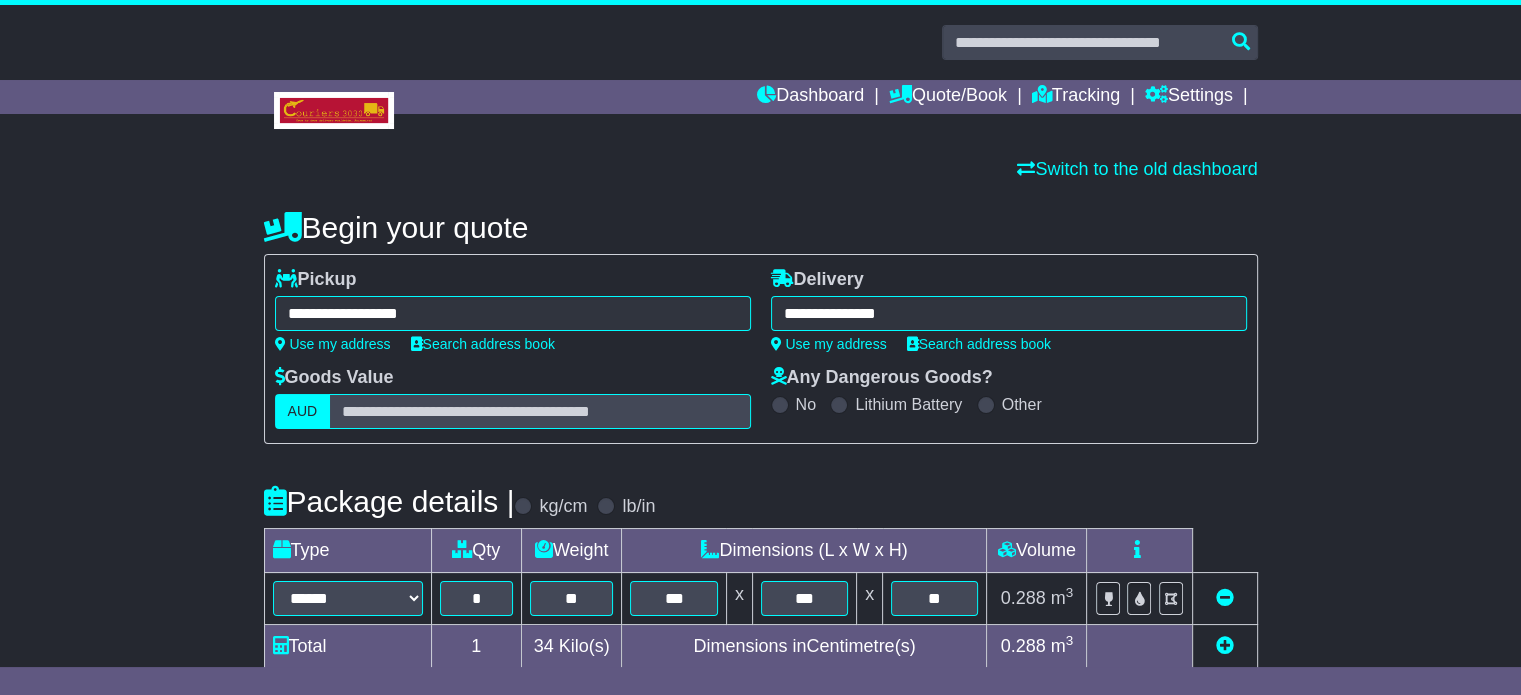 type on "**********" 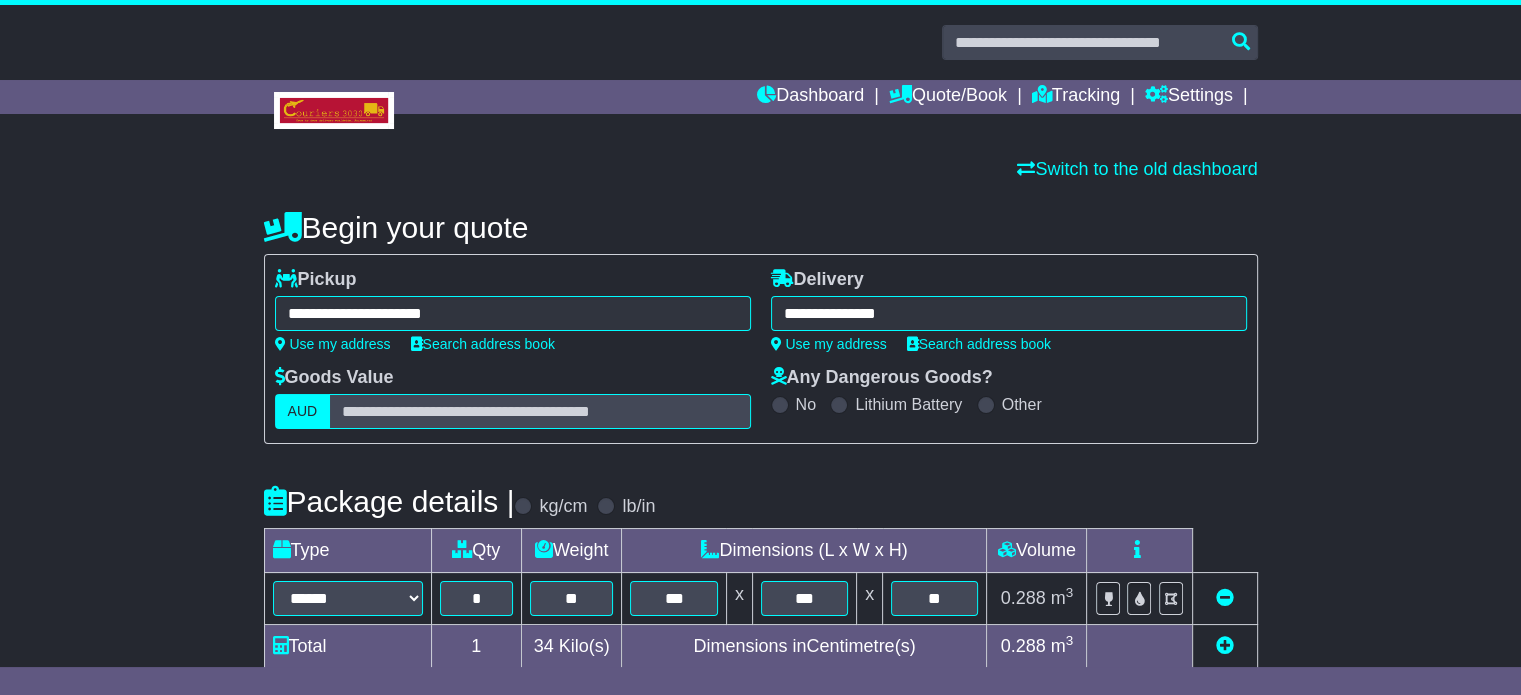 click on "**********" at bounding box center [1009, 313] 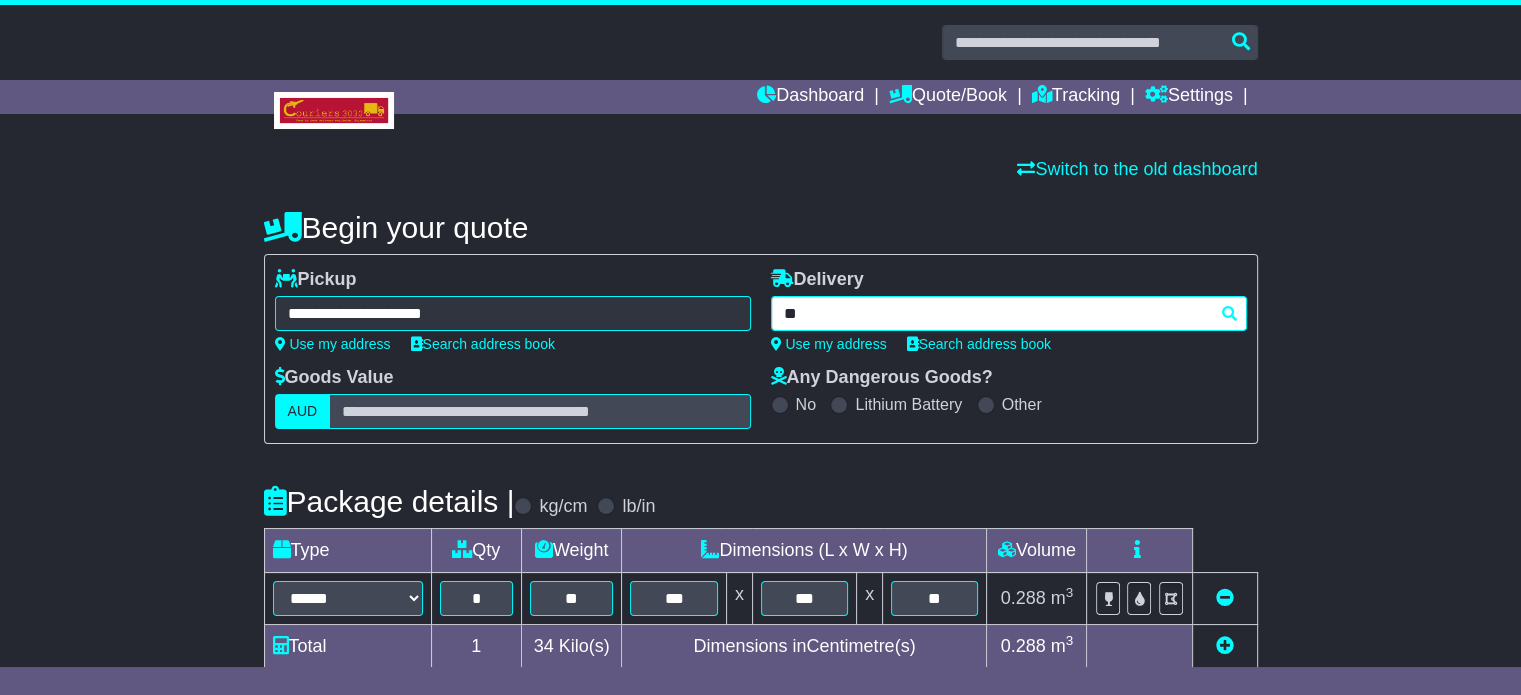 type on "*" 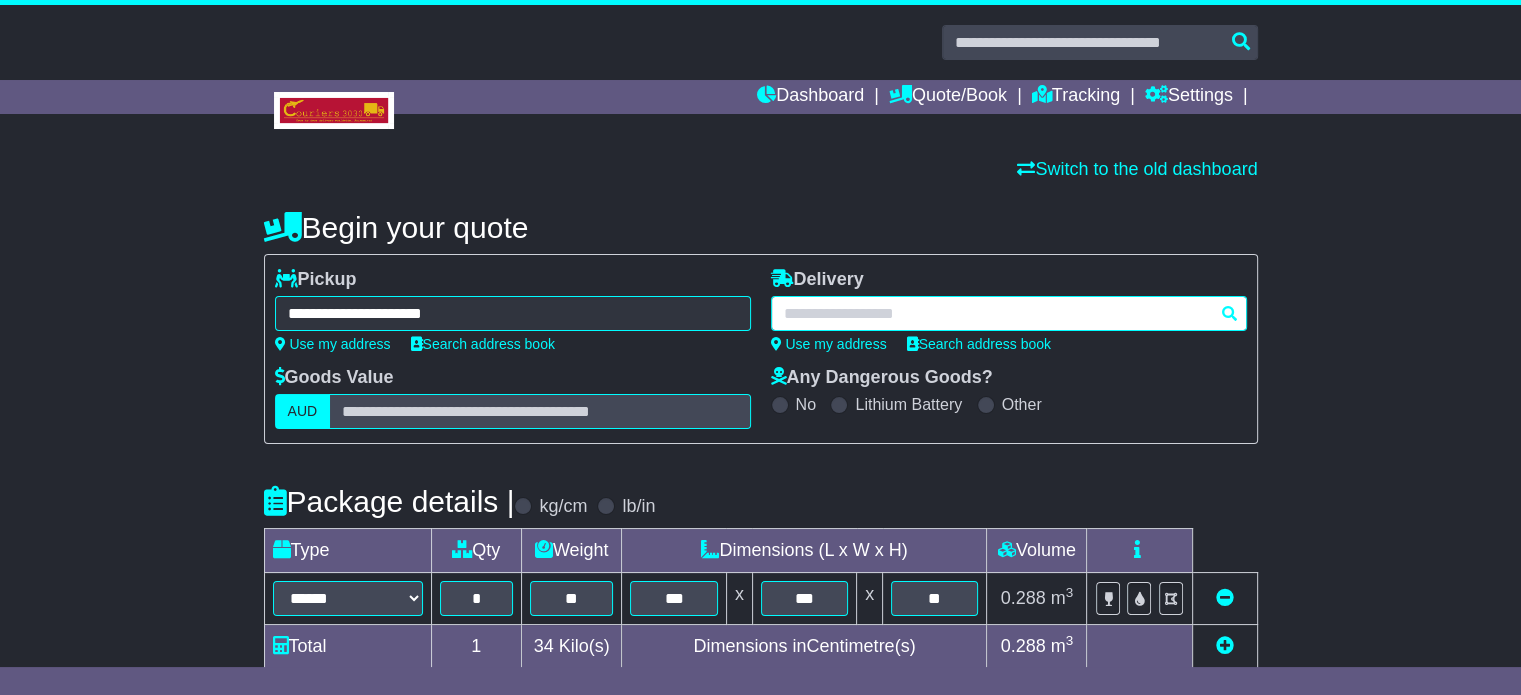 paste on "********" 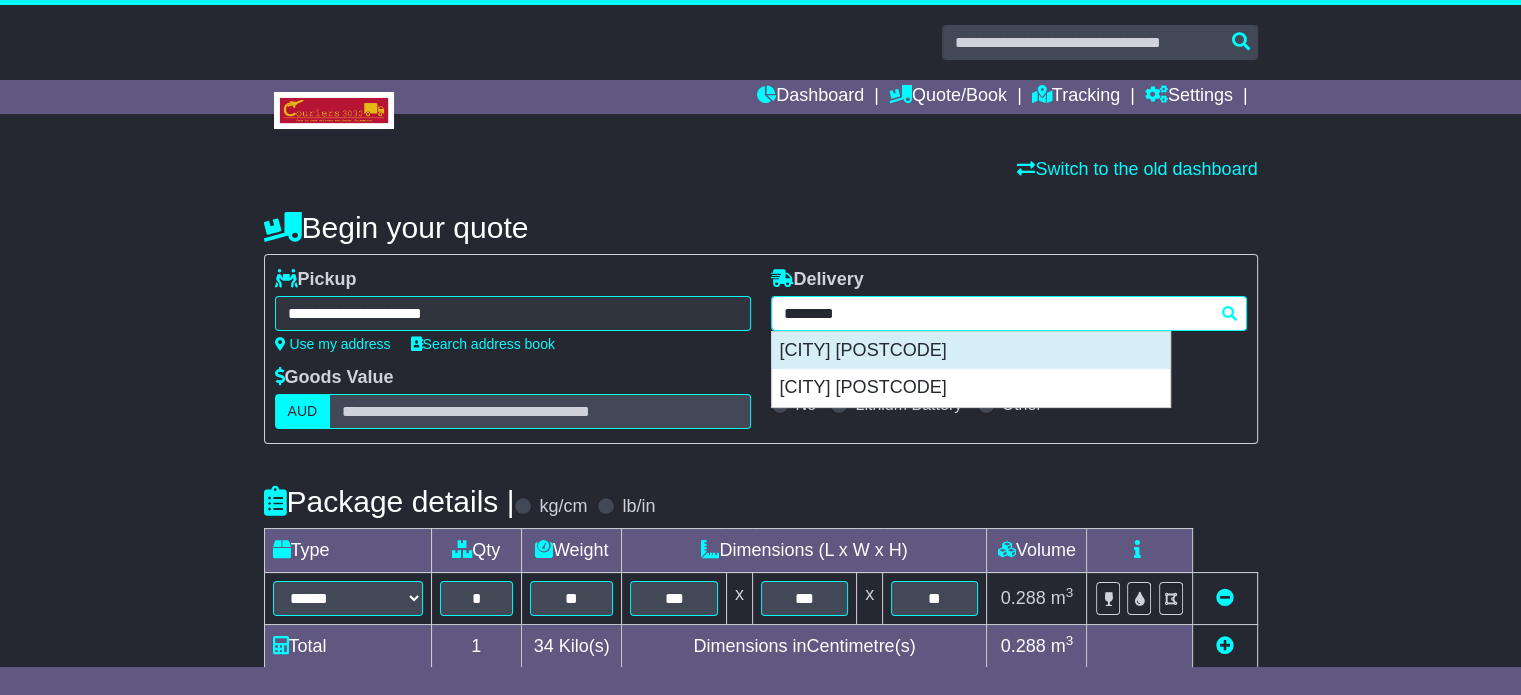 click on "[CITY] [POSTCODE]" at bounding box center [971, 351] 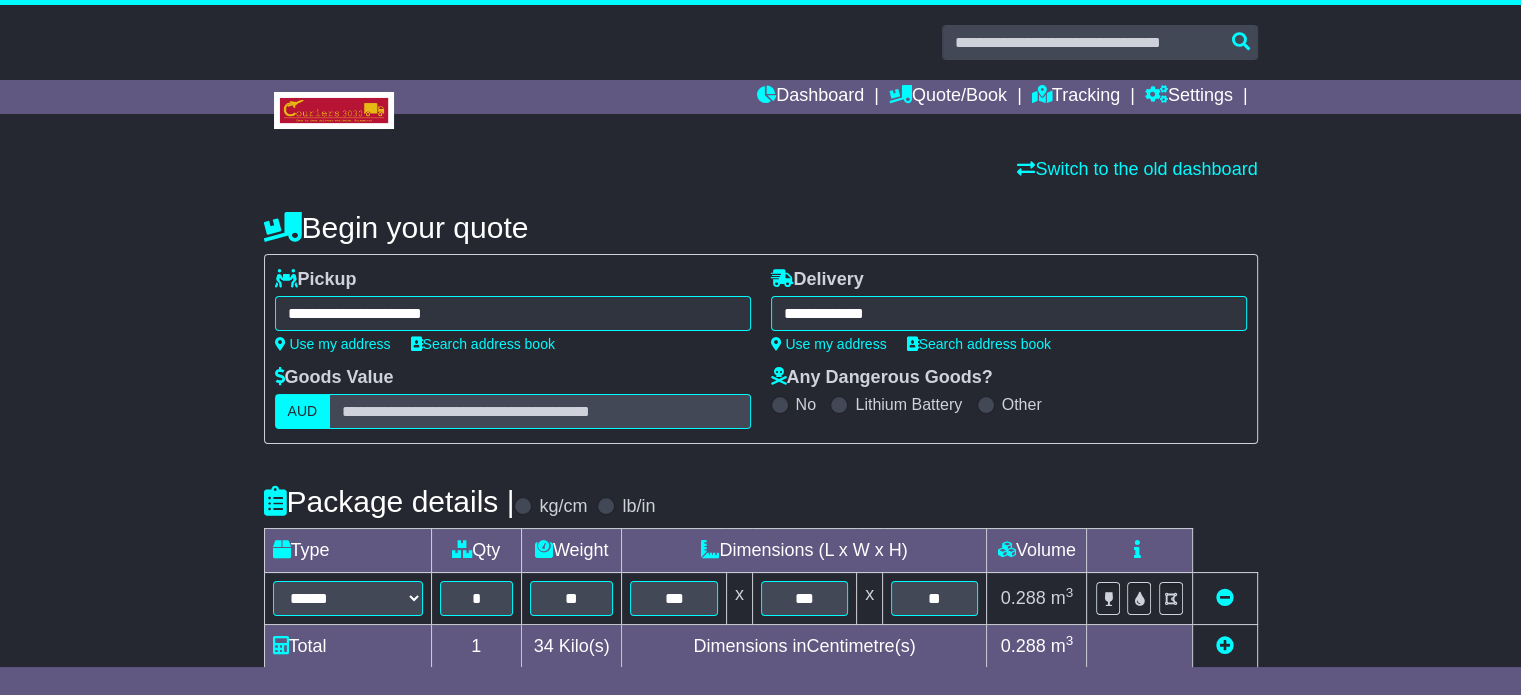 type on "**********" 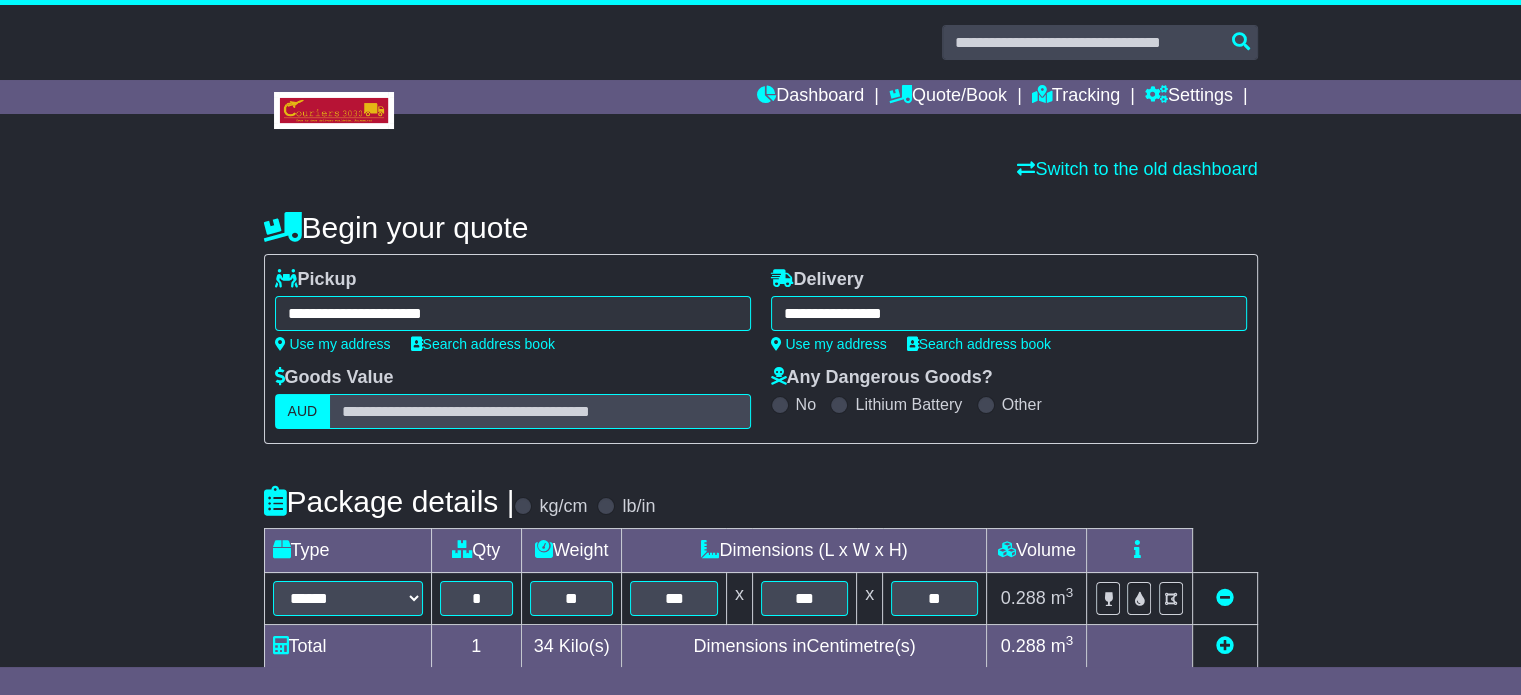 click on "Switch to the old dashboard" at bounding box center (761, 170) 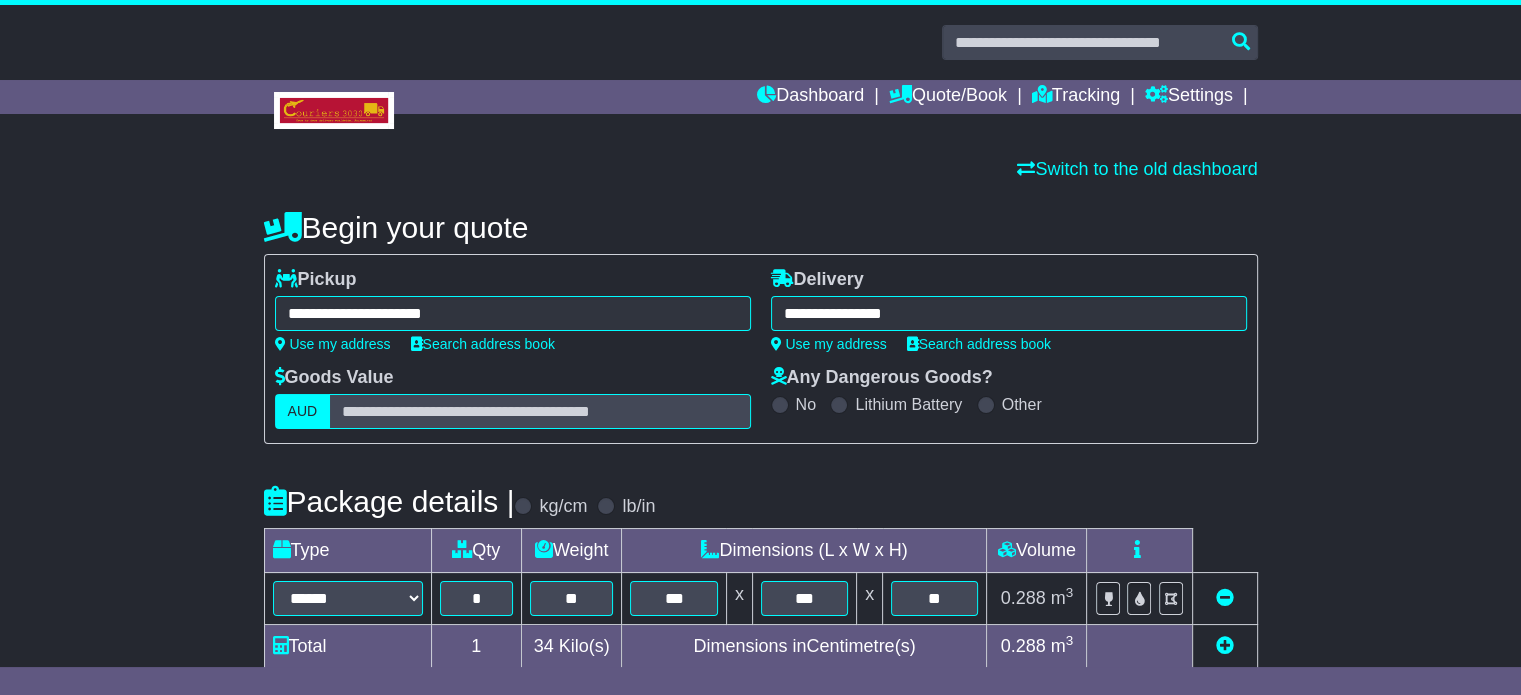 click on "Package details |
kg/cm
lb/in" at bounding box center (761, 501) 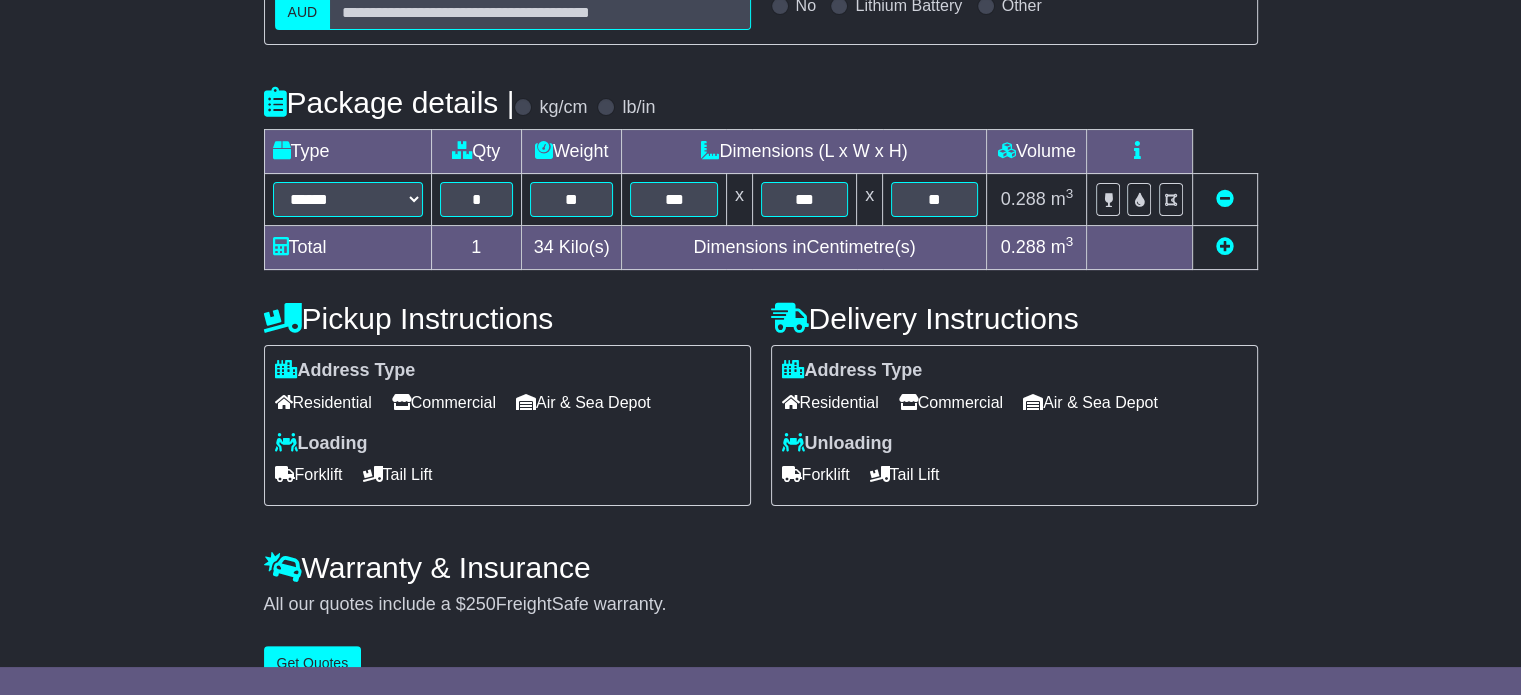 scroll, scrollTop: 436, scrollLeft: 0, axis: vertical 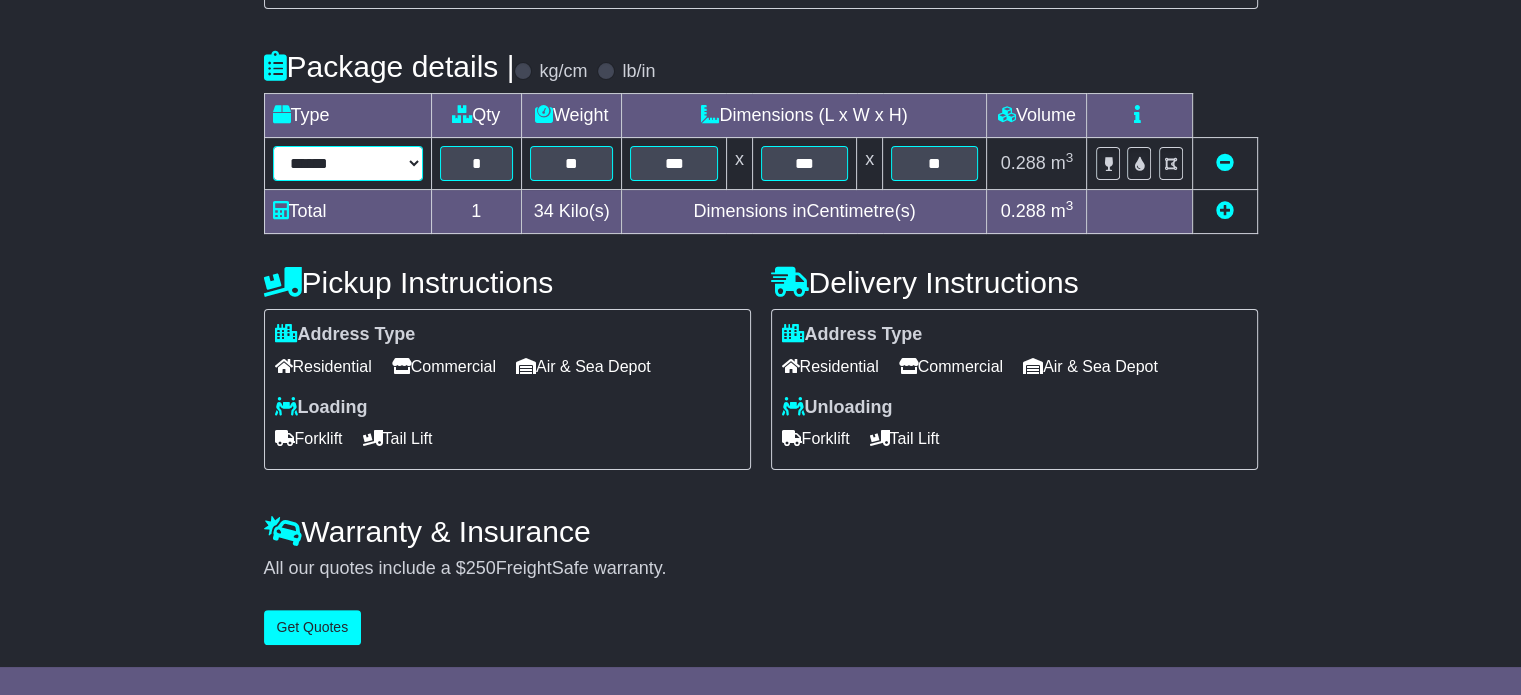 click on "****** ****** *** ******** ***** **** **** ****** *** *******" at bounding box center [348, 163] 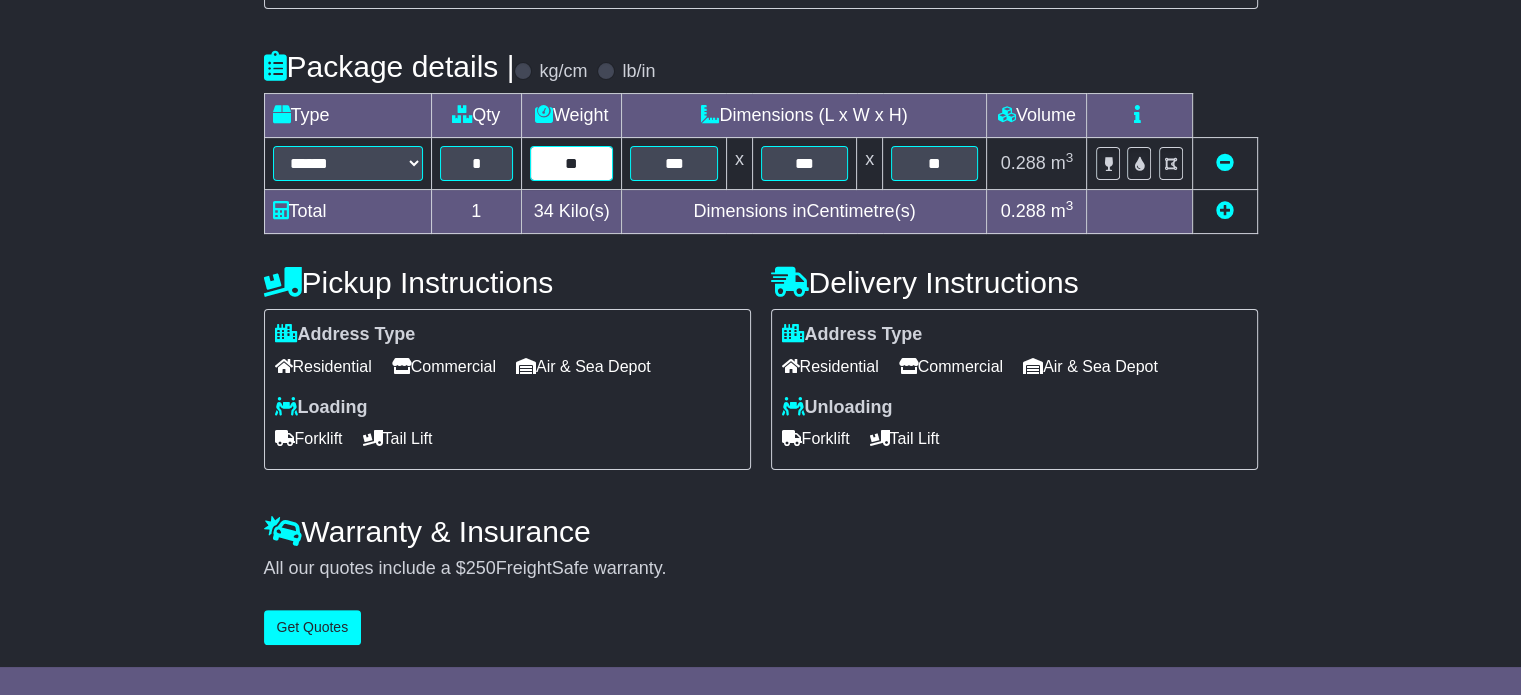click on "**" at bounding box center [572, 163] 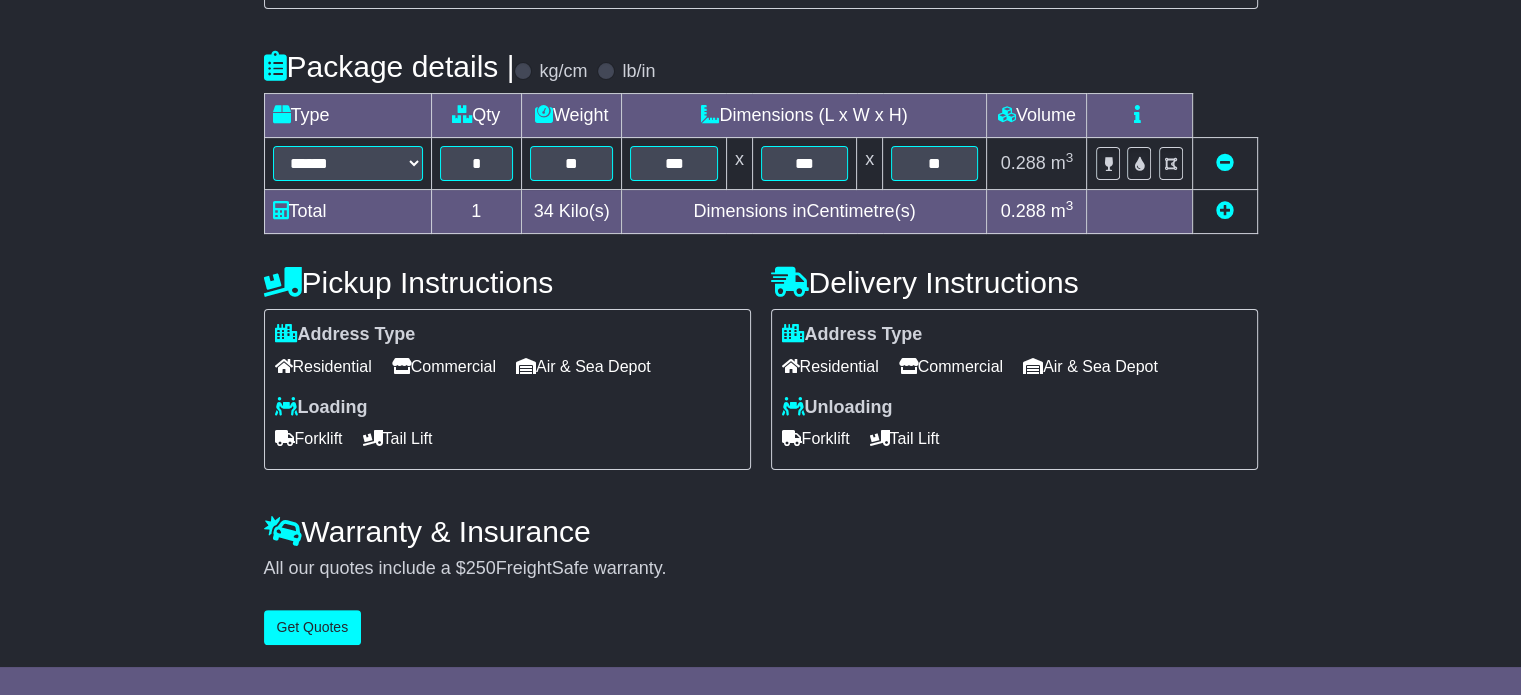 scroll, scrollTop: 361, scrollLeft: 0, axis: vertical 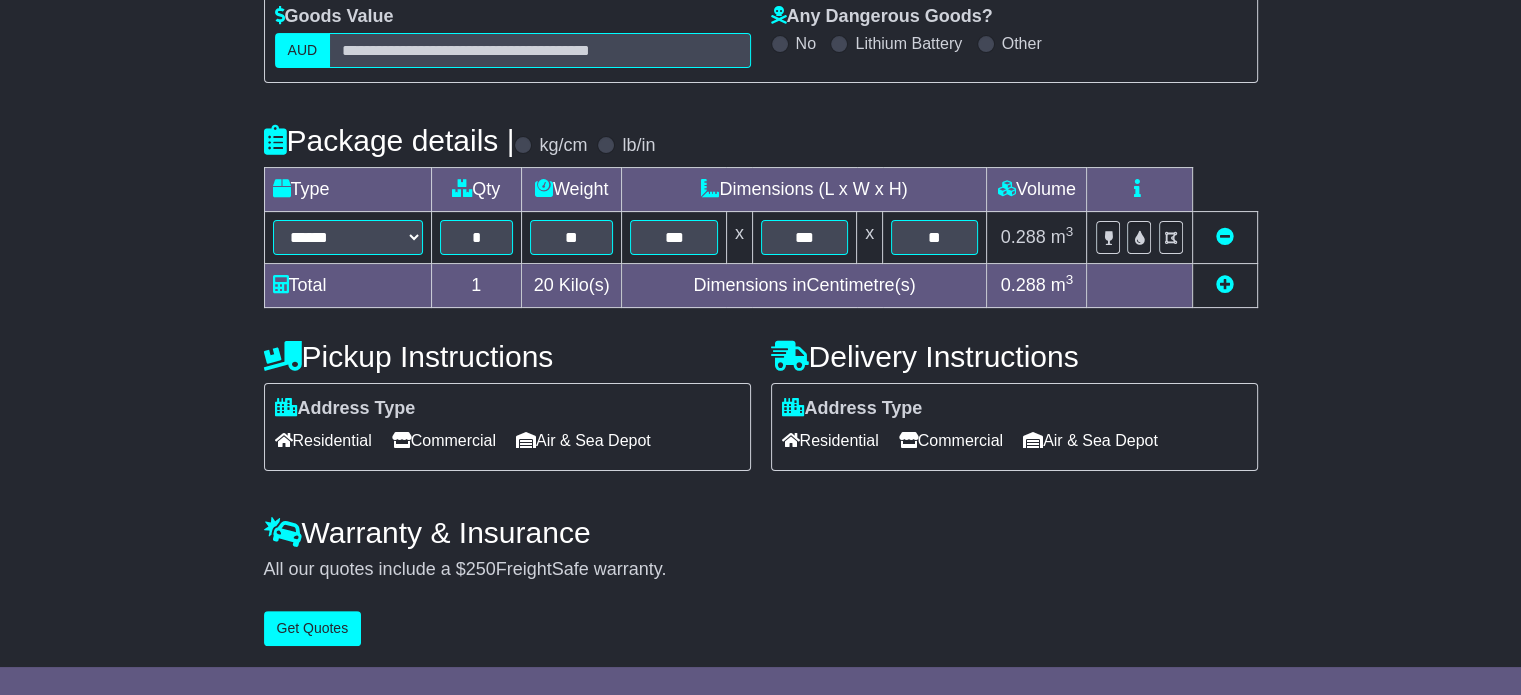 click on "***" at bounding box center [674, 238] 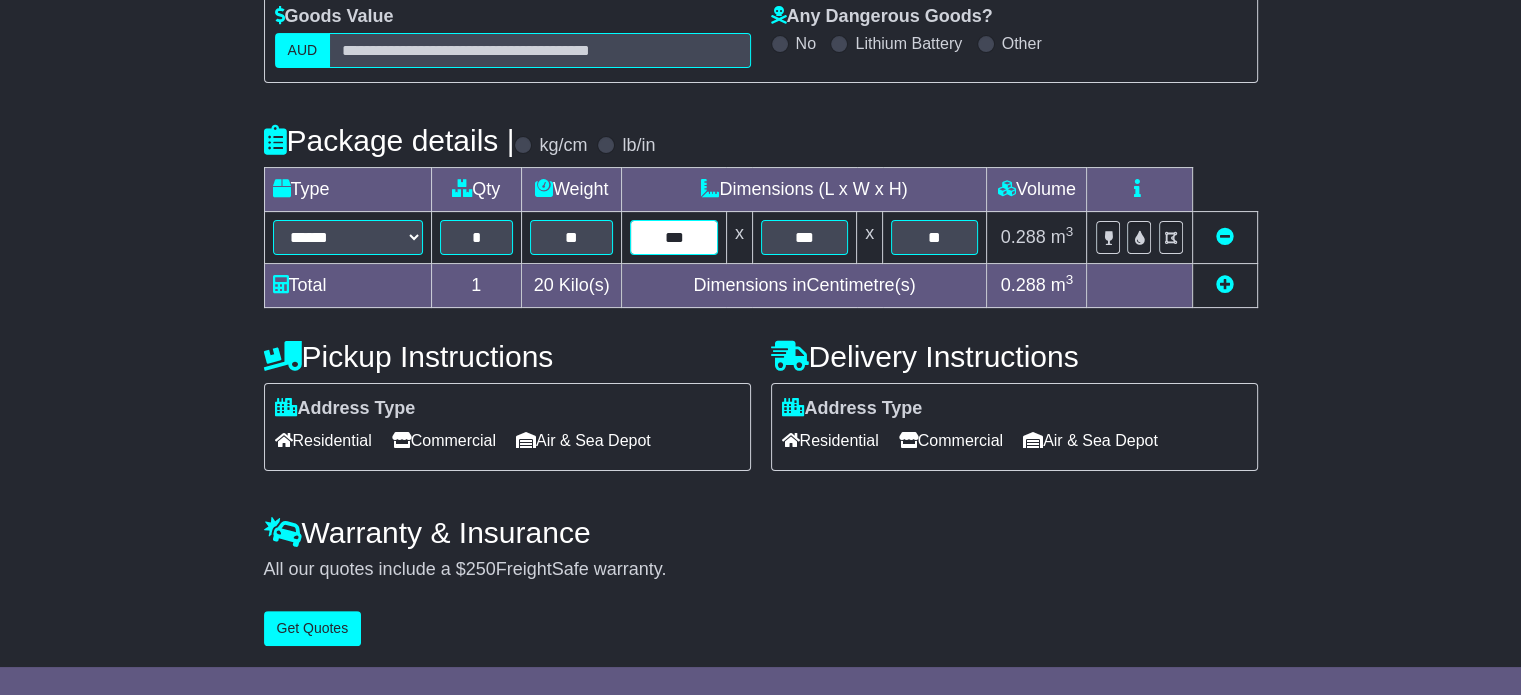 click on "***" at bounding box center (673, 237) 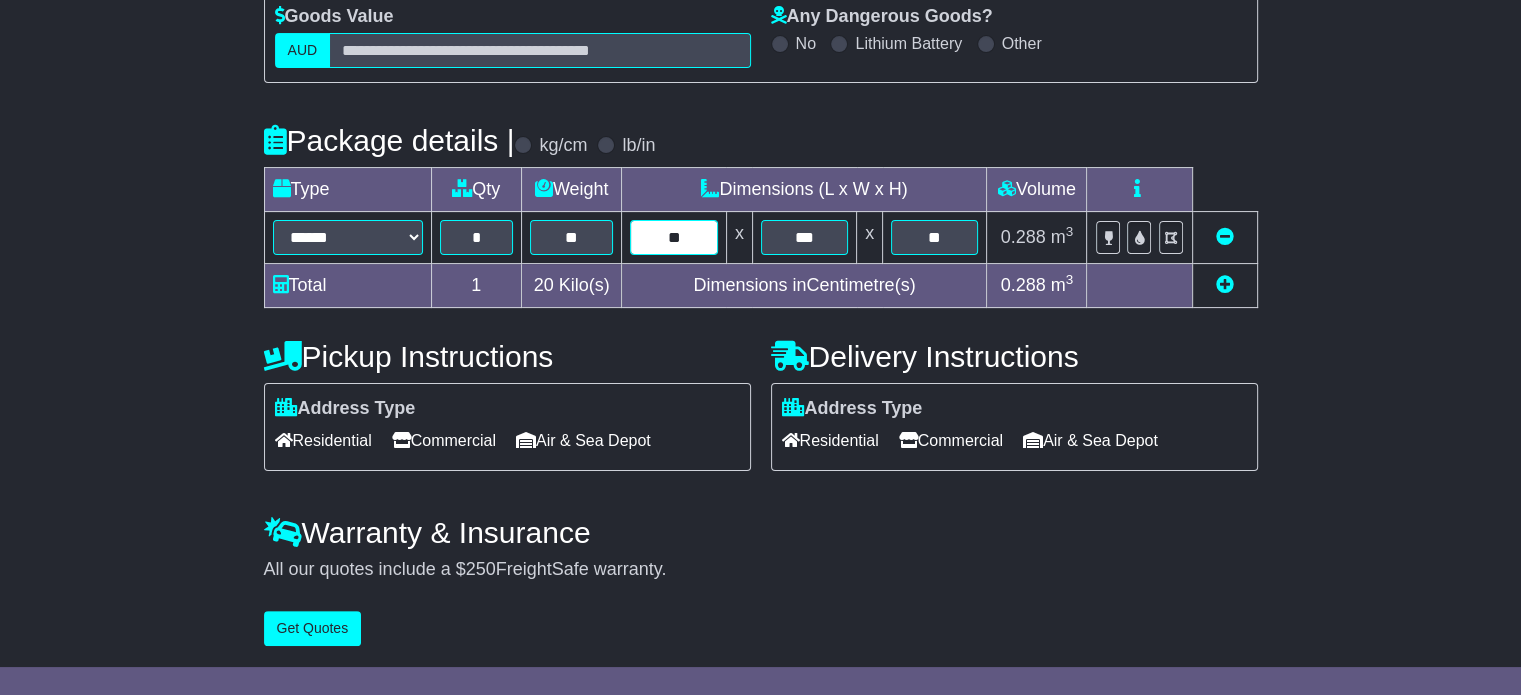 type on "*" 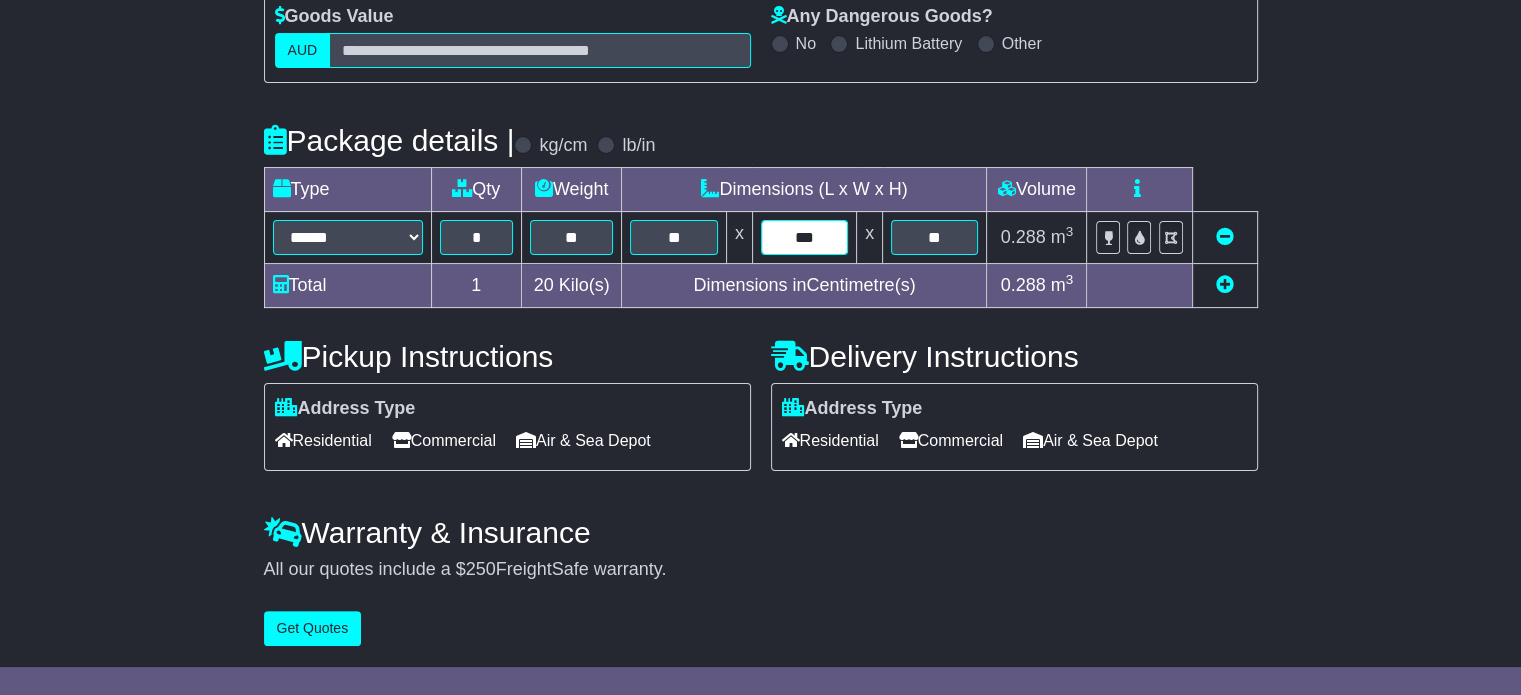 click on "***" at bounding box center [804, 237] 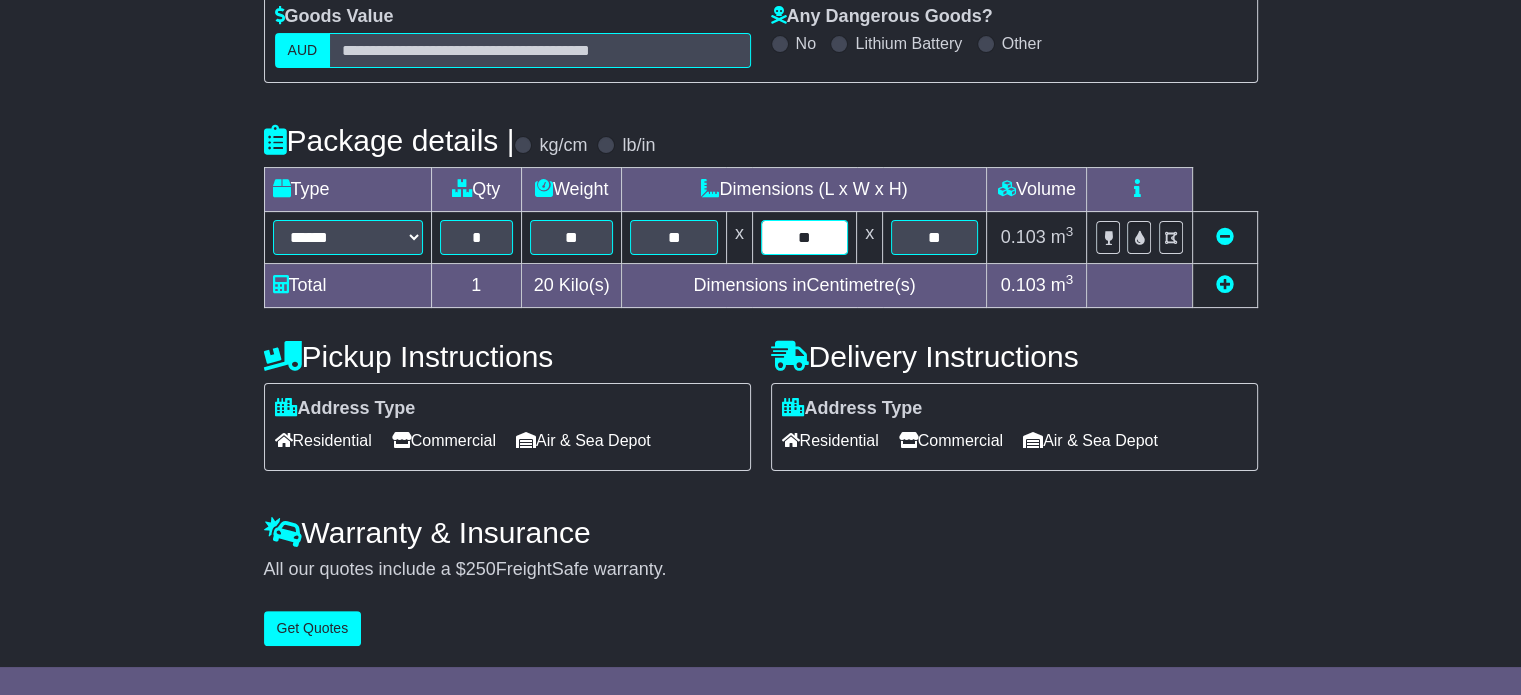 type on "*" 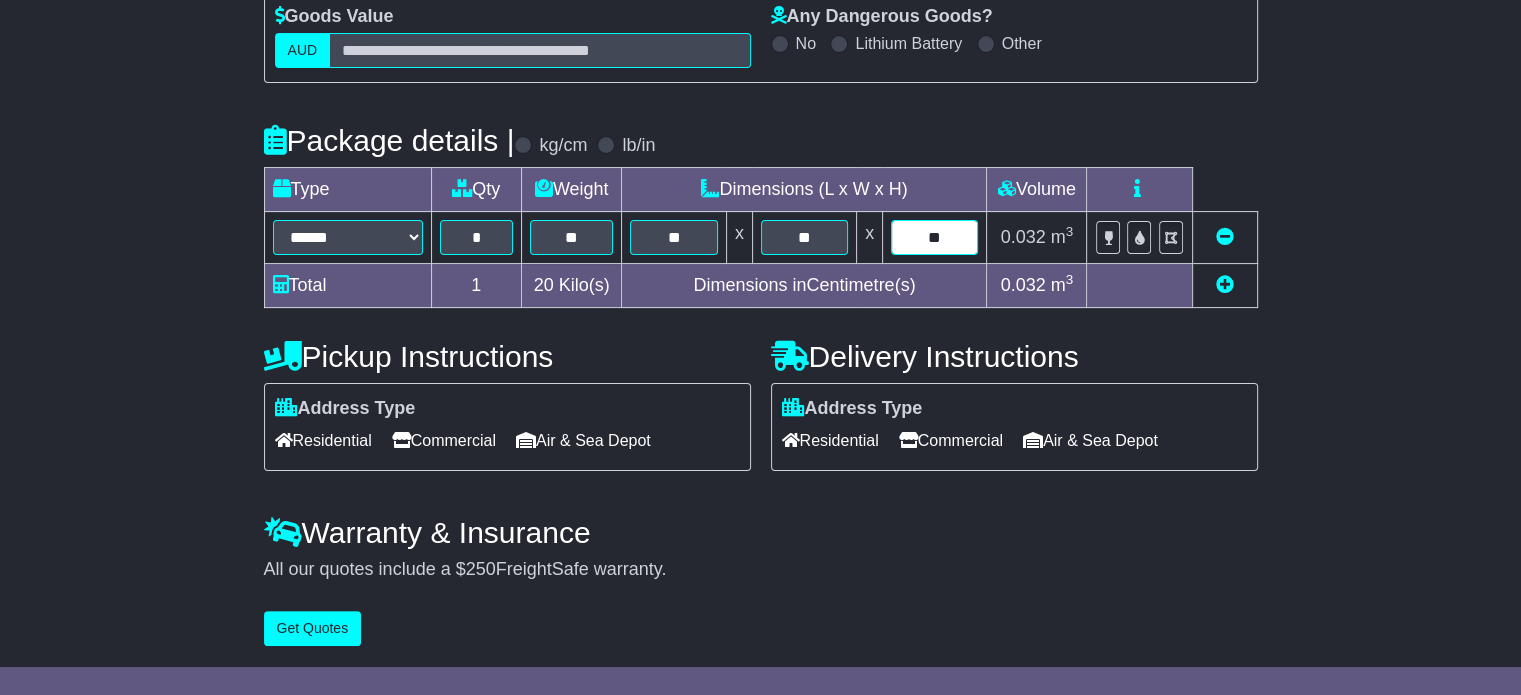 click on "**" at bounding box center [934, 237] 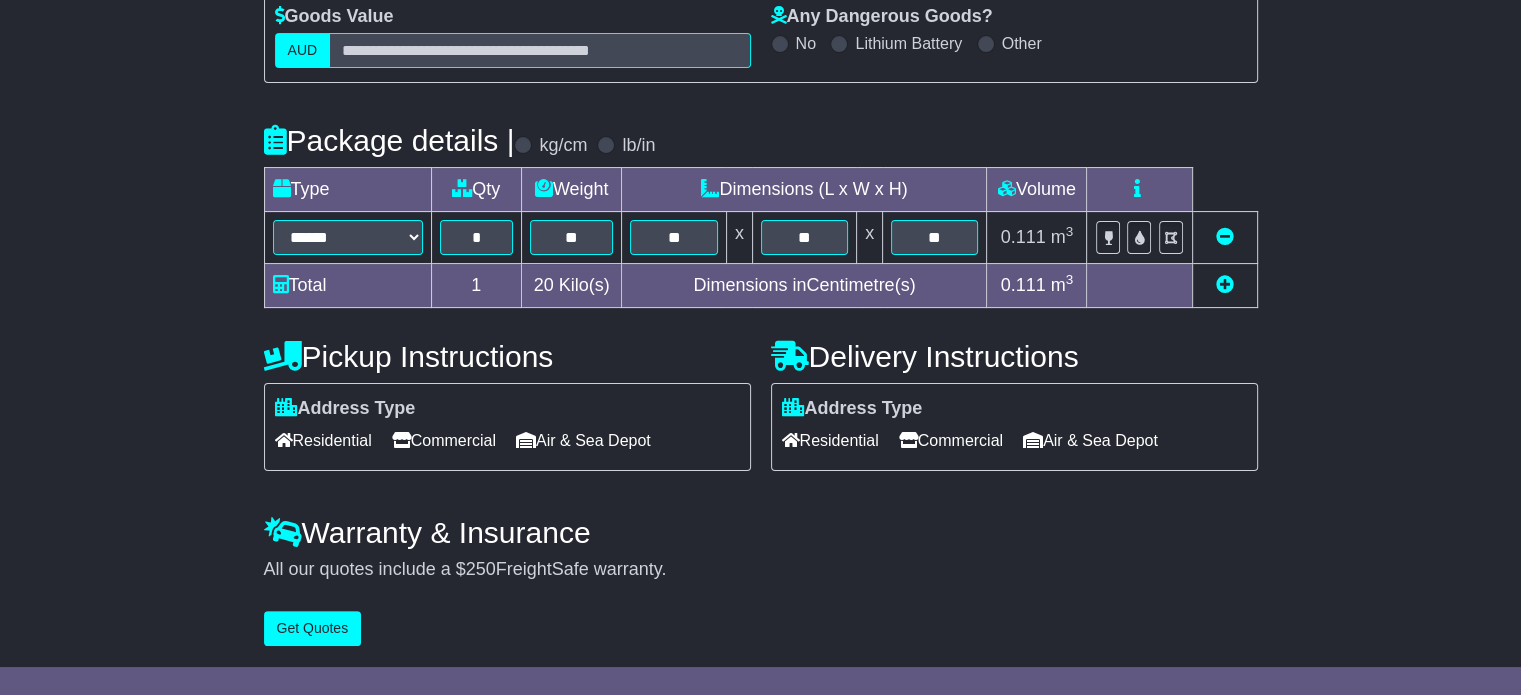 click on "Residential" at bounding box center (830, 440) 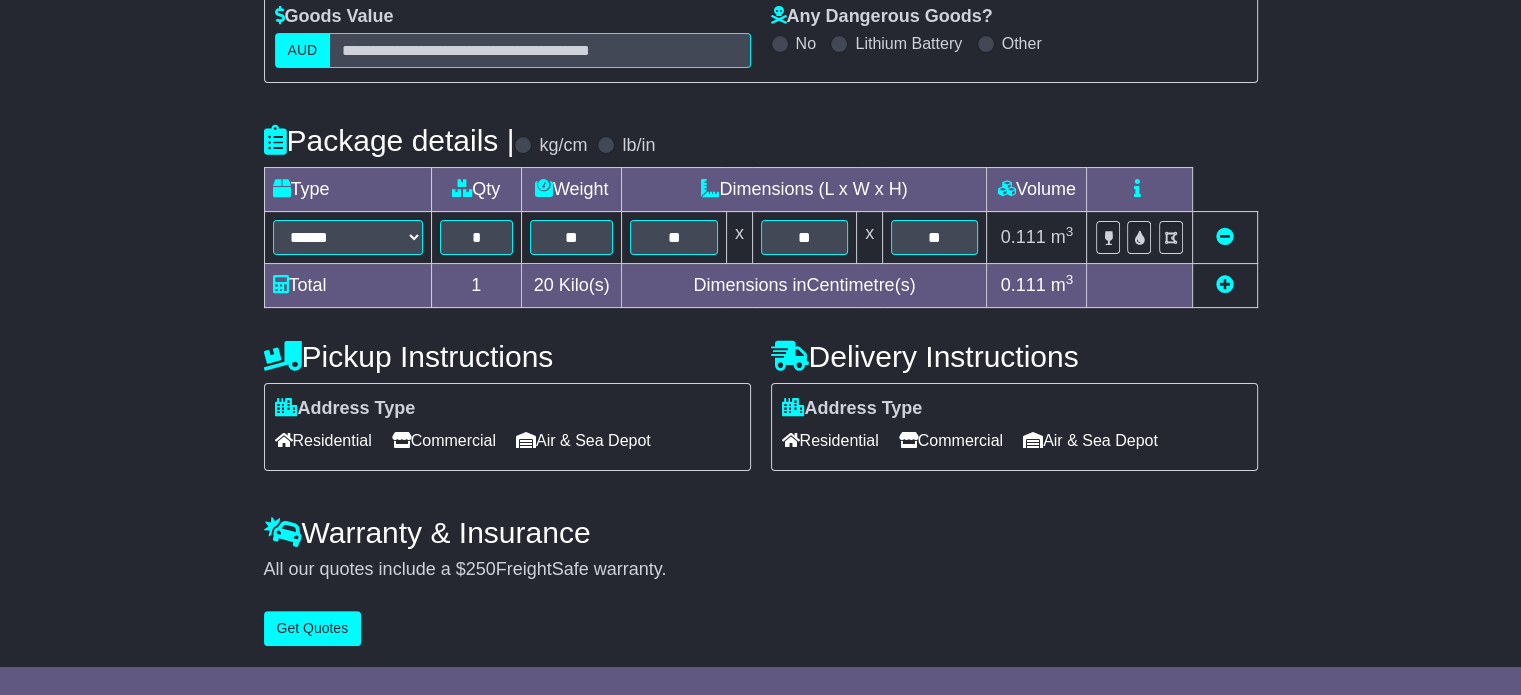 click on "Residential" at bounding box center (323, 440) 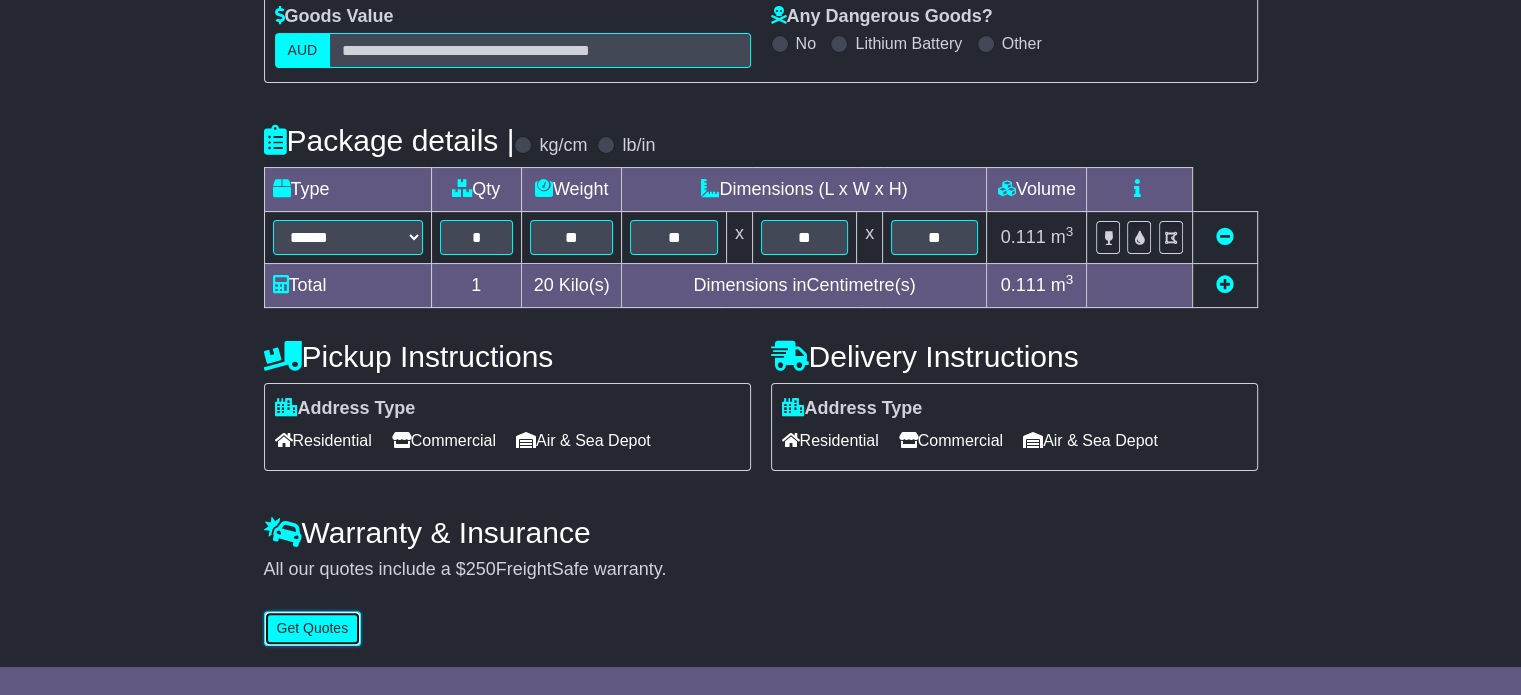 click on "Get Quotes" at bounding box center [313, 628] 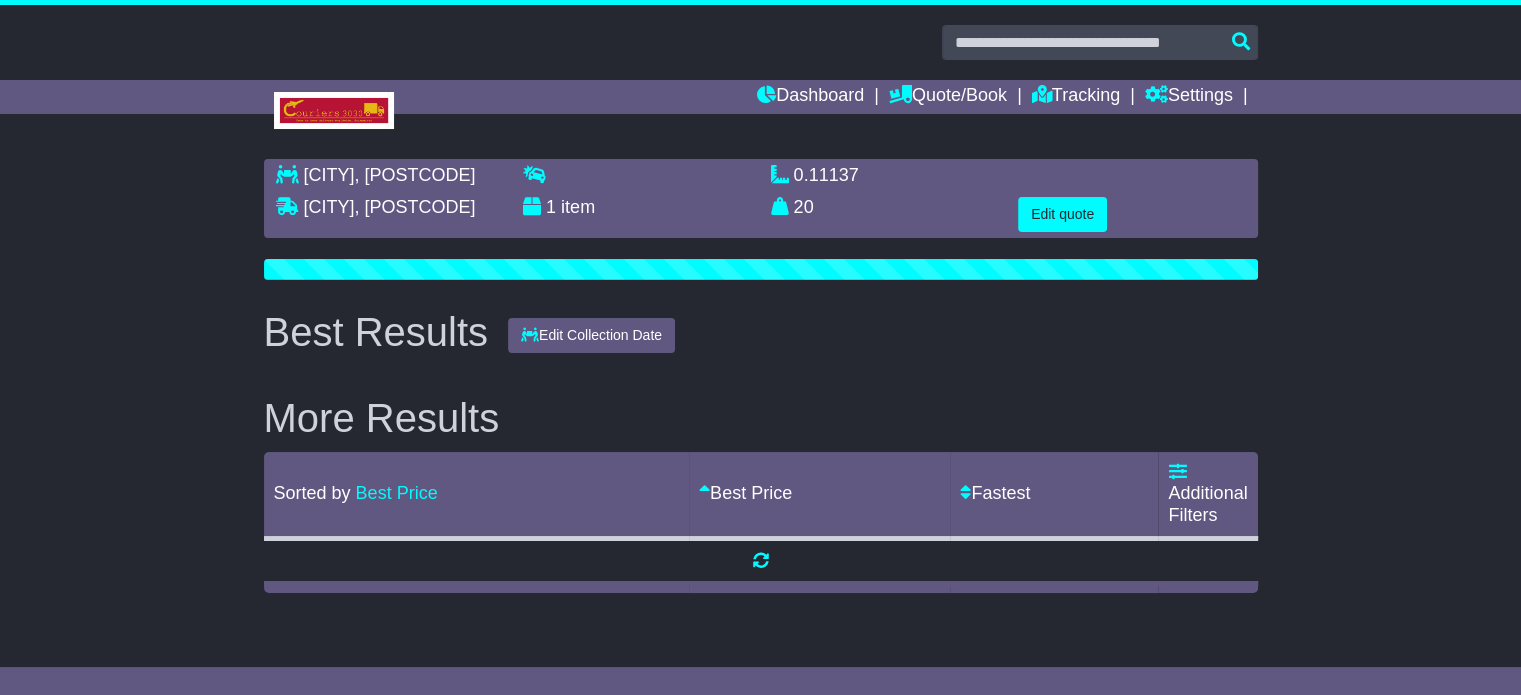 scroll, scrollTop: 0, scrollLeft: 0, axis: both 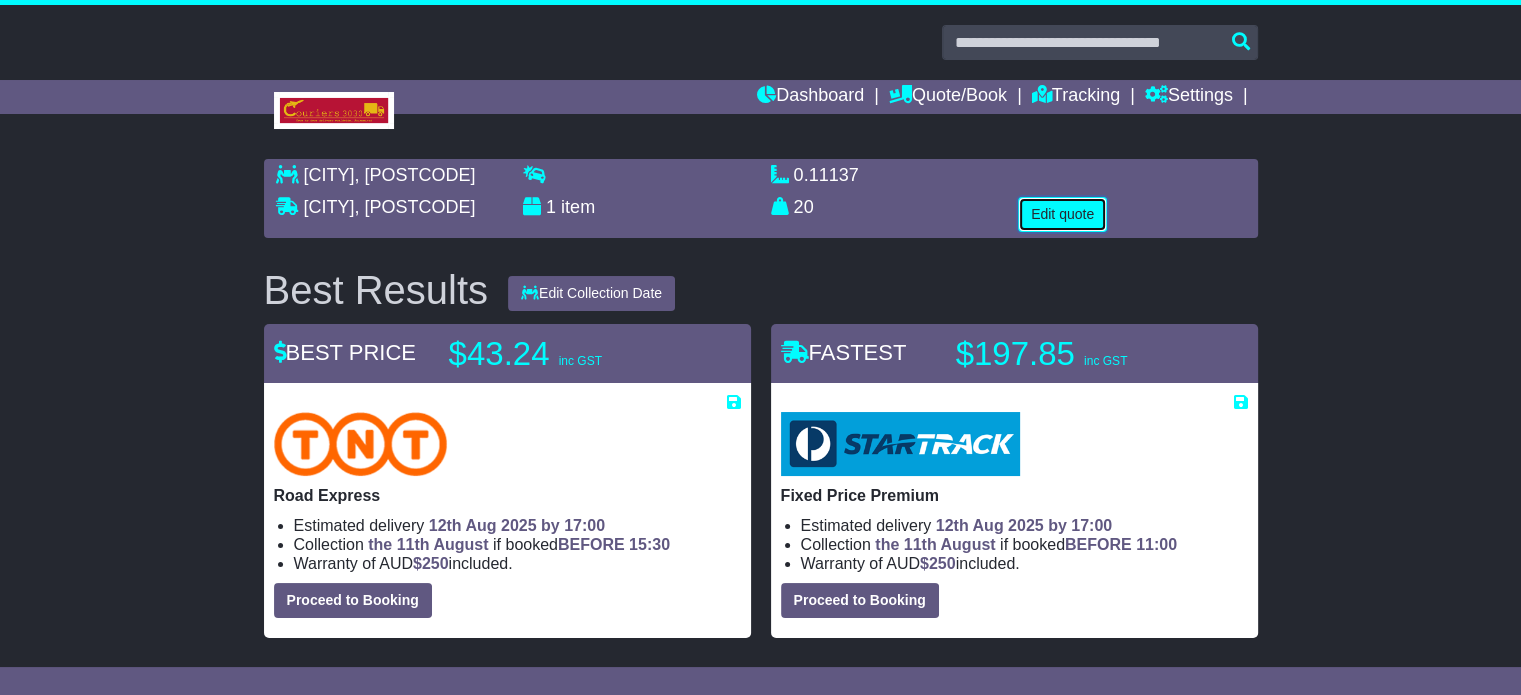 click on "Edit quote" at bounding box center [1062, 214] 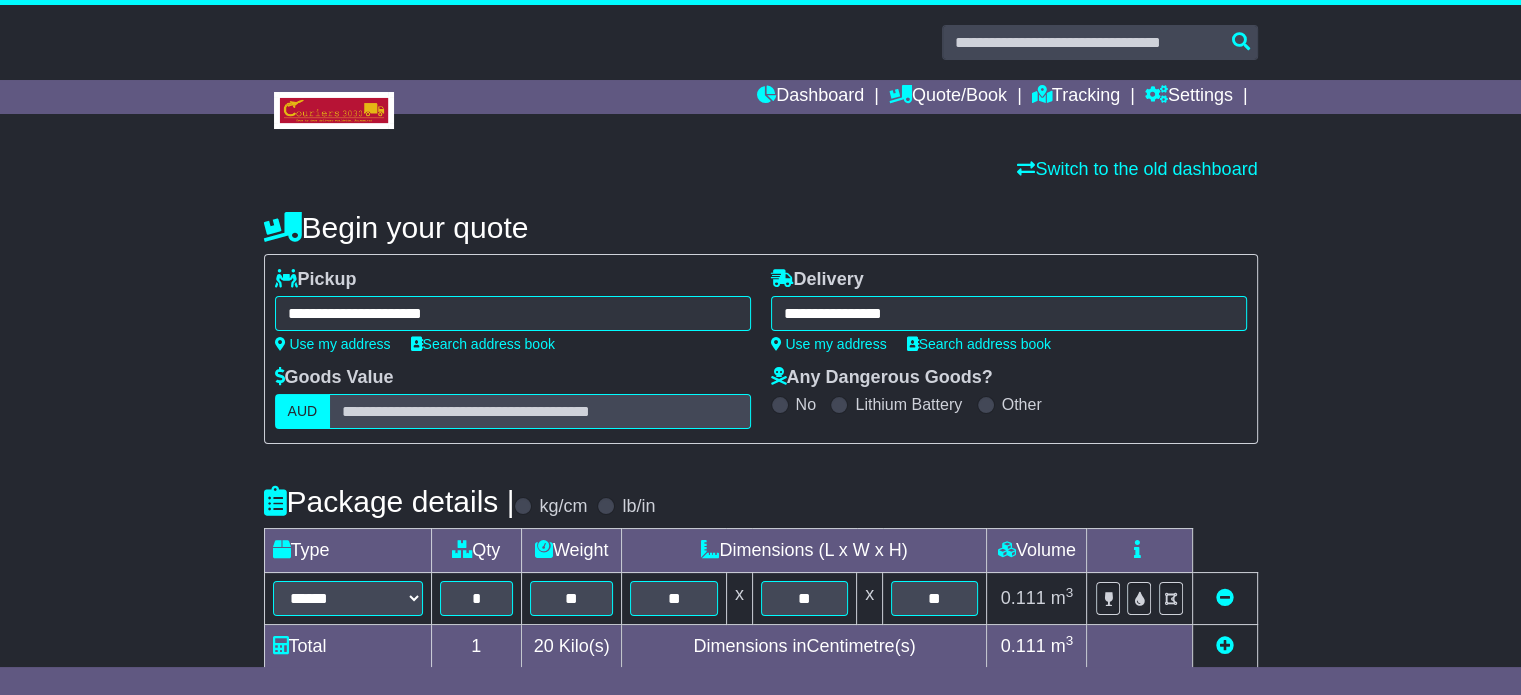 click on "**********" at bounding box center (513, 313) 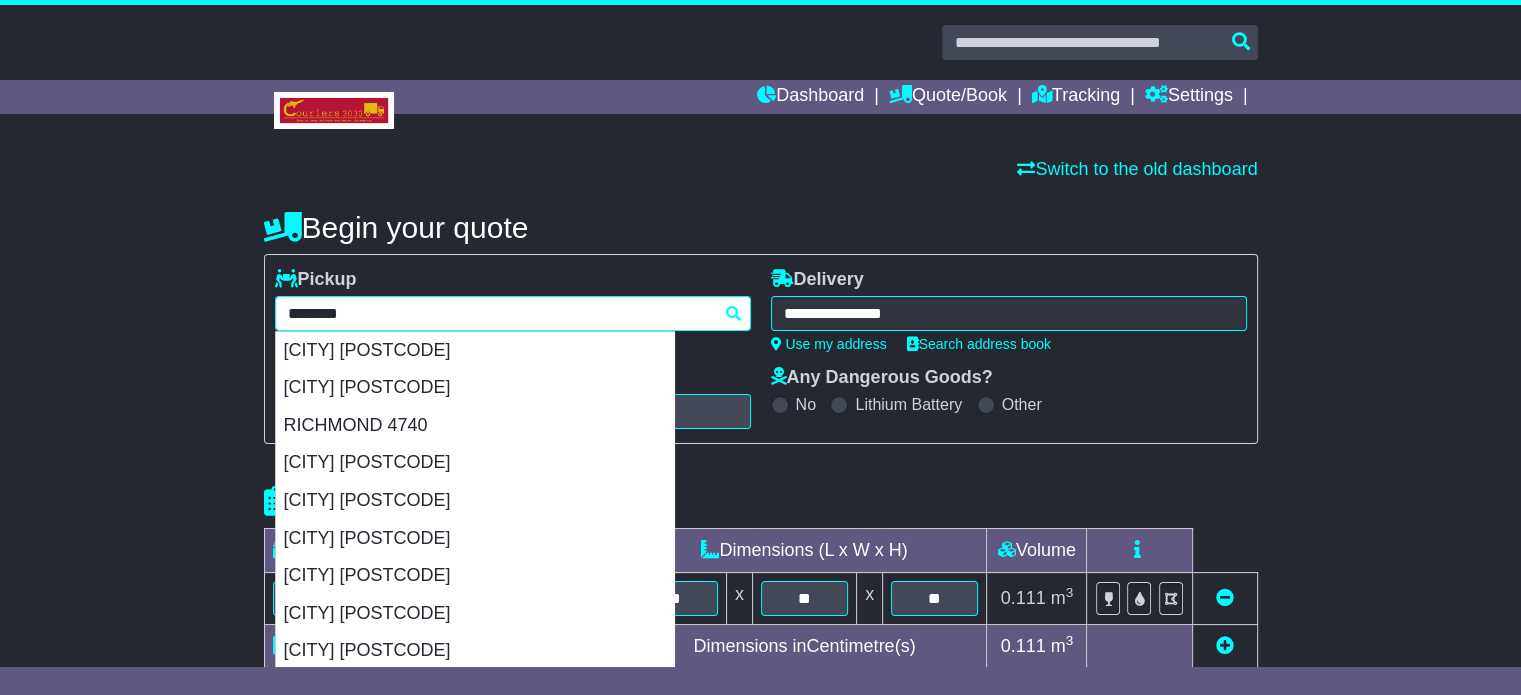 type on "********" 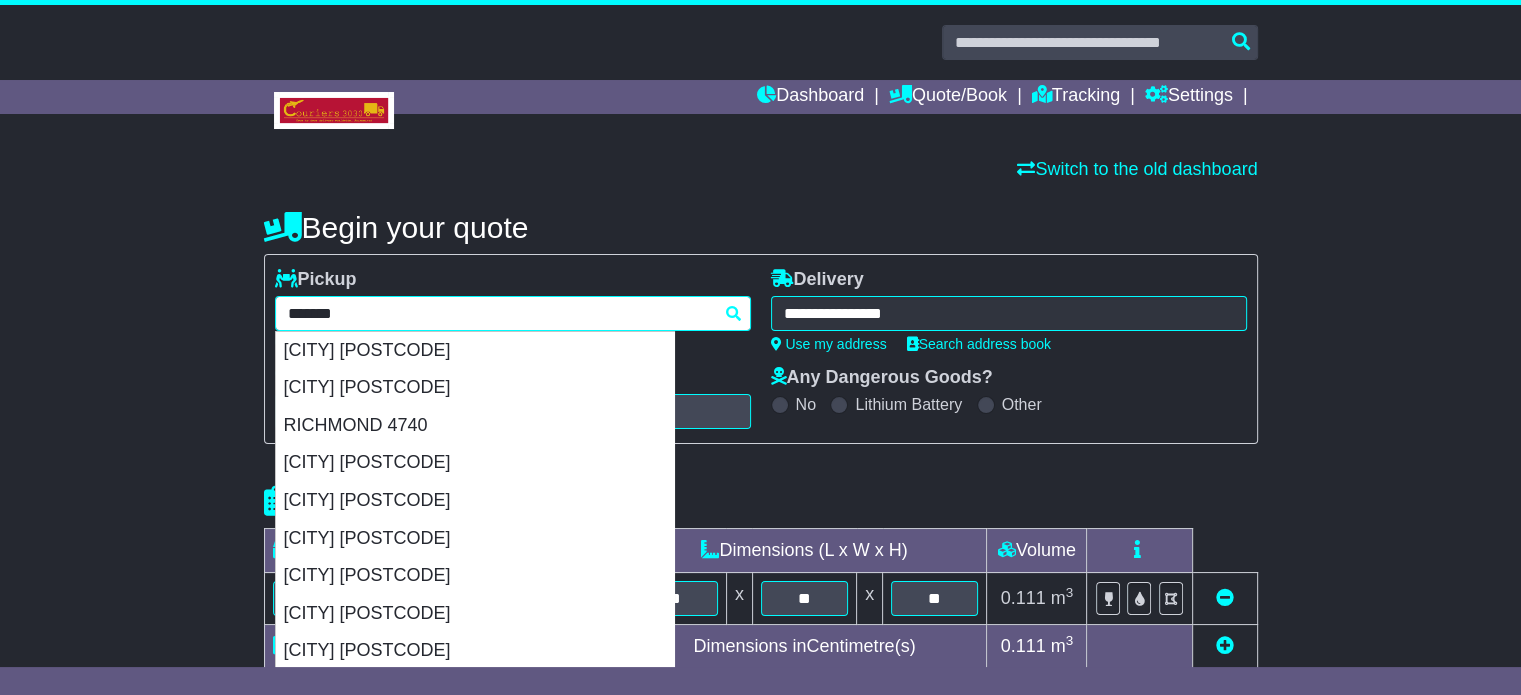 type 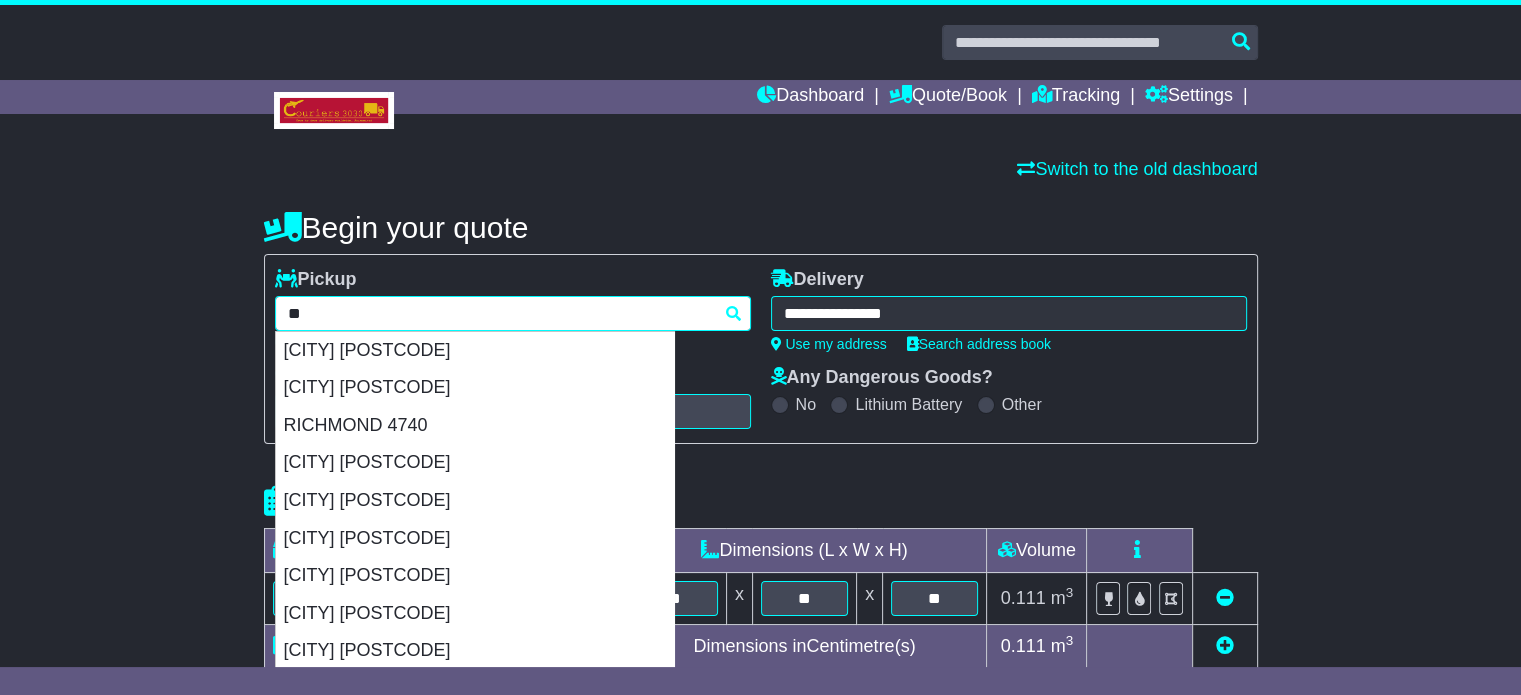 type on "*" 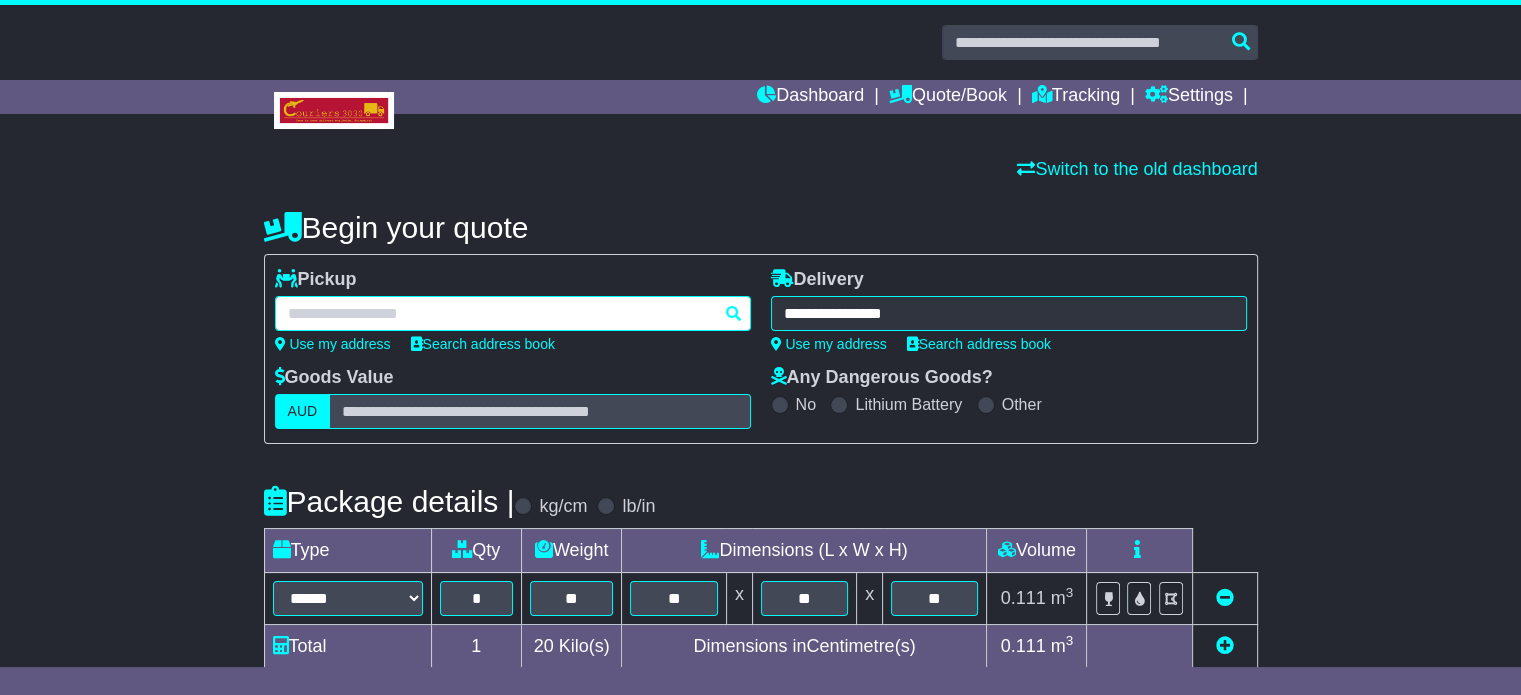 paste on "**********" 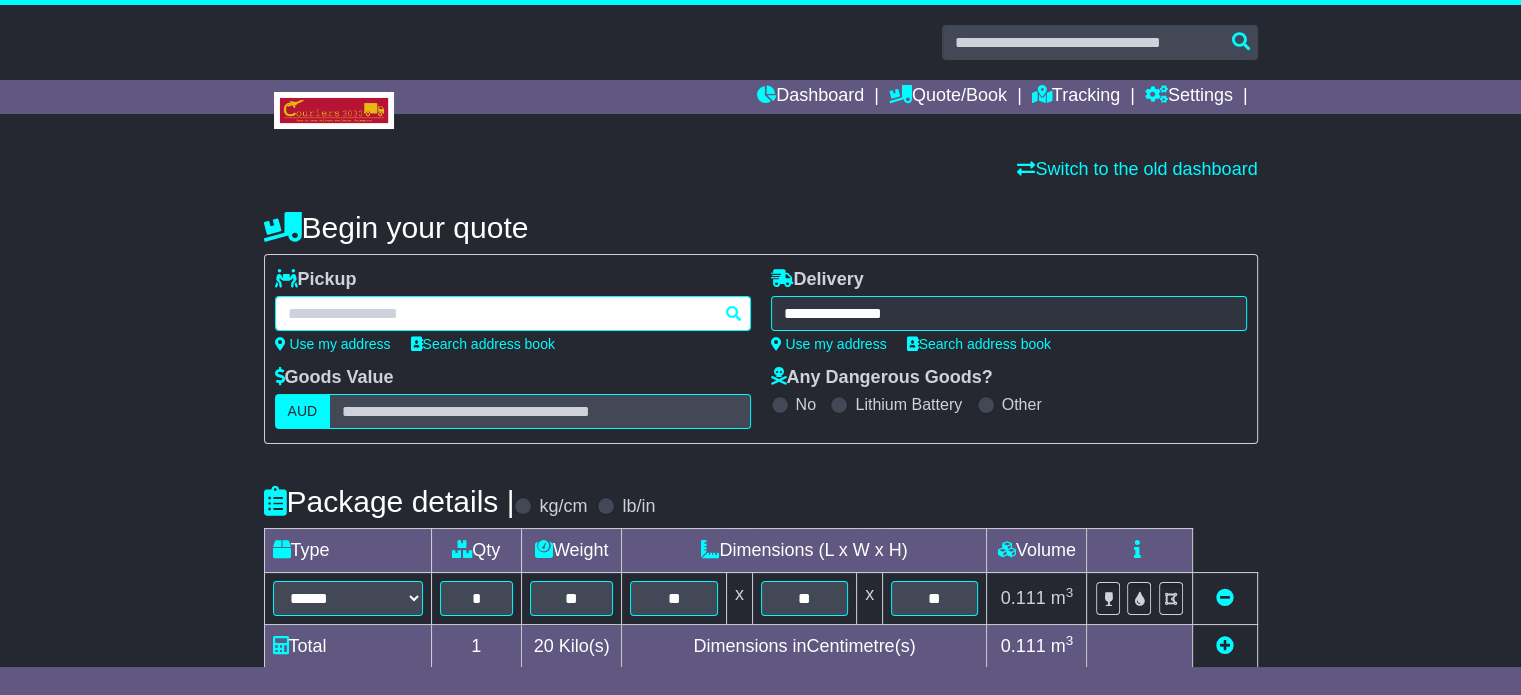type on "**********" 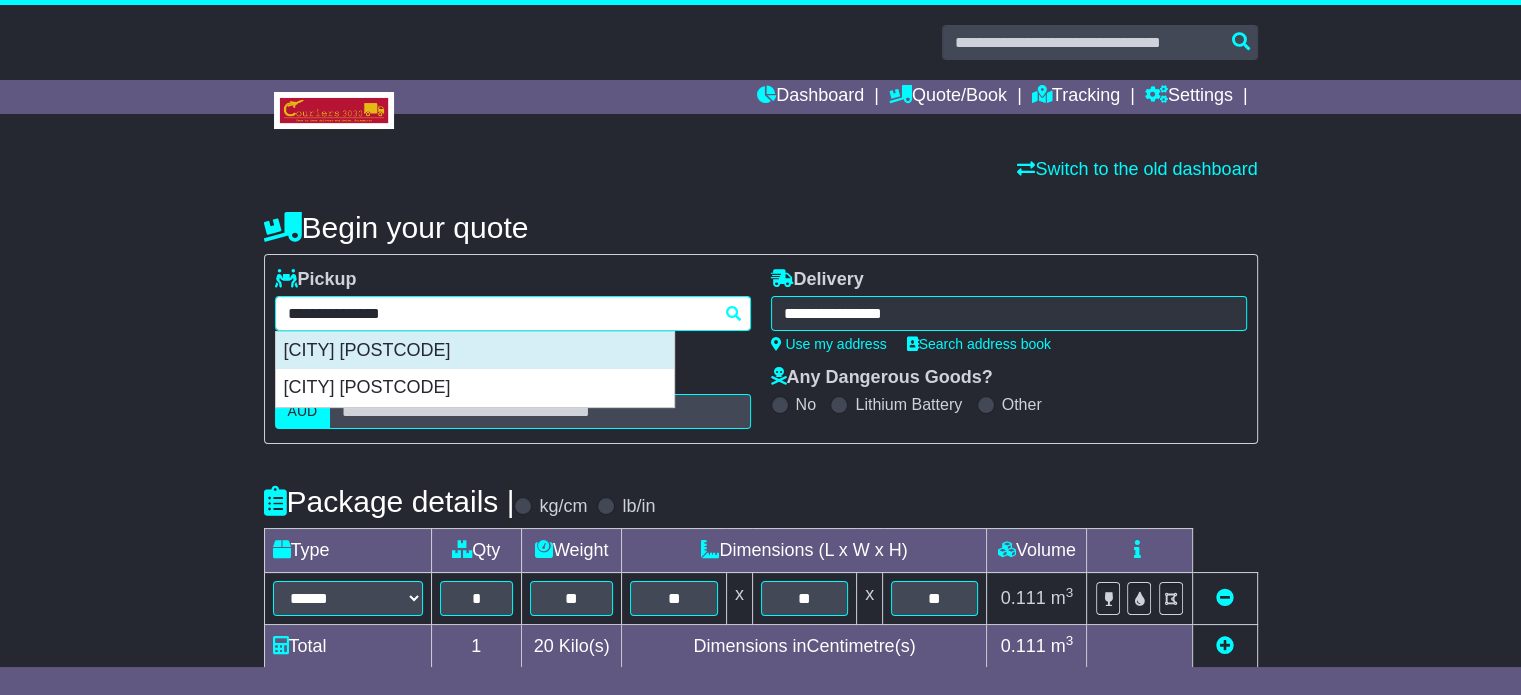 click on "[CITY] [POSTCODE]" at bounding box center [475, 351] 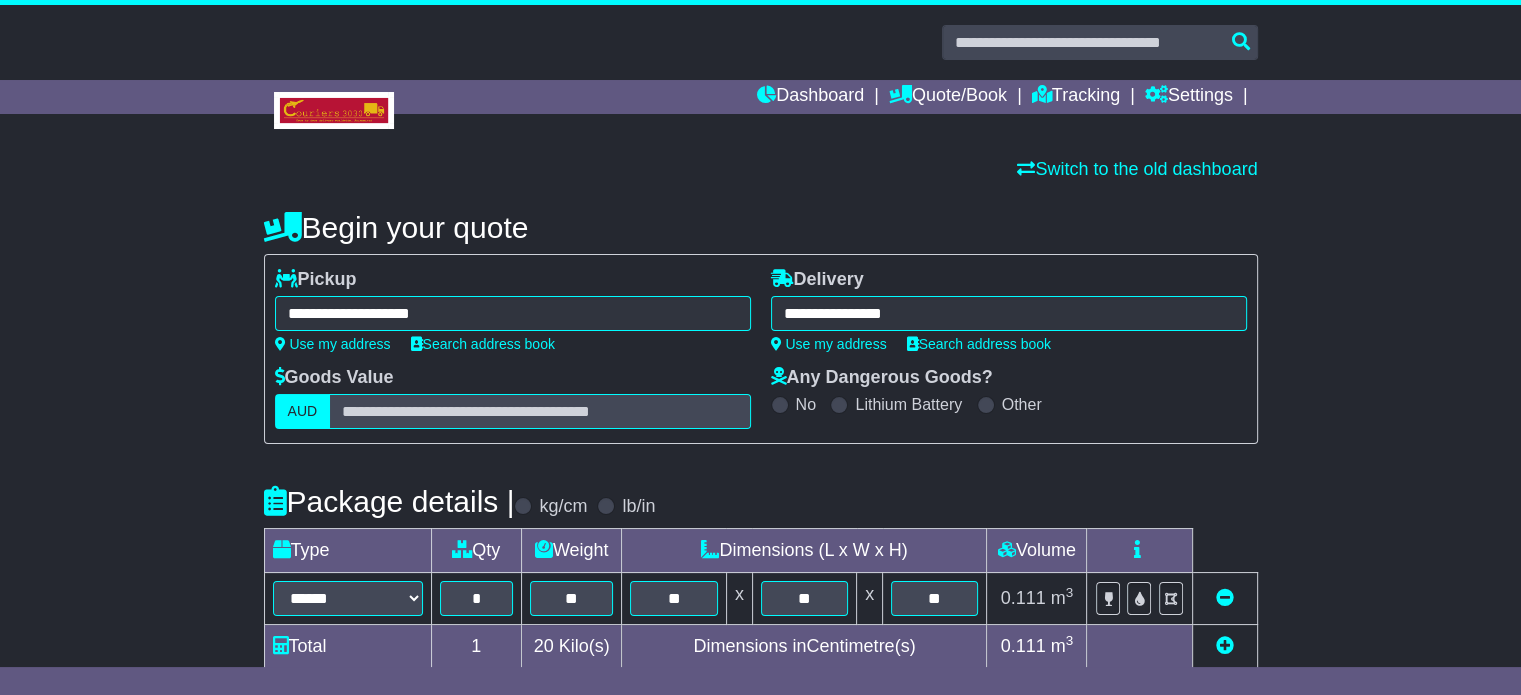 type on "**********" 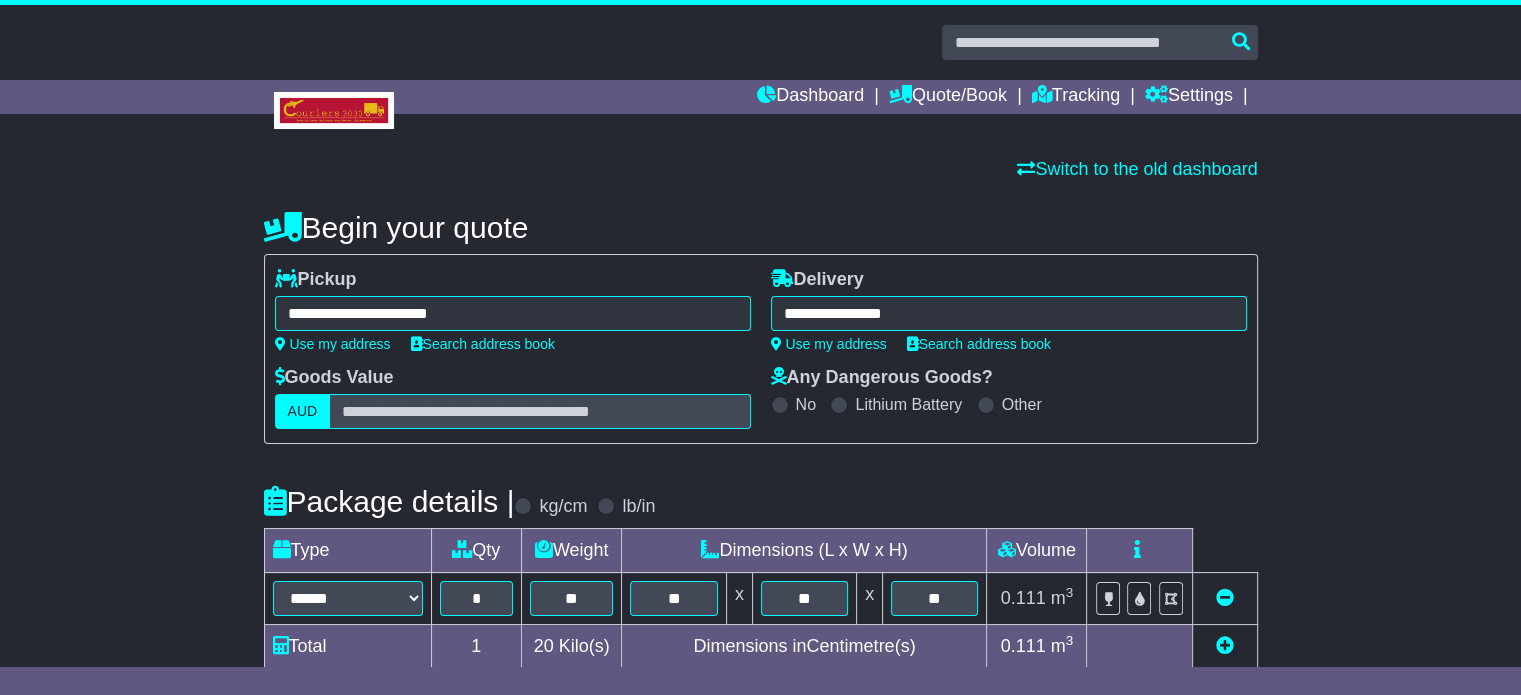 click on "**********" at bounding box center [1009, 313] 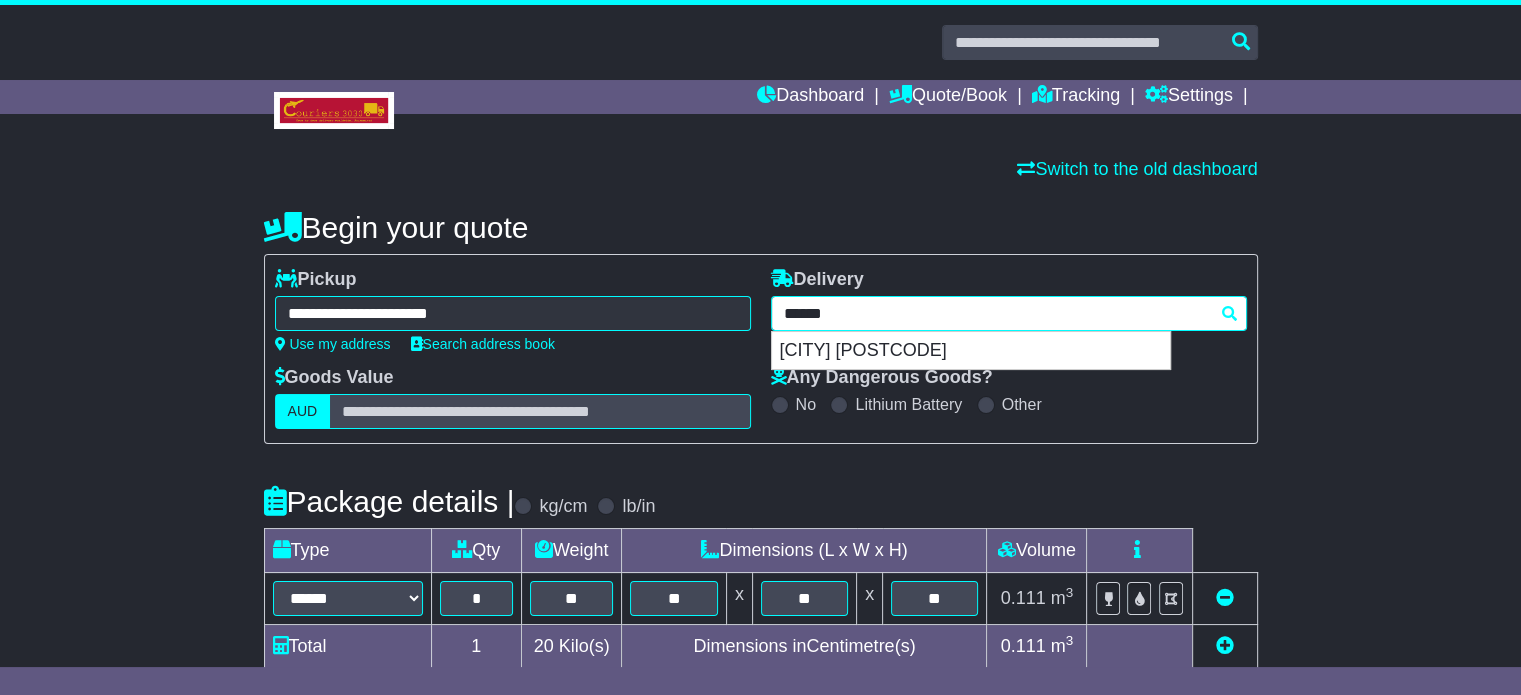 type on "******" 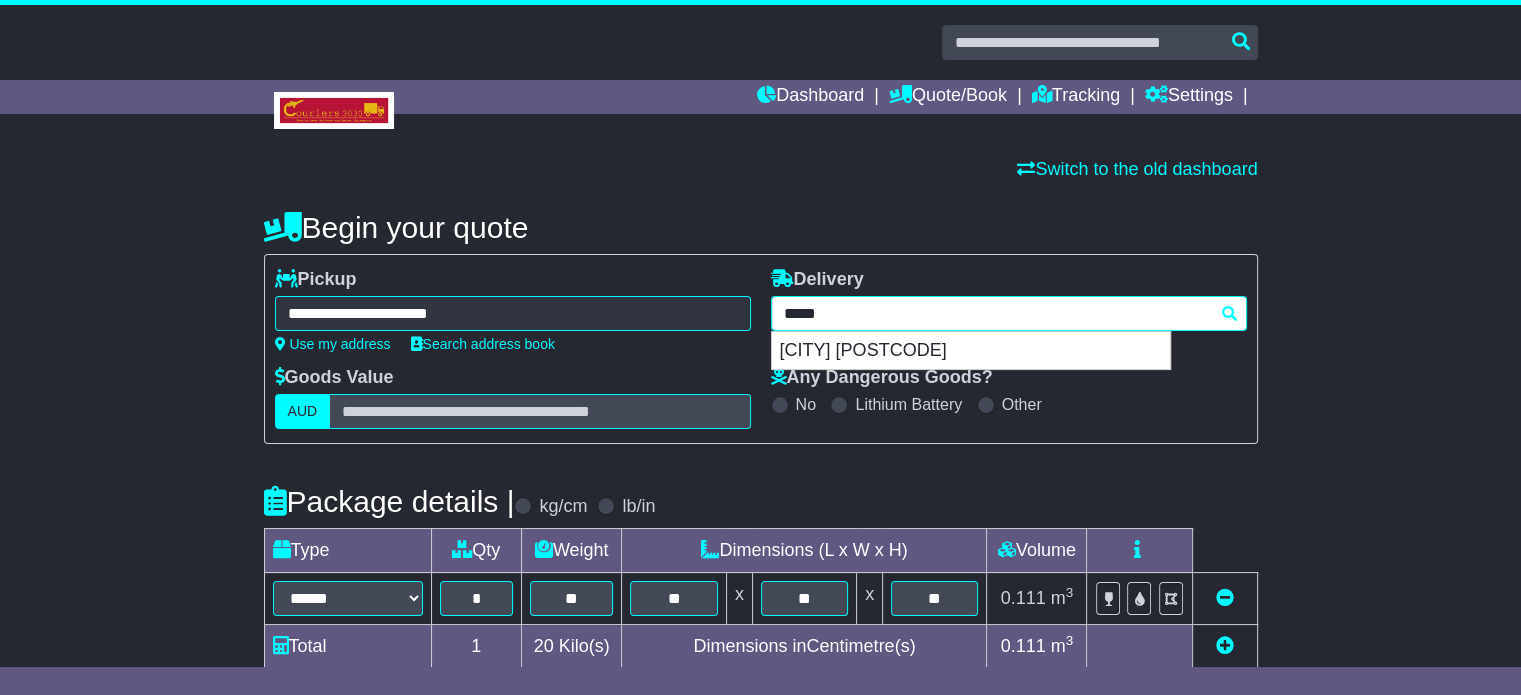 type 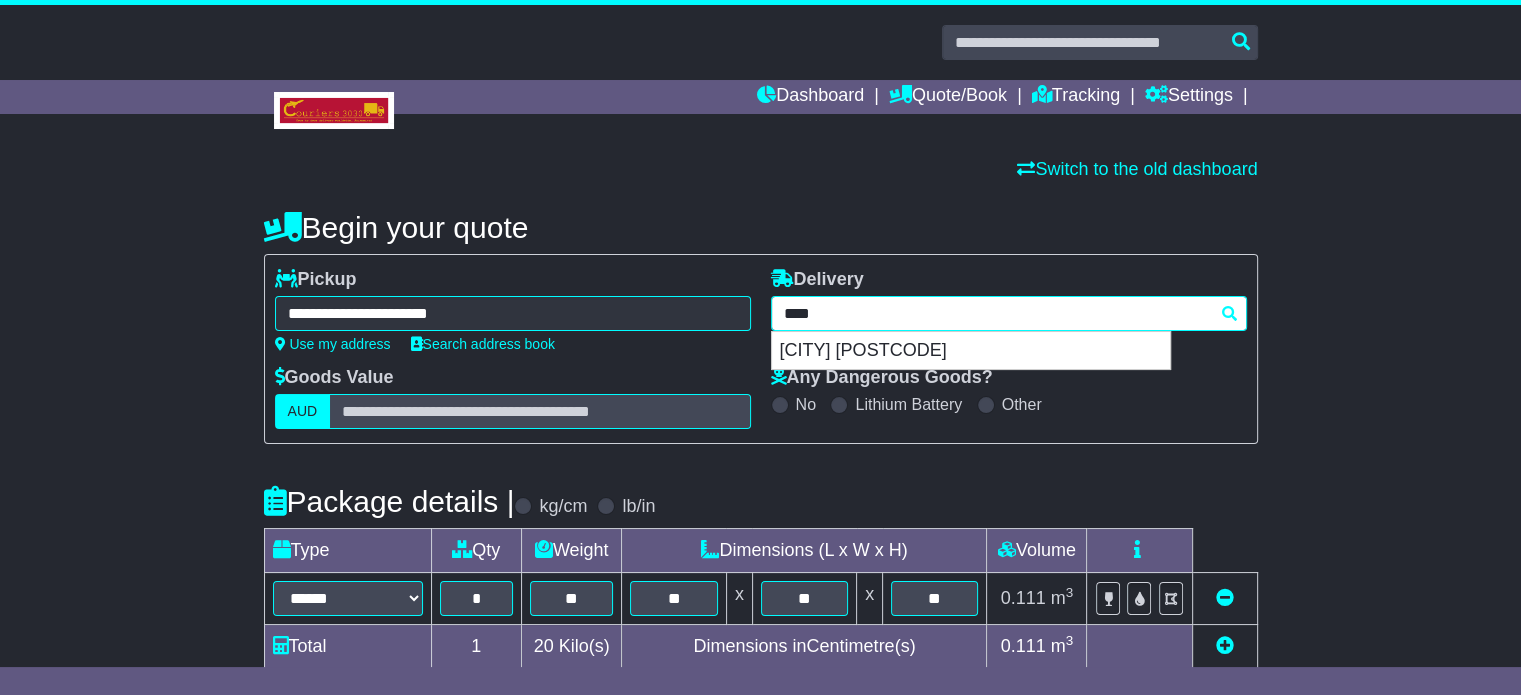 type on "*********" 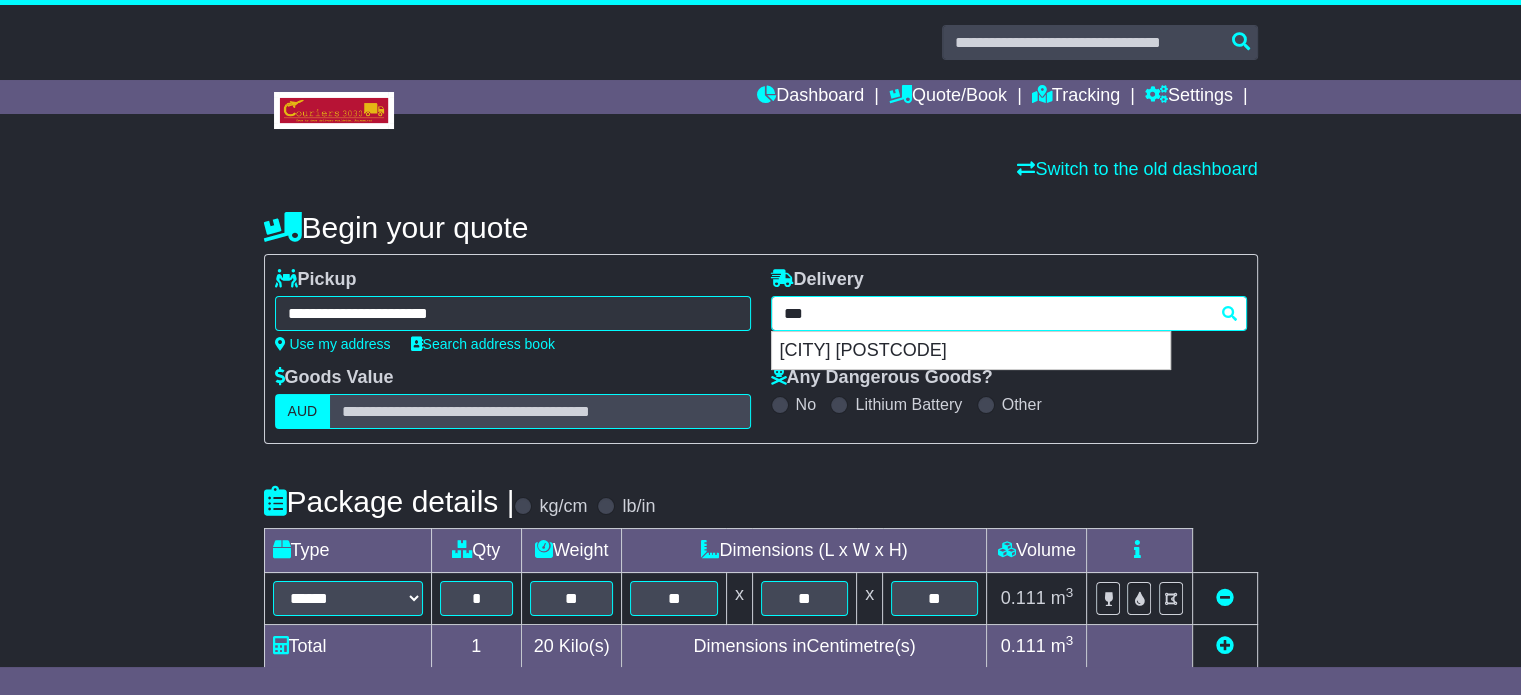 type 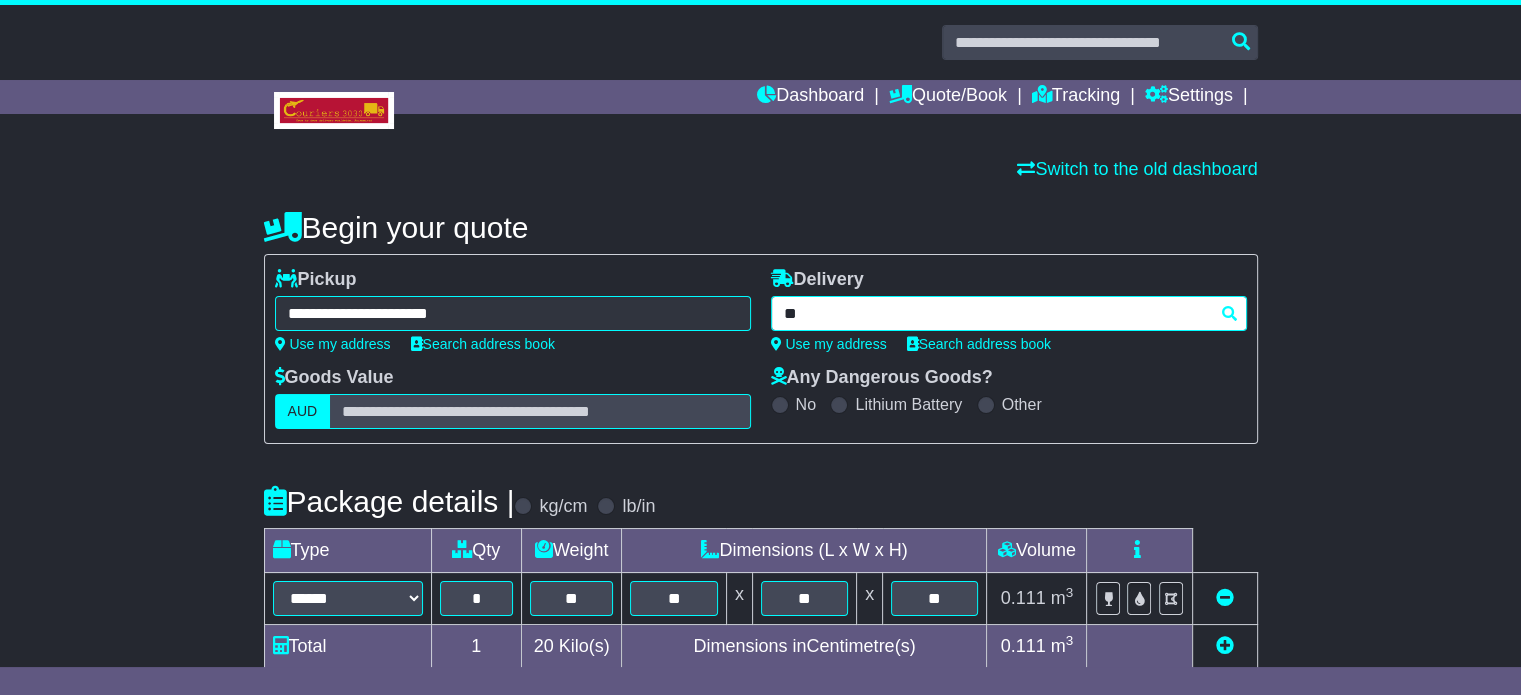 type on "*" 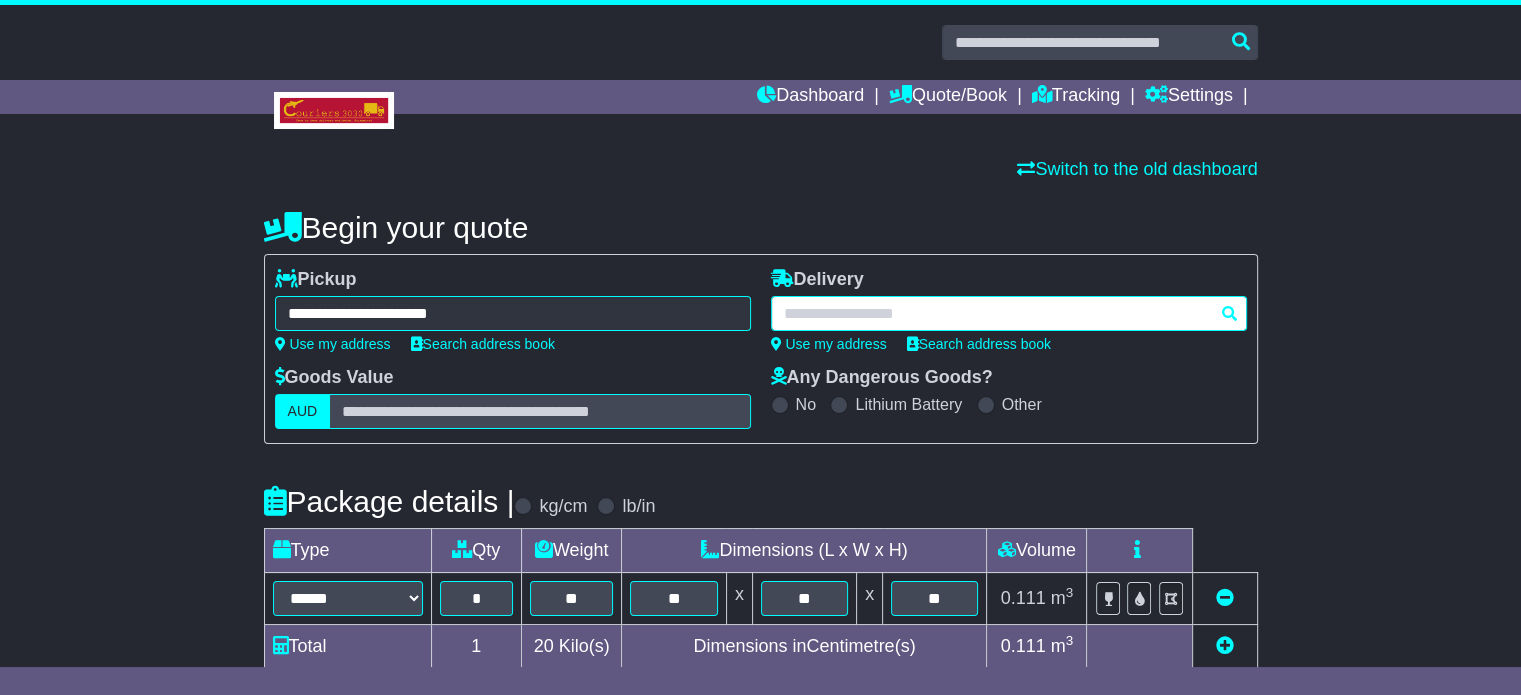paste on "**********" 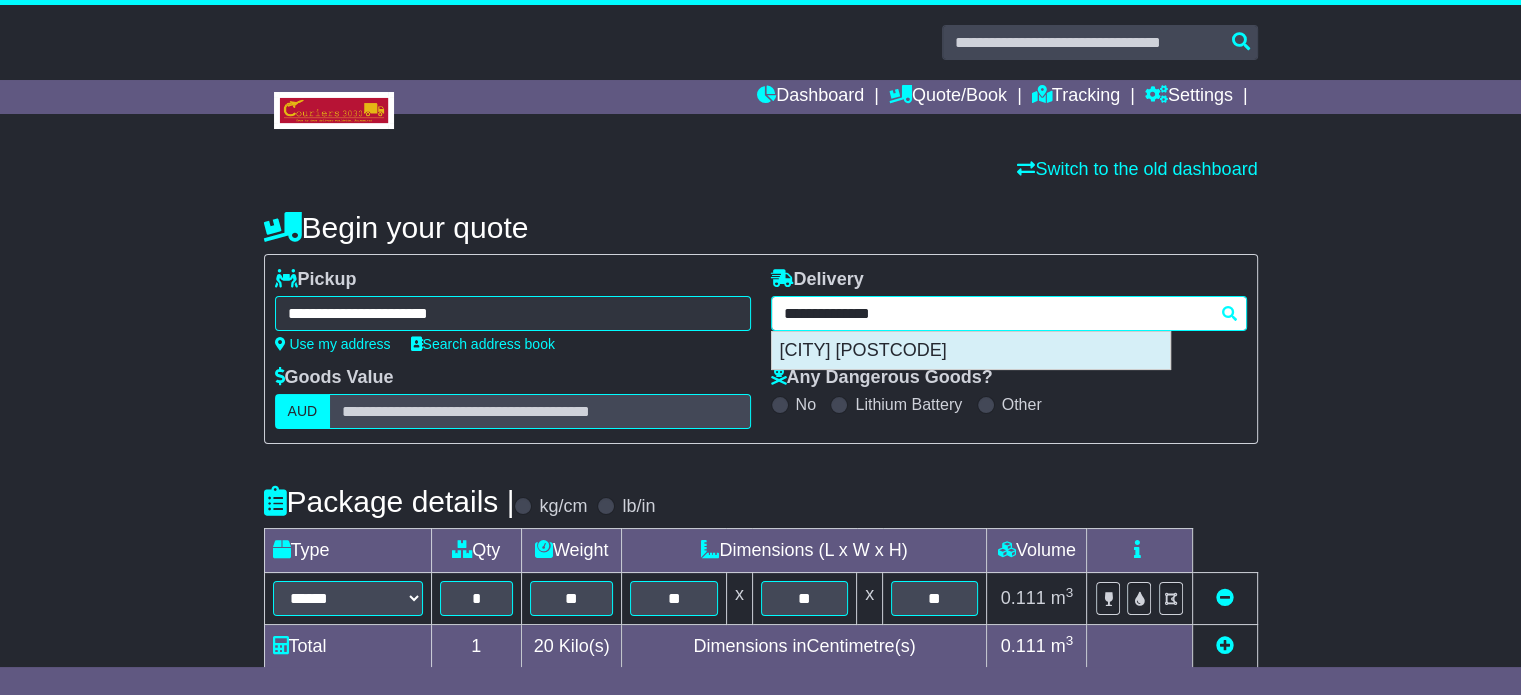 click on "[CITY] [POSTCODE]" at bounding box center [971, 351] 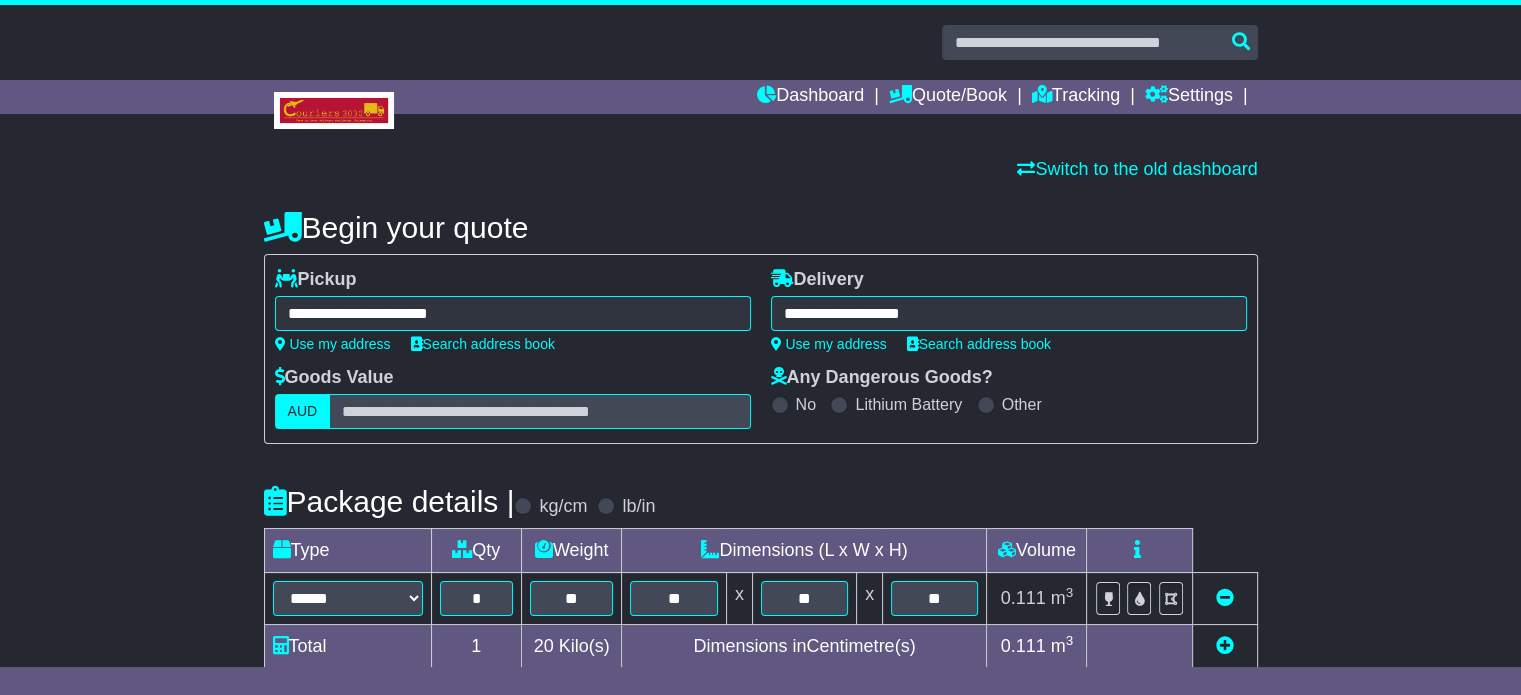 type on "**********" 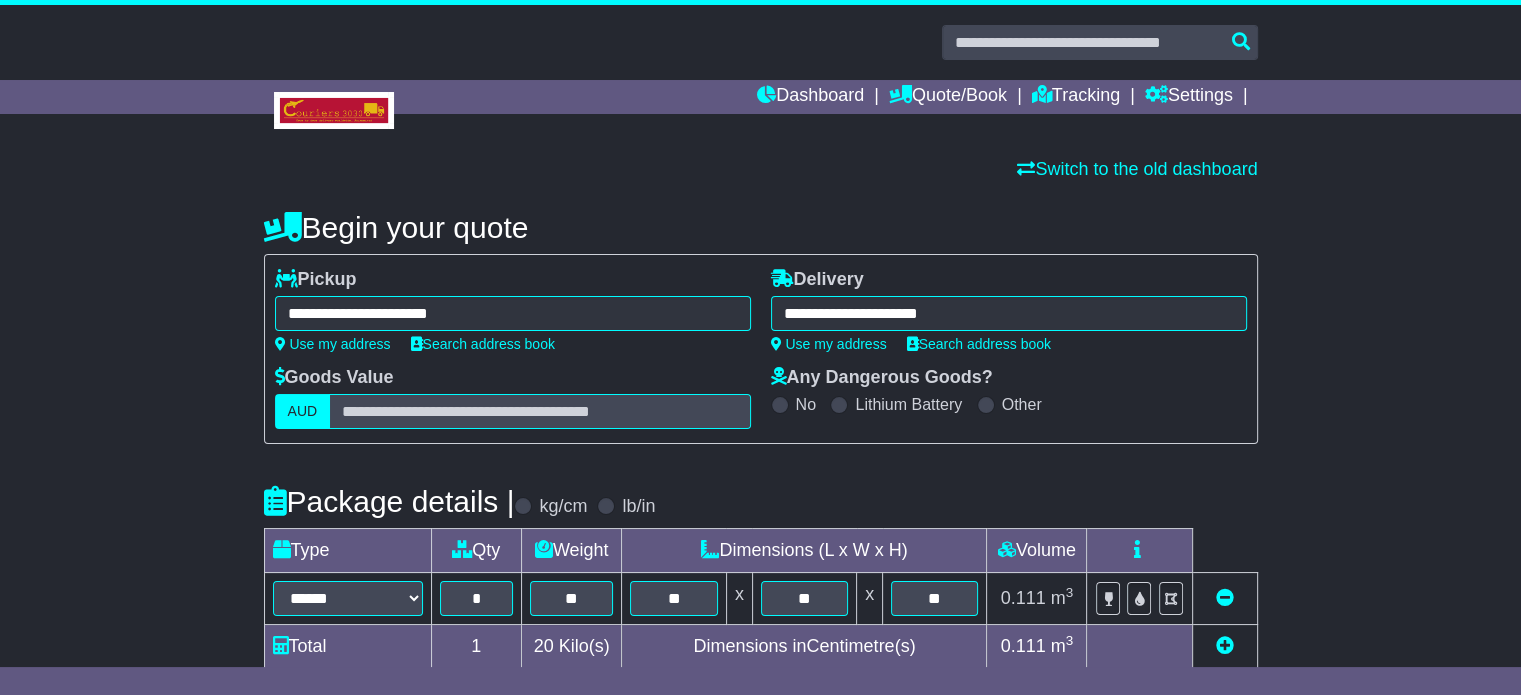 click on "Switch to the old dashboard" at bounding box center (761, 170) 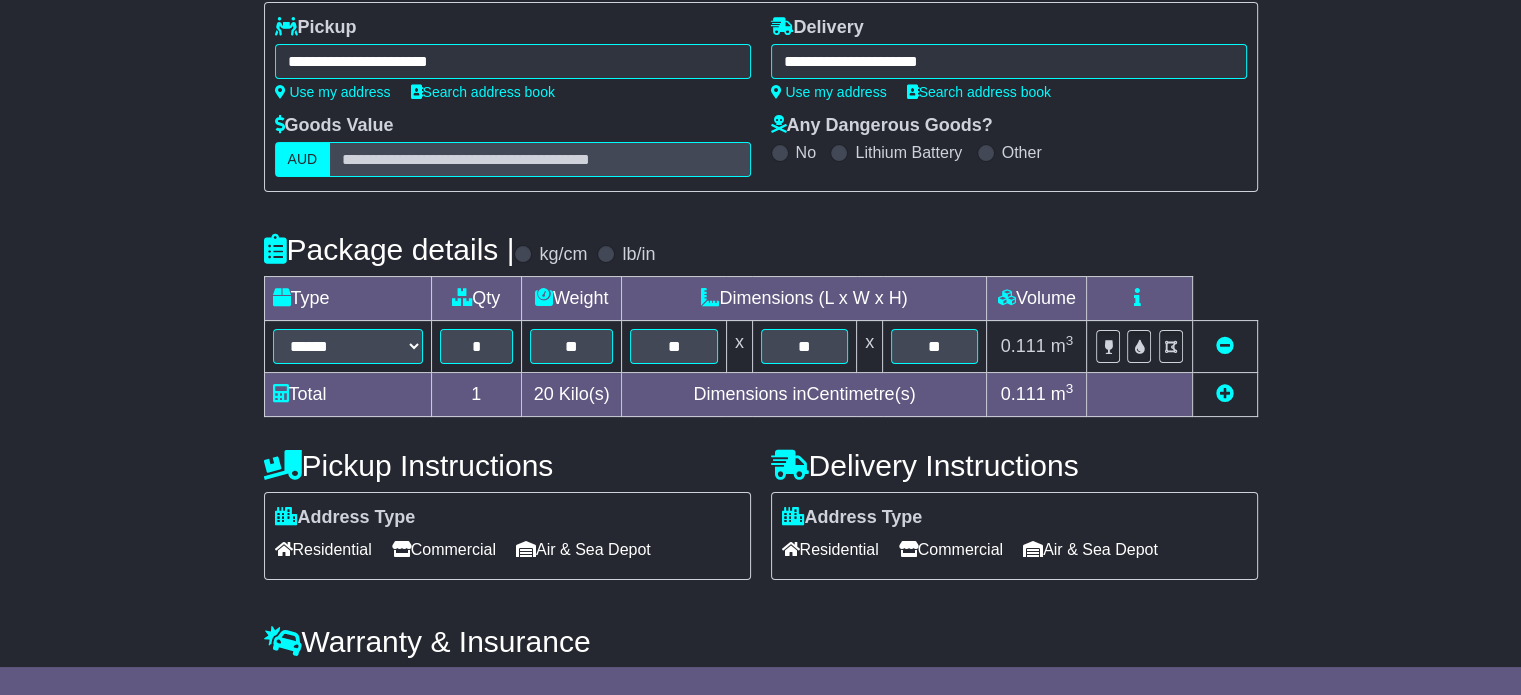 scroll, scrollTop: 280, scrollLeft: 0, axis: vertical 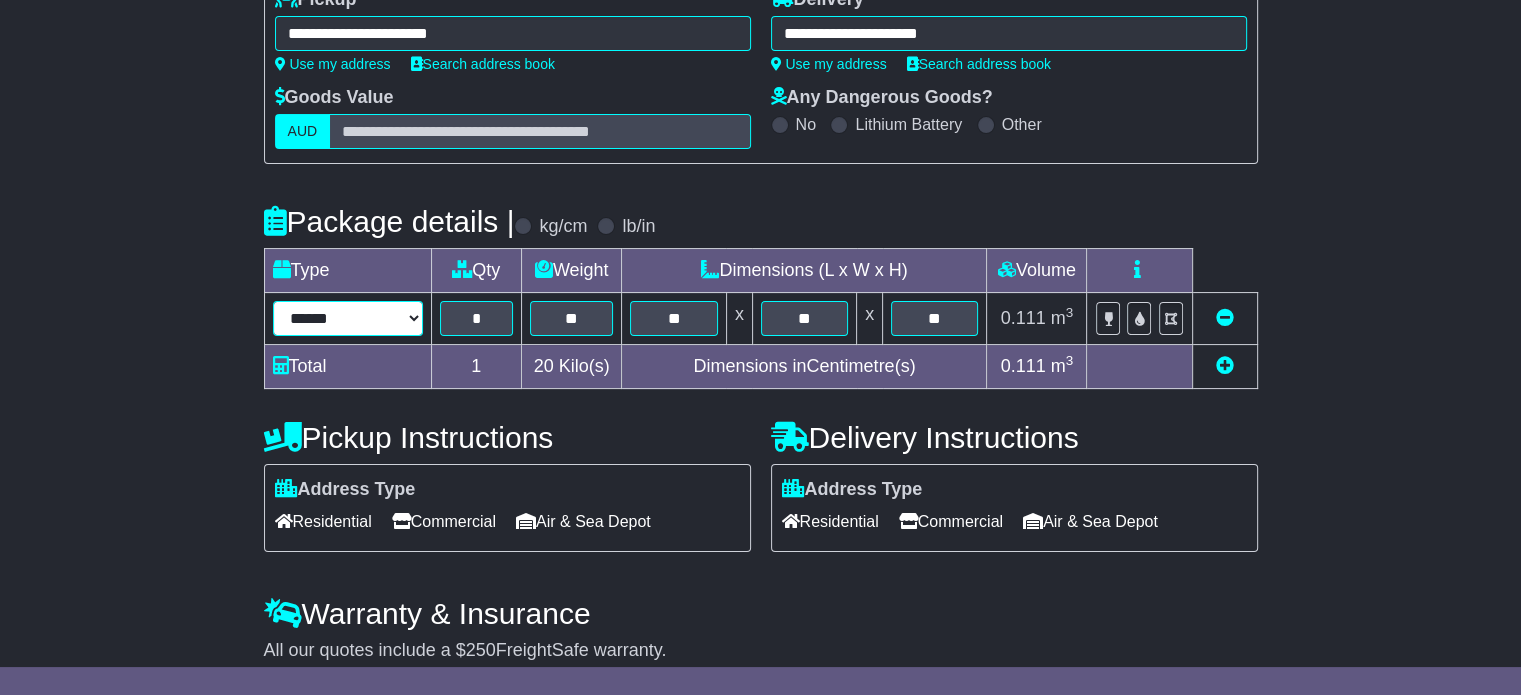 click on "****** ****** *** ******** ***** **** **** ****** *** *******" at bounding box center [348, 318] 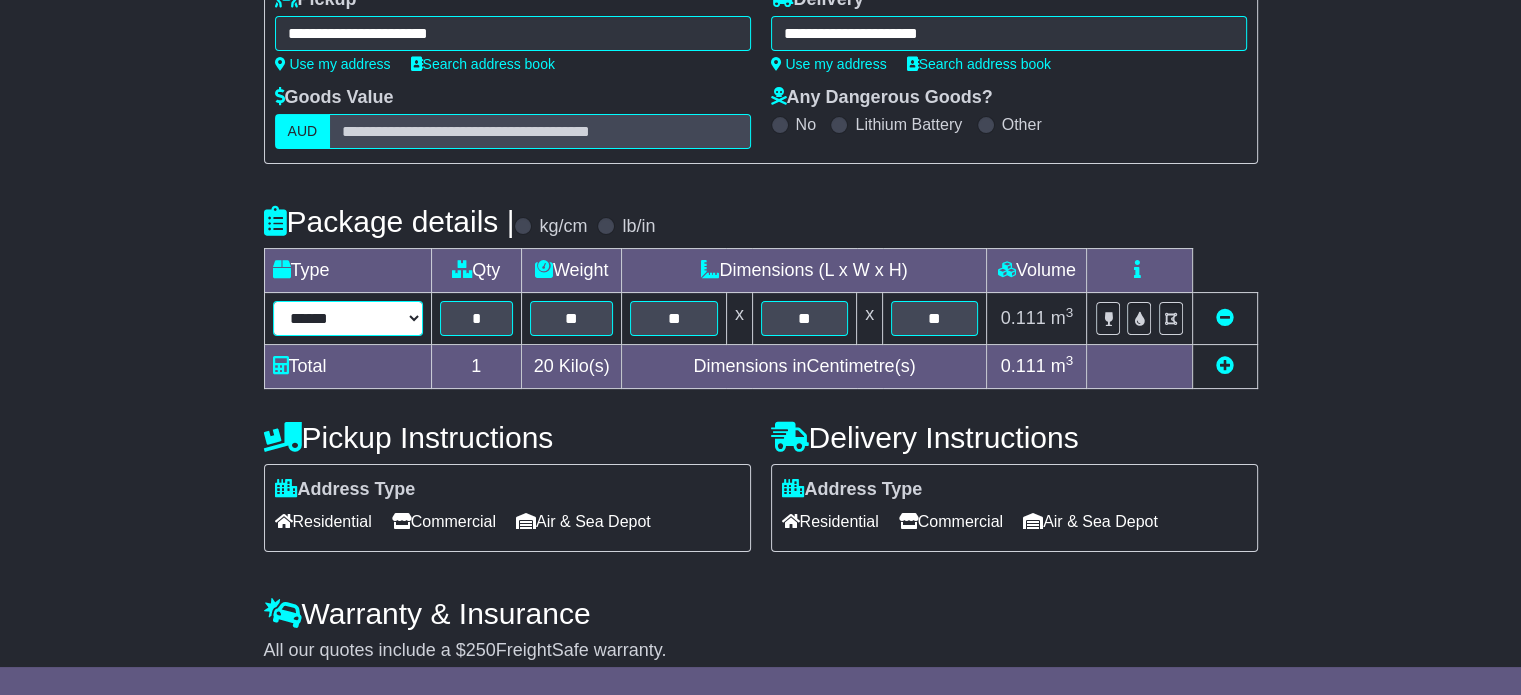 select on "*****" 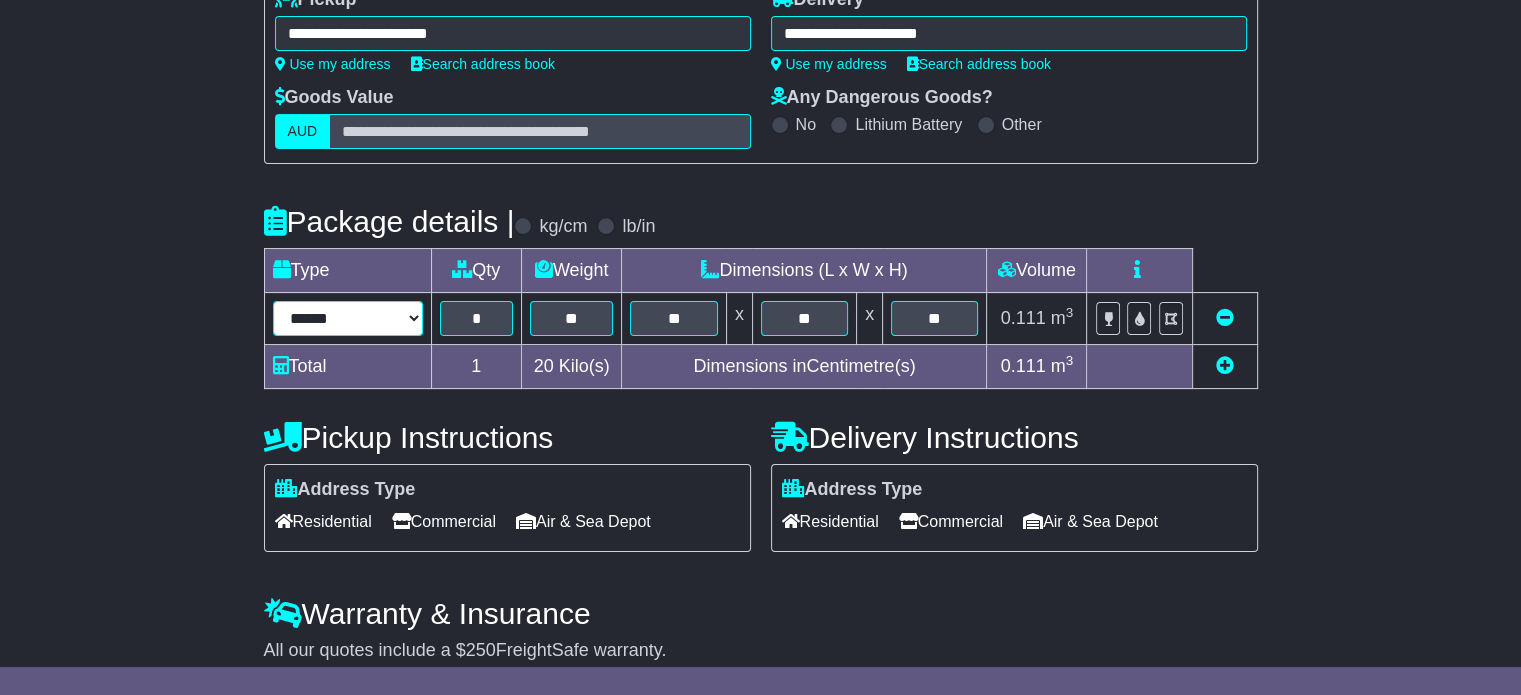 click on "****** ****** *** ******** ***** **** **** ****** *** *******" at bounding box center (348, 318) 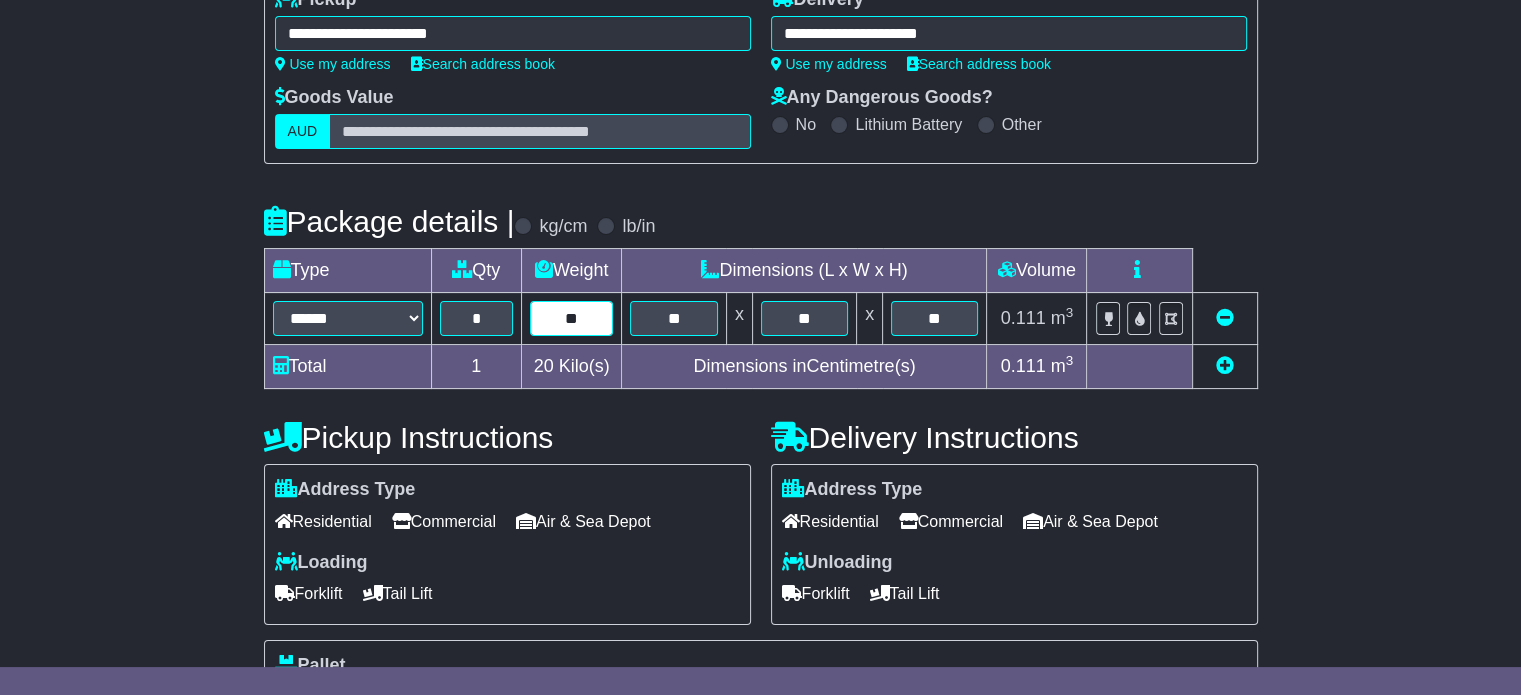 click on "**" at bounding box center (572, 318) 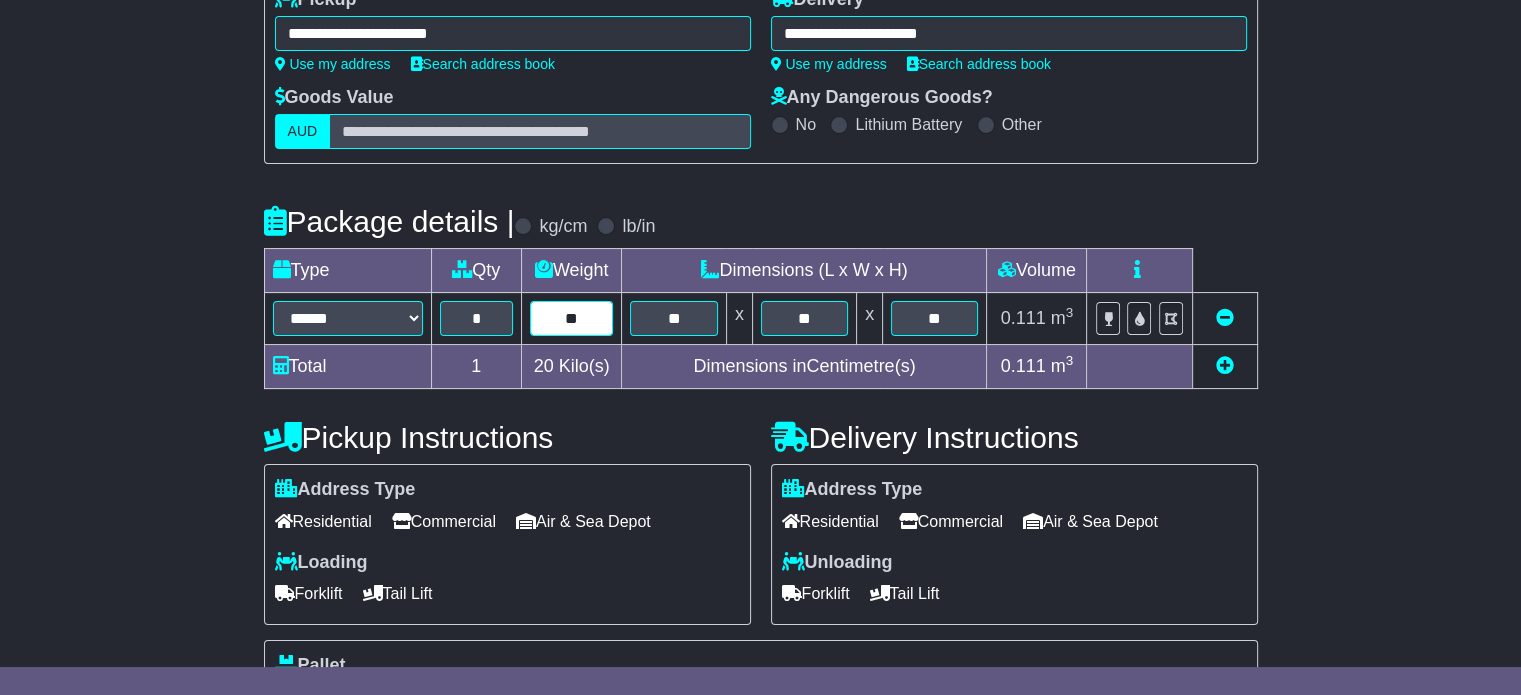 type on "**" 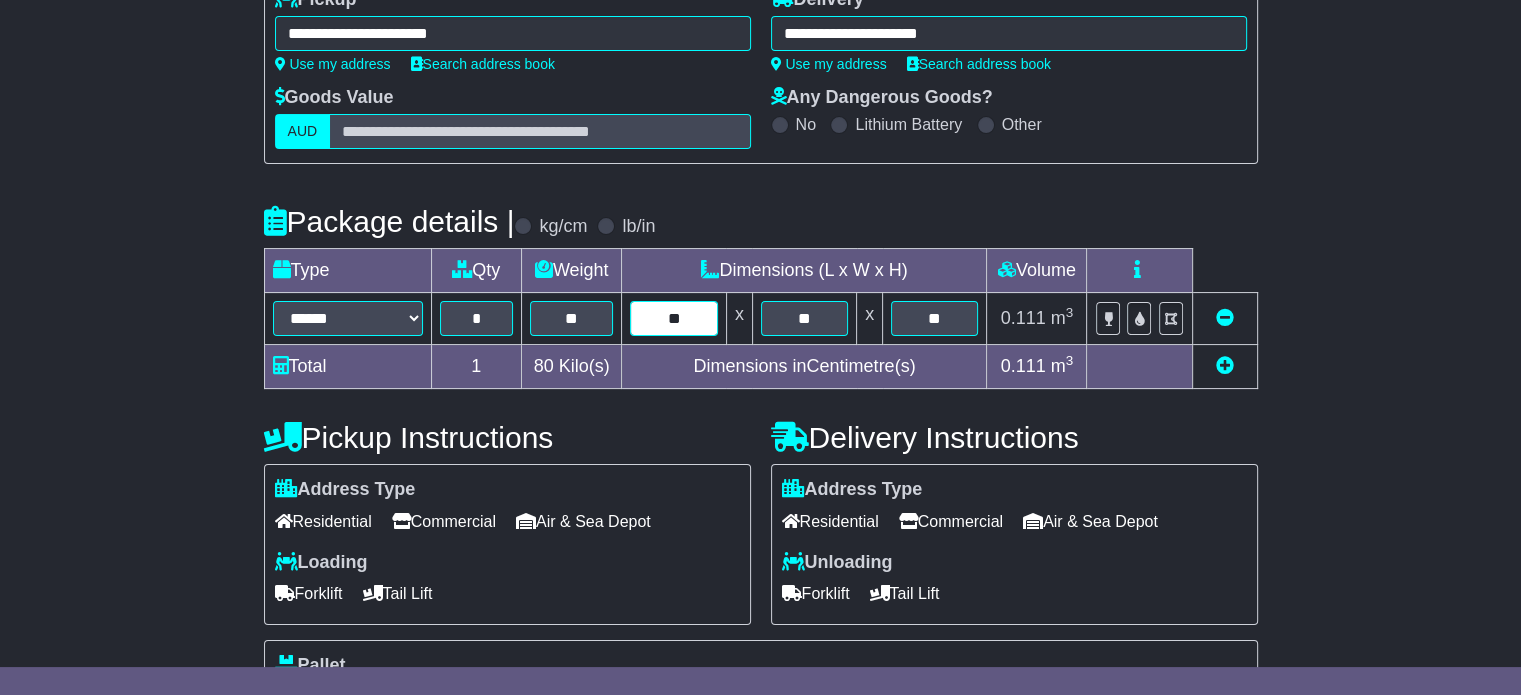 click on "**" at bounding box center [673, 318] 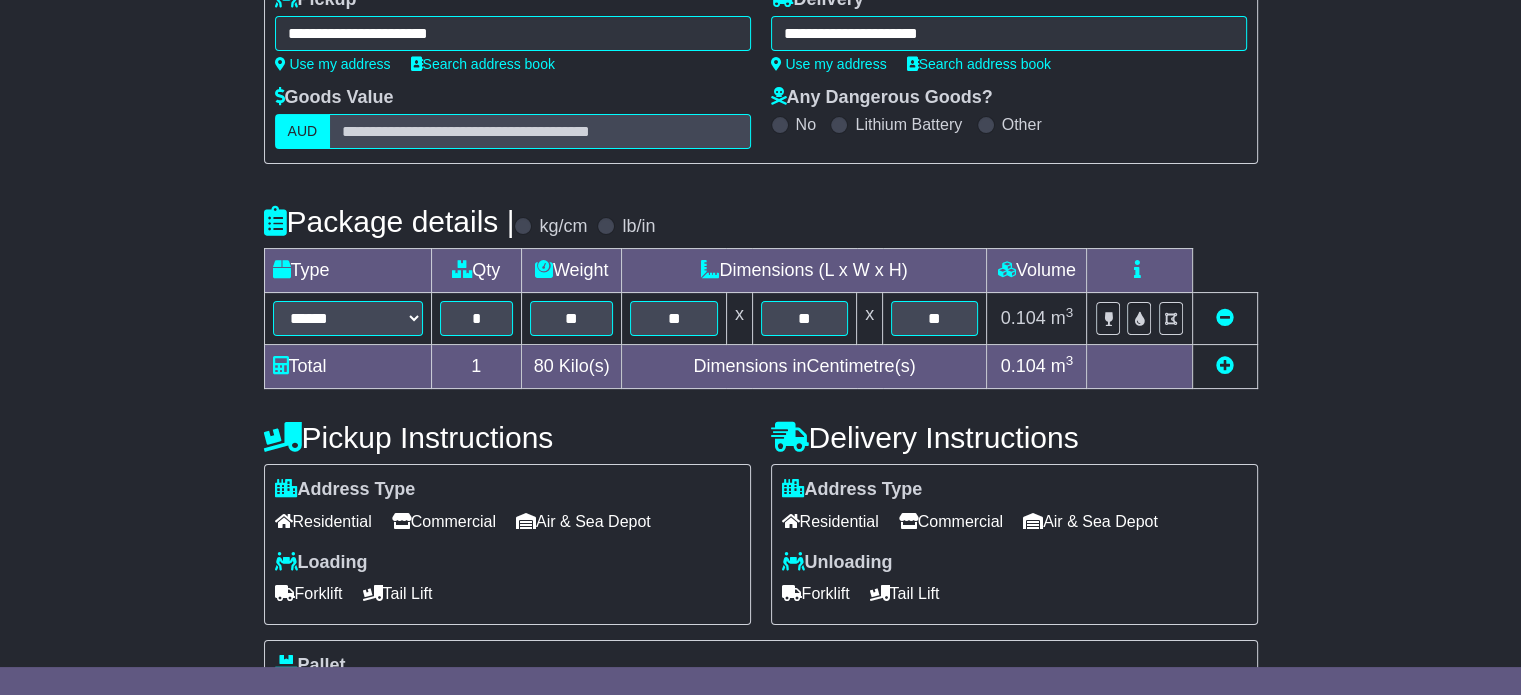 click on "**" at bounding box center (804, 319) 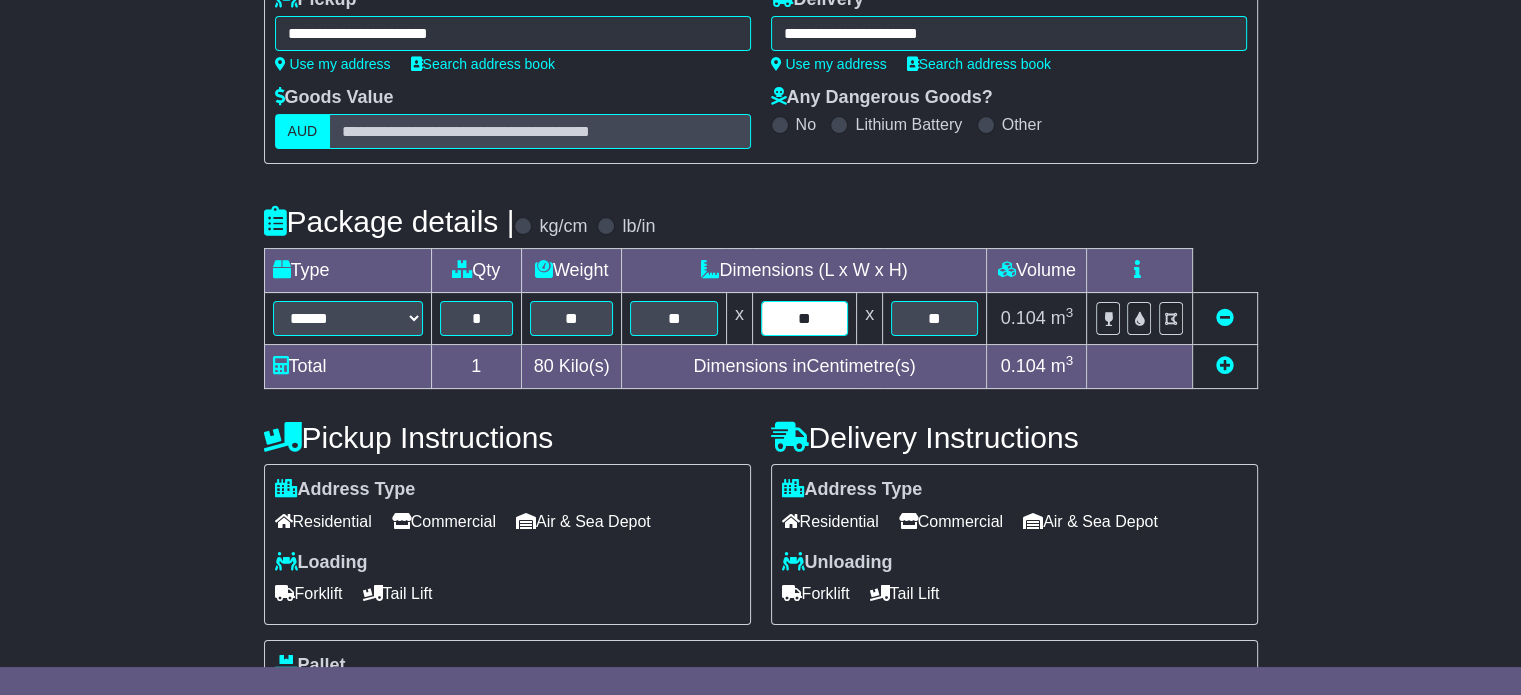 click on "**" at bounding box center [804, 318] 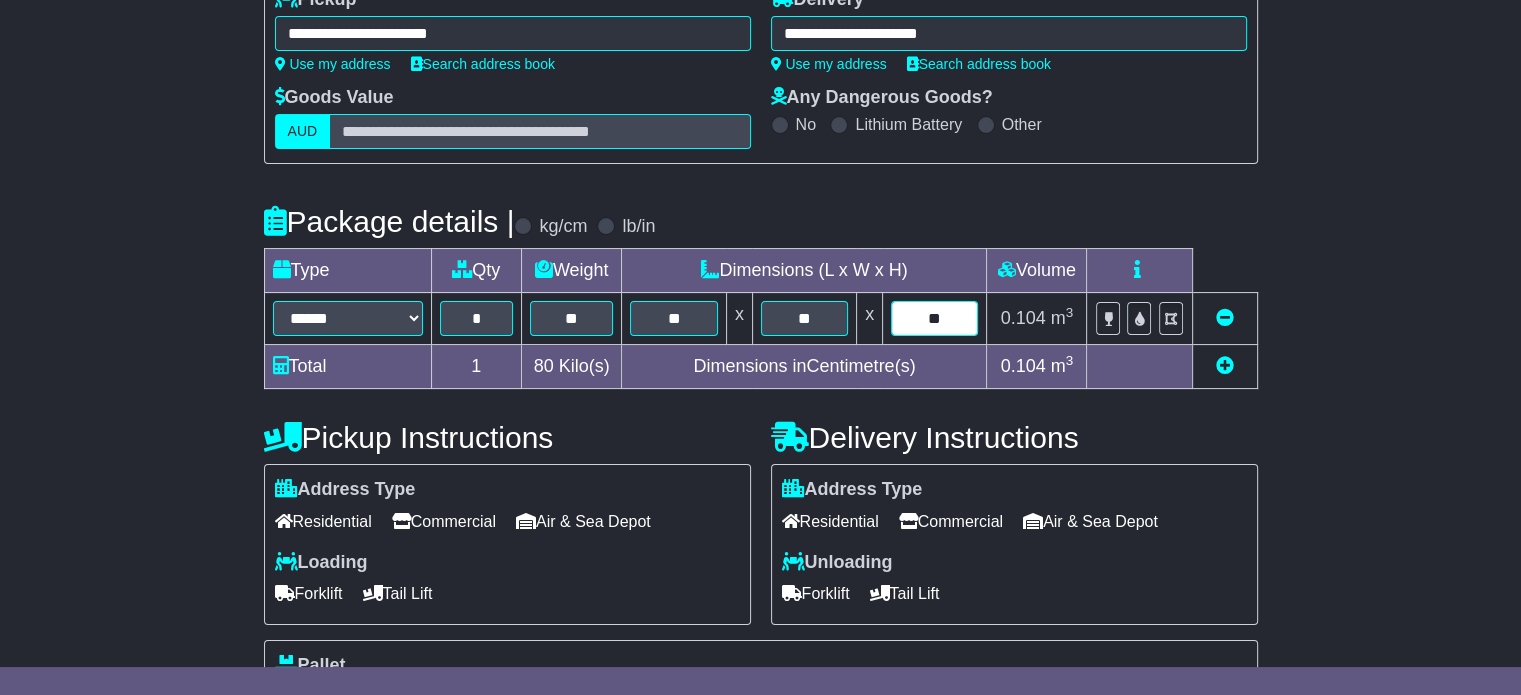 click on "**" at bounding box center (934, 318) 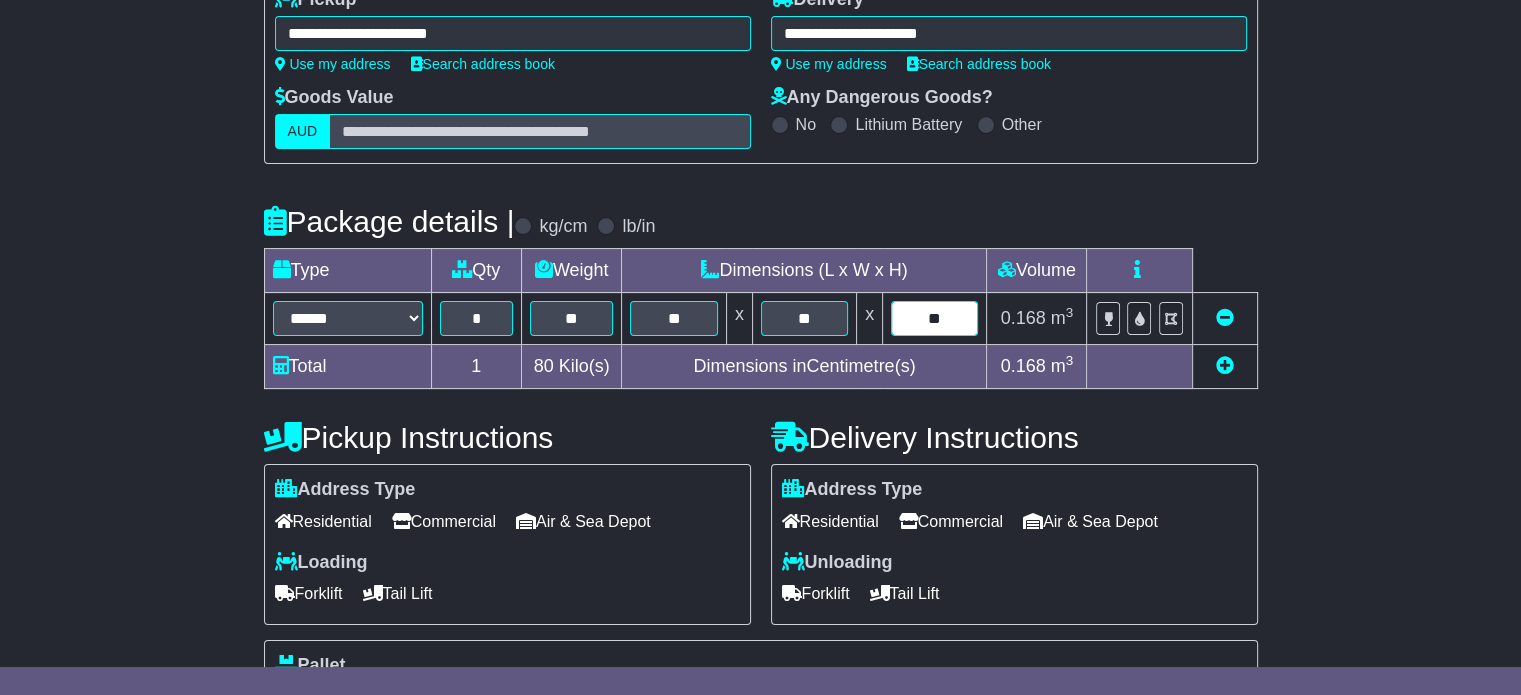 type on "*" 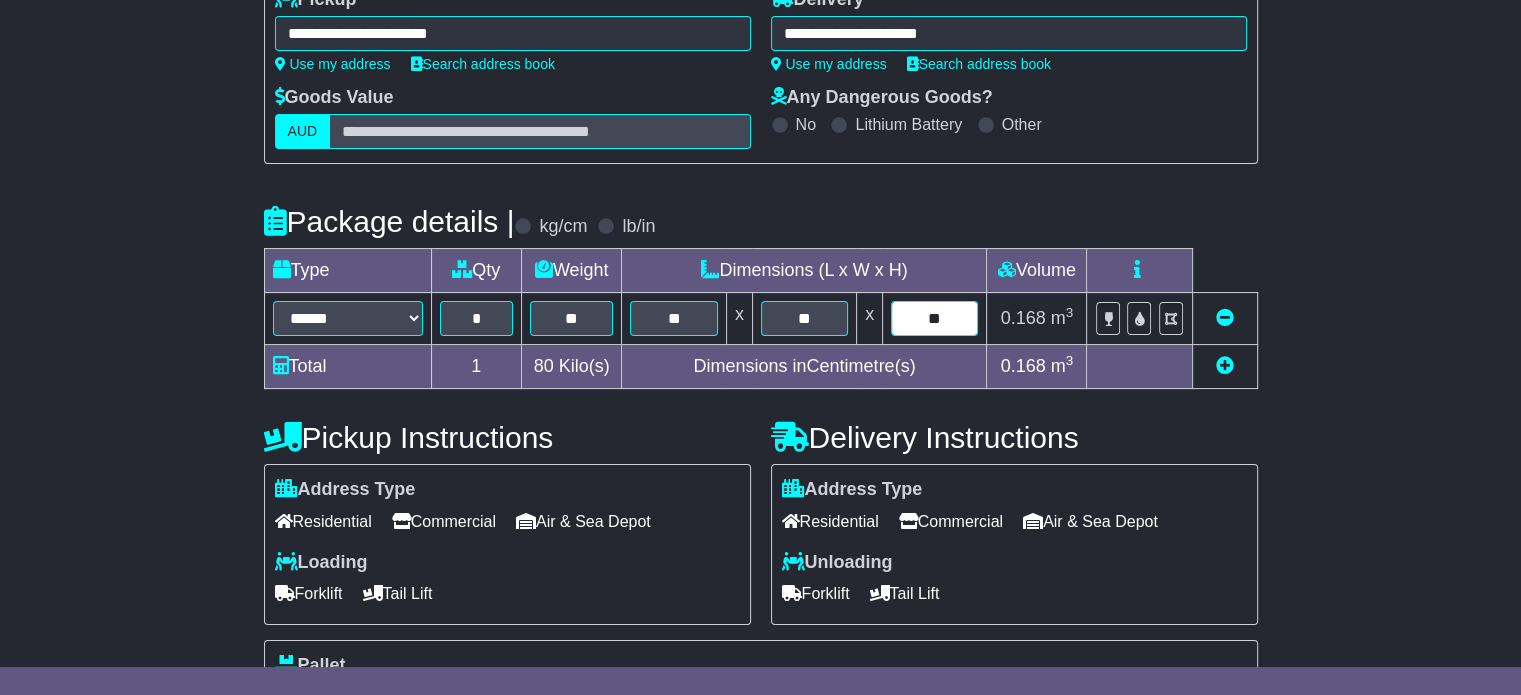 type on "**" 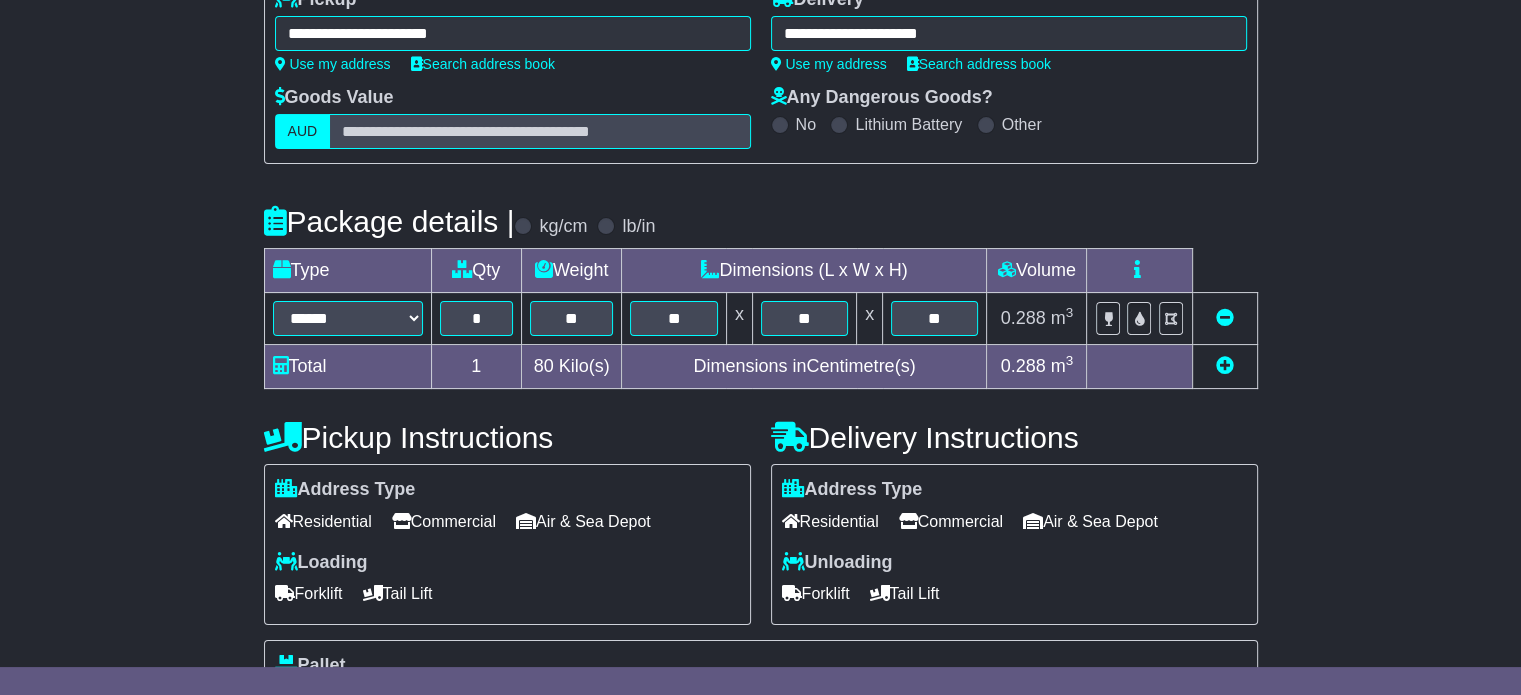 click on "Commercial" at bounding box center [444, 521] 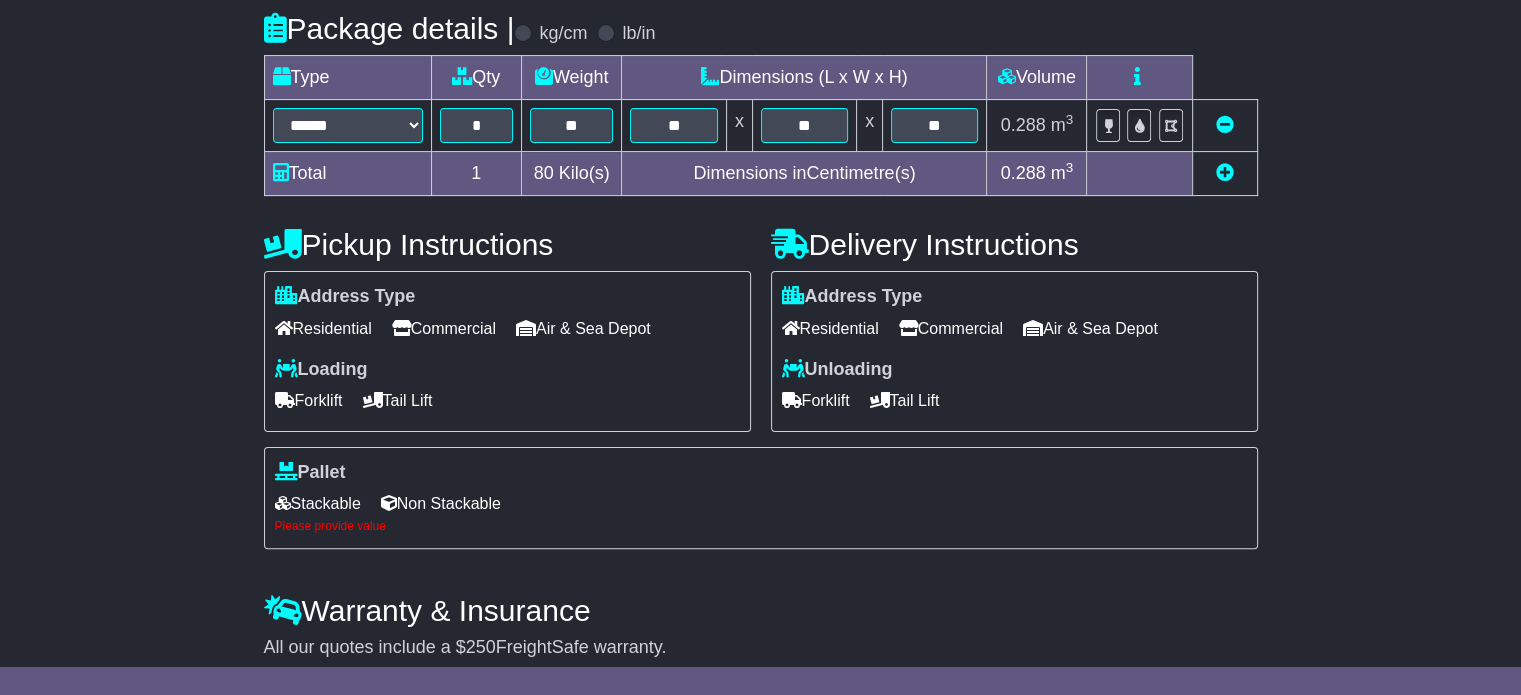 scroll, scrollTop: 552, scrollLeft: 0, axis: vertical 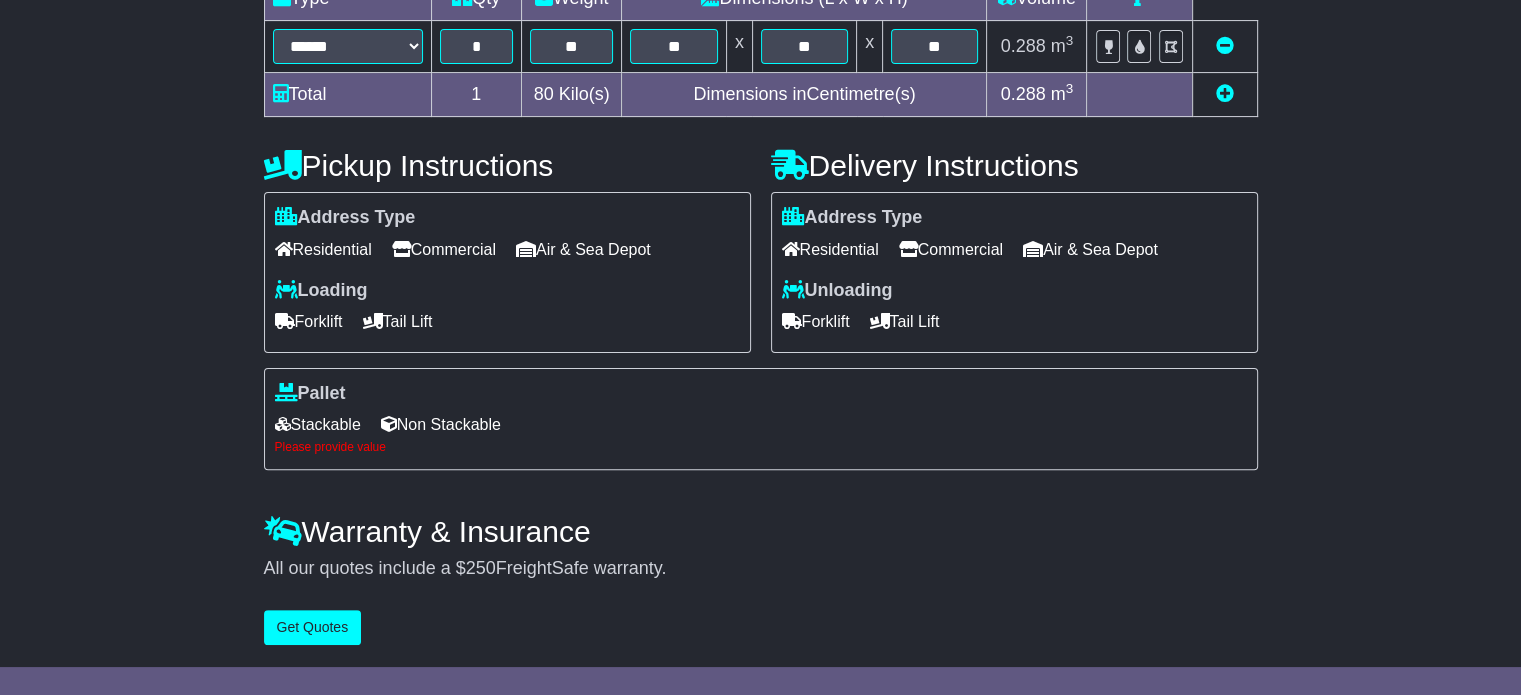 click on "Stackable" at bounding box center (318, 424) 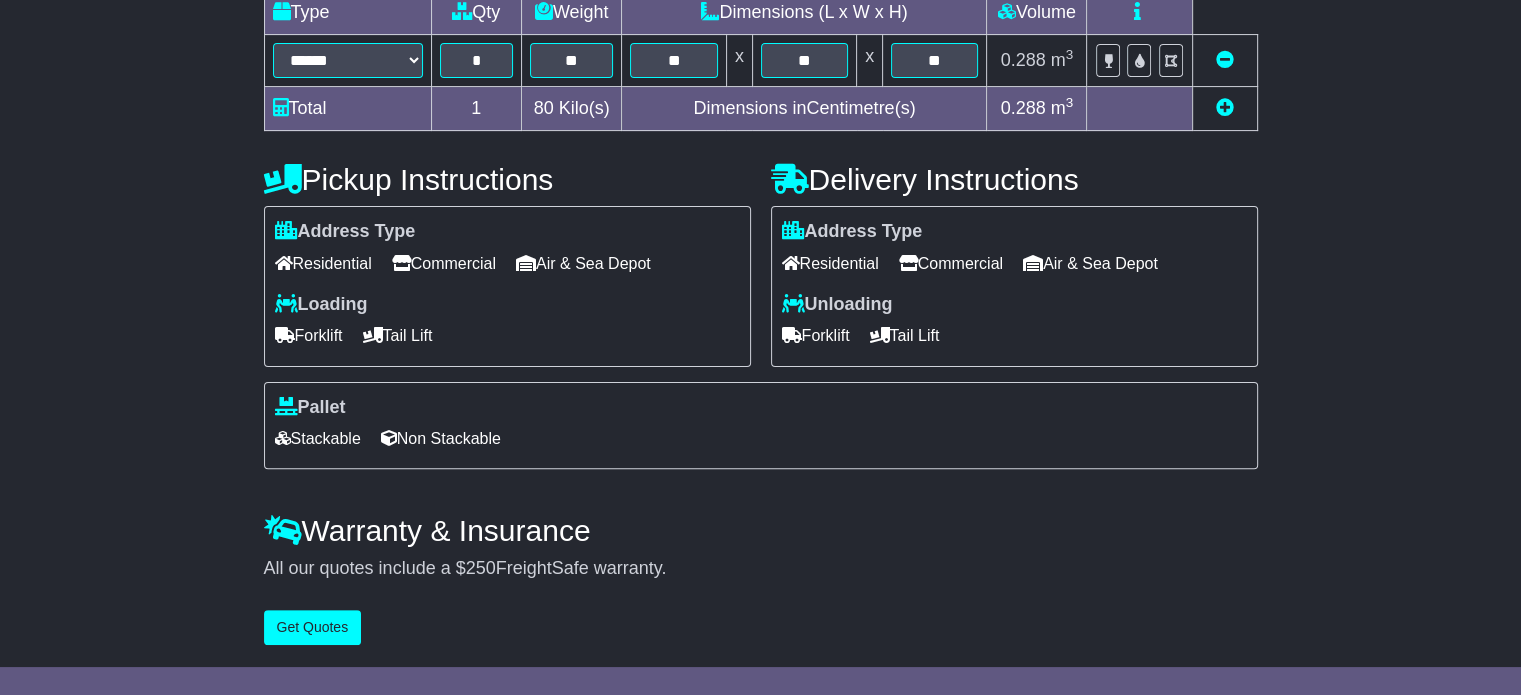 scroll, scrollTop: 540, scrollLeft: 0, axis: vertical 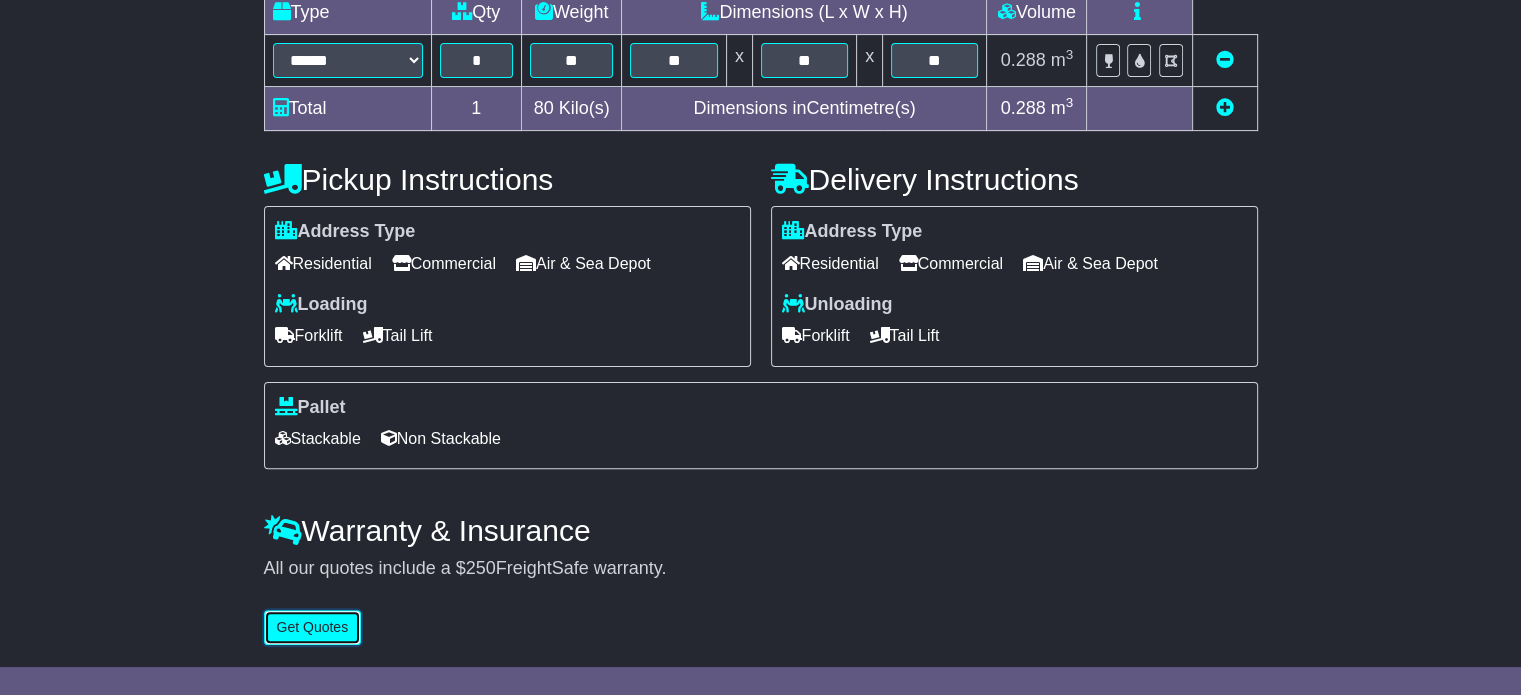 click on "Get Quotes" at bounding box center (313, 627) 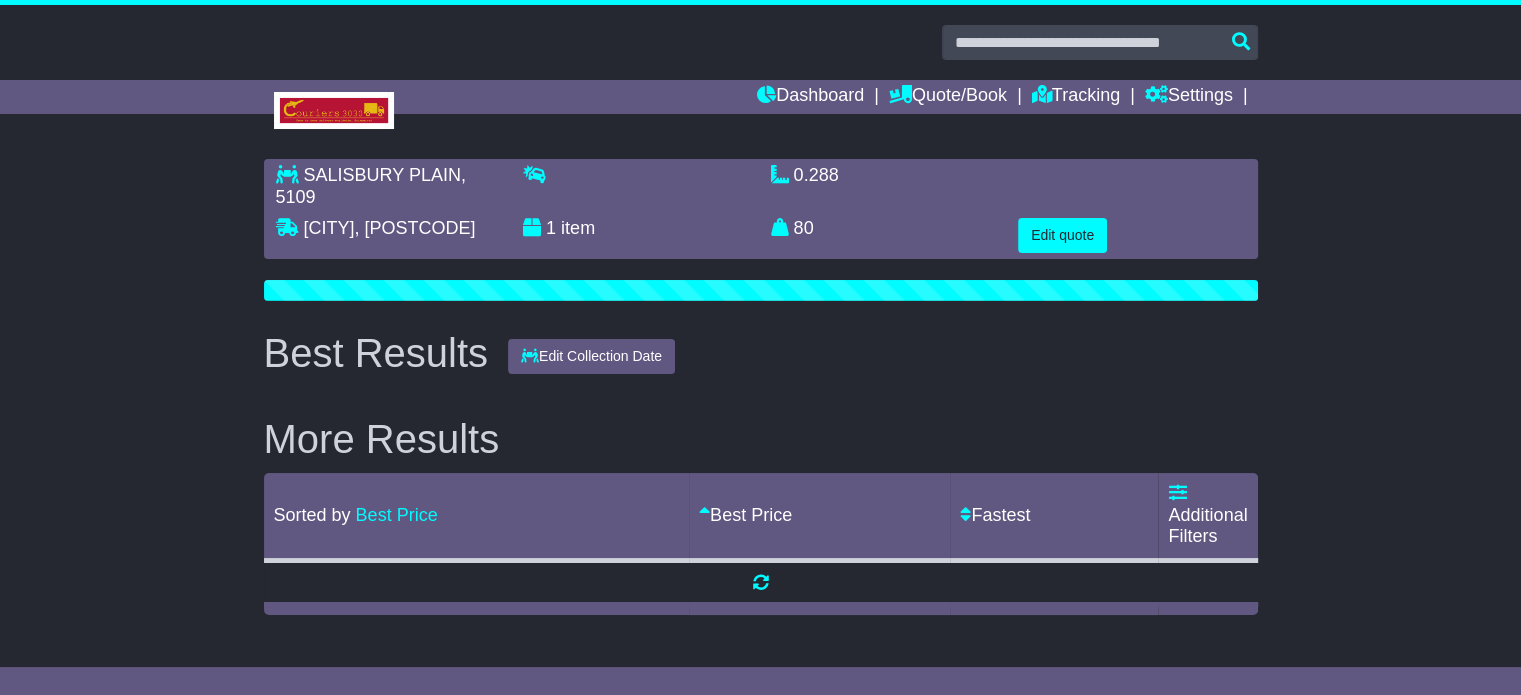 scroll, scrollTop: 0, scrollLeft: 0, axis: both 